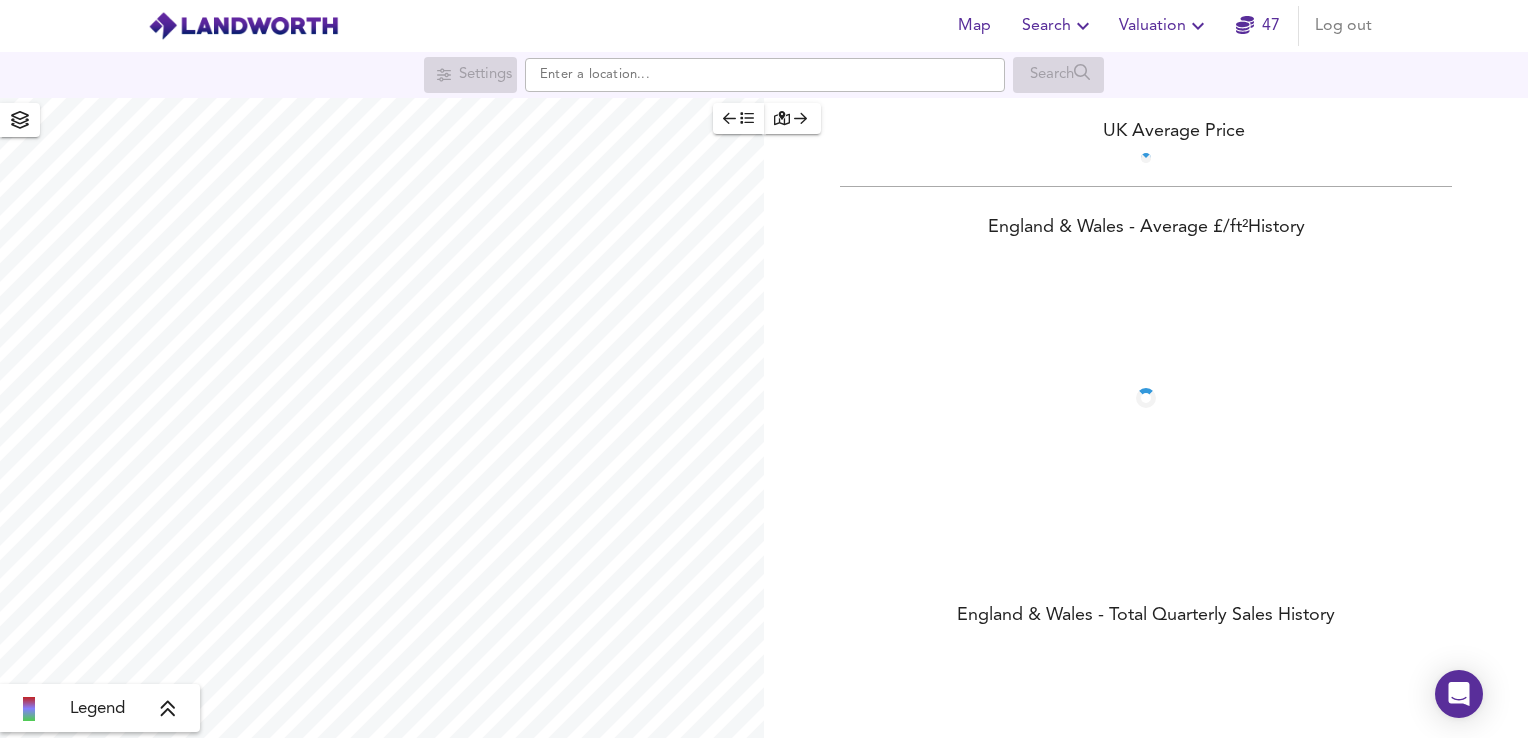scroll, scrollTop: 0, scrollLeft: 0, axis: both 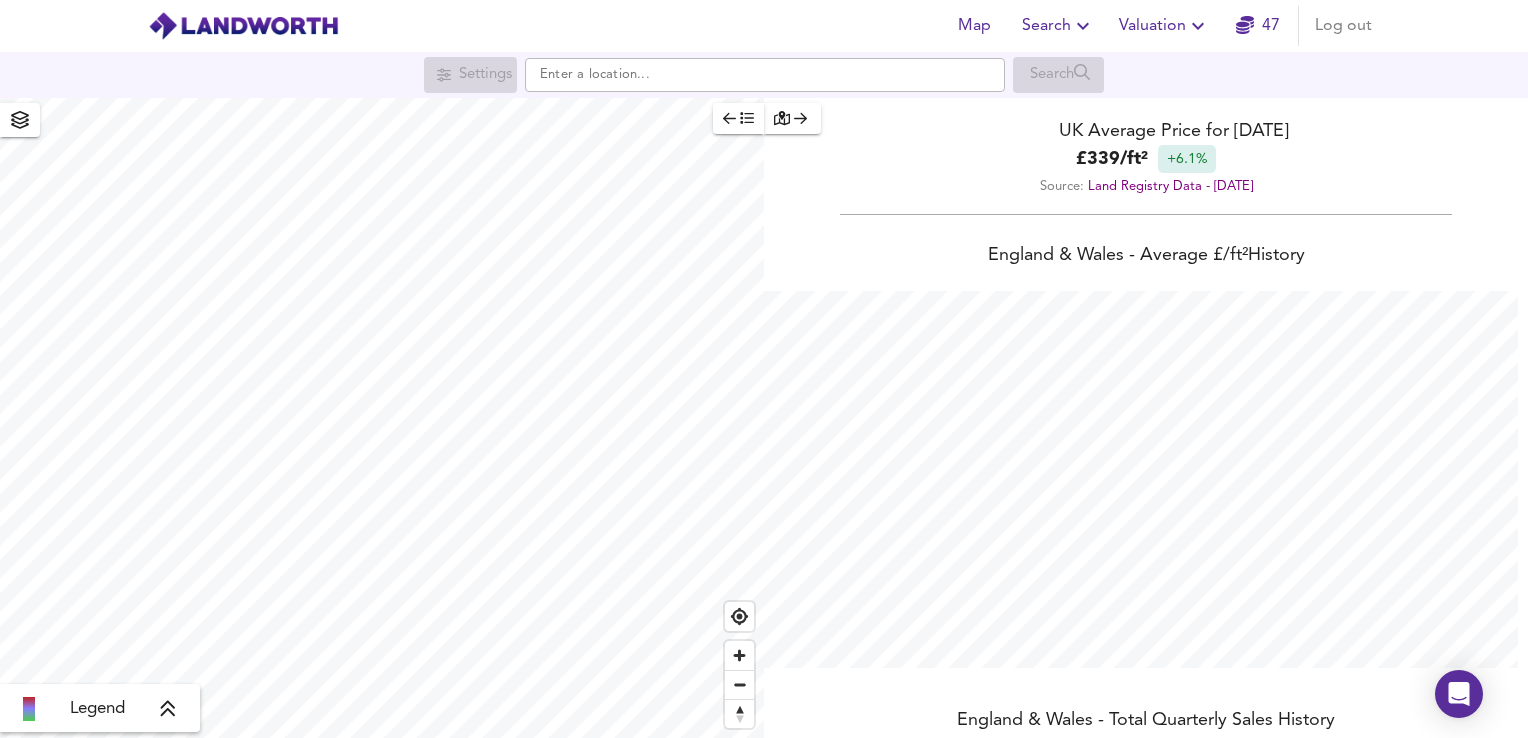 click on "Map Search Valuation    47 Log out" at bounding box center (764, 26) 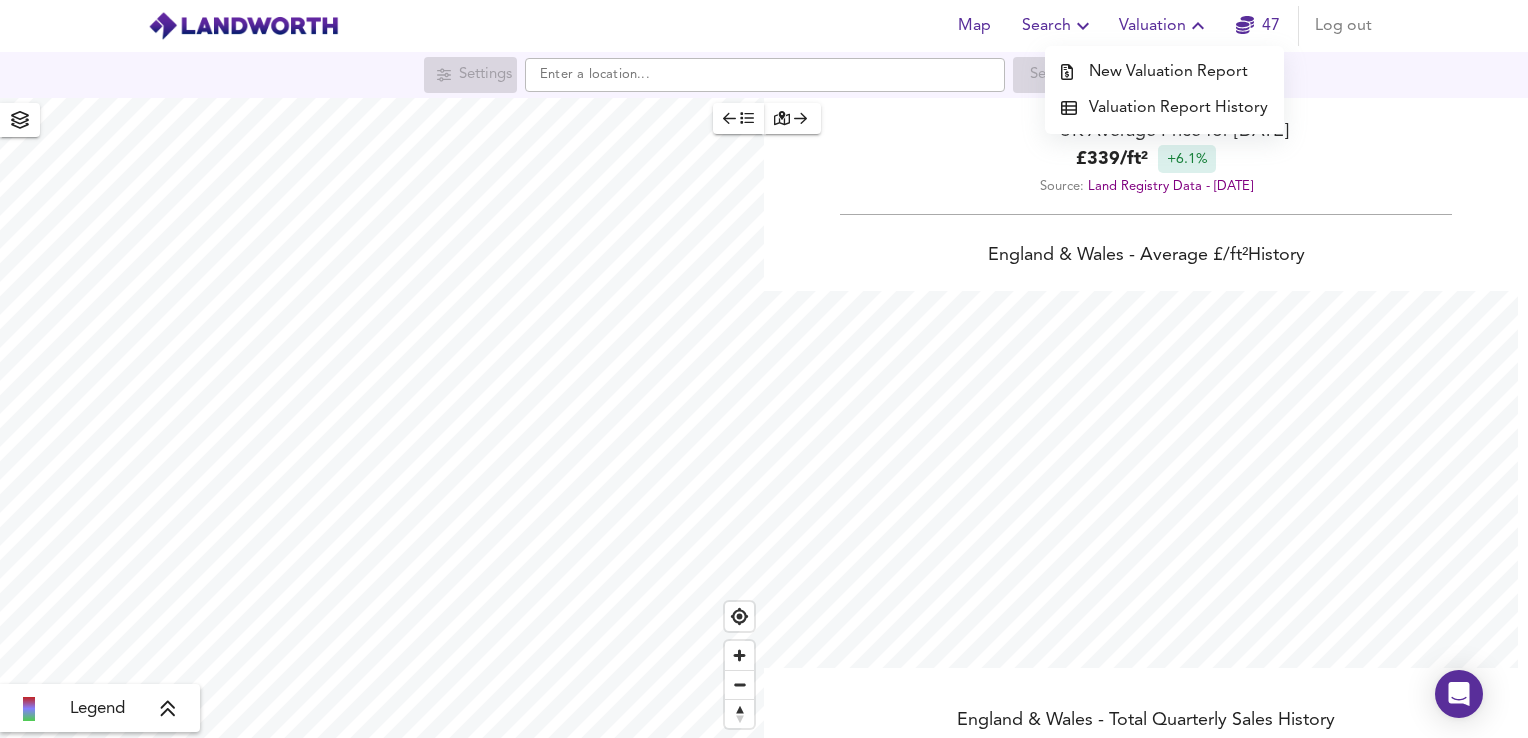 click on "New Valuation Report" at bounding box center (1164, 72) 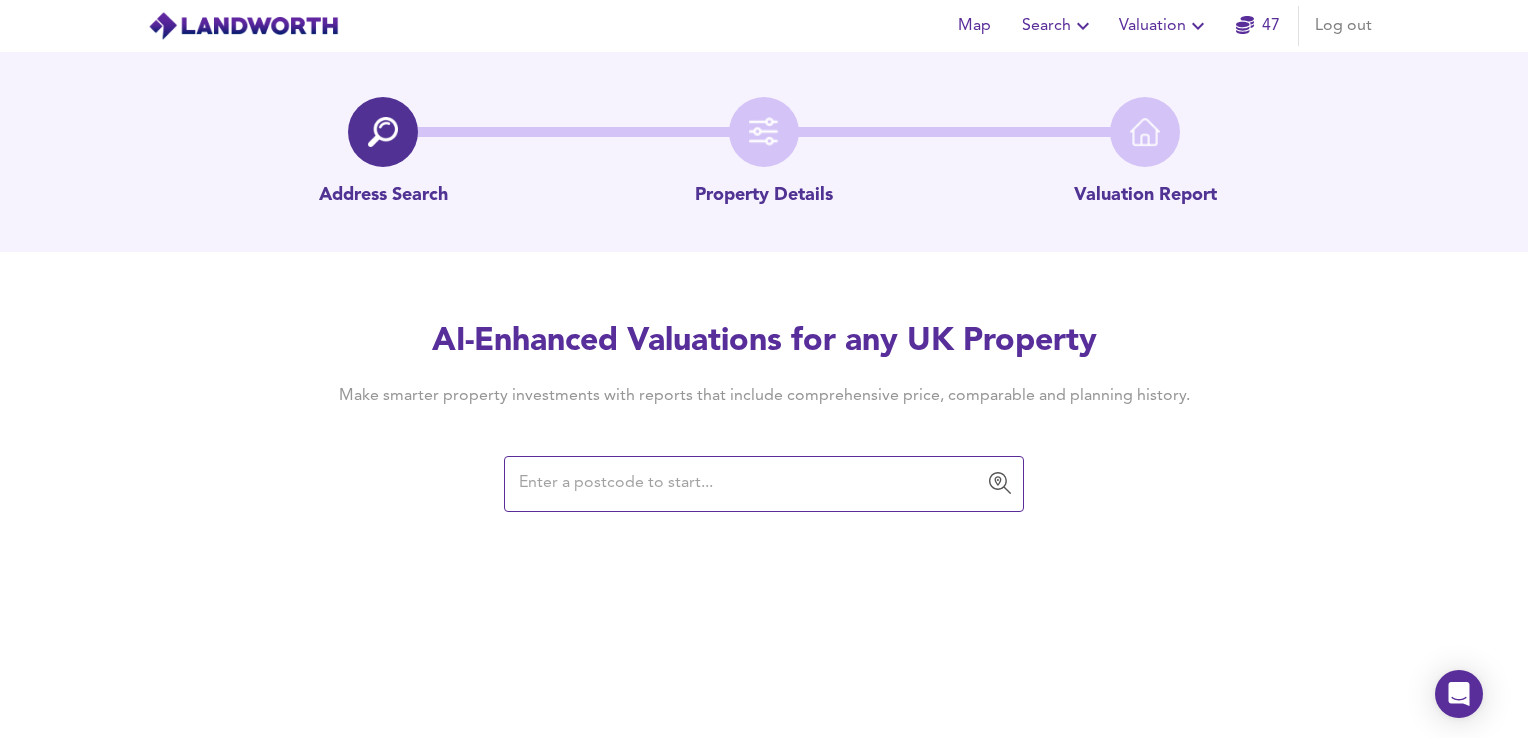 paste on "[STREET_ADDRESS][PERSON_NAME]" 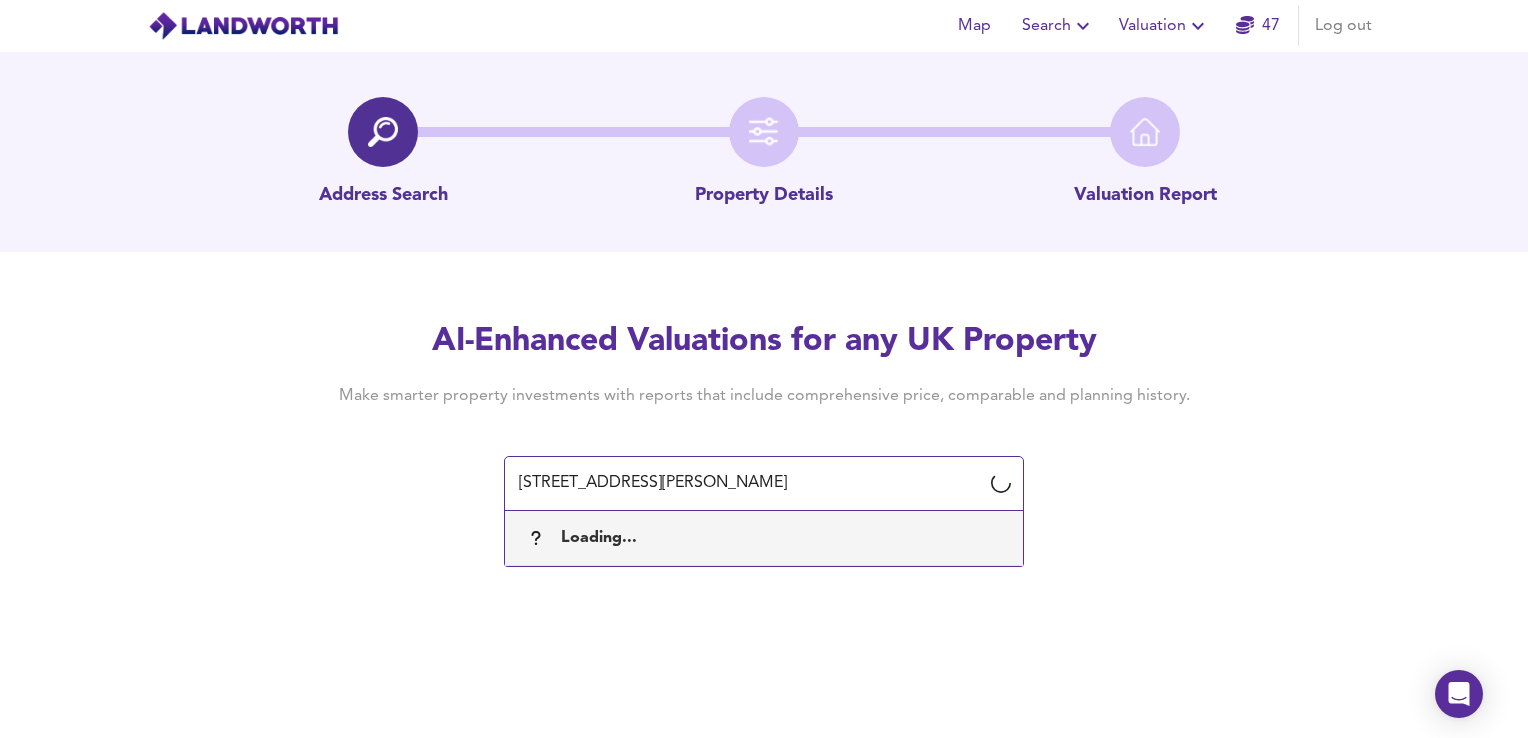 drag, startPoint x: 785, startPoint y: 487, endPoint x: 476, endPoint y: 486, distance: 309.00162 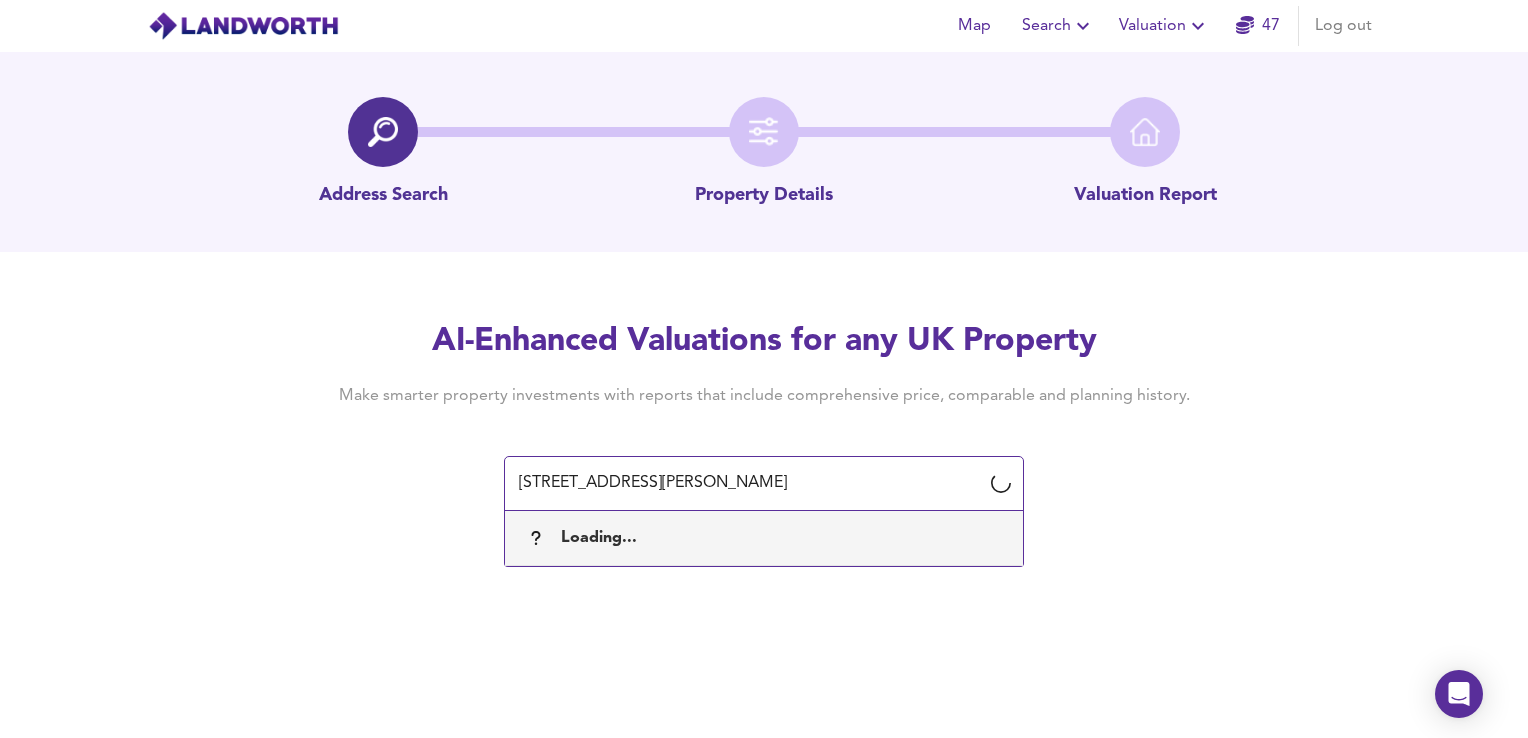 click on "AI-Enhanced Valuations for any UK Property Make smarter property investments with reports that include comprehensive price, comparable and planning history. [STREET_ADDRESS][PERSON_NAME] ​ Loading..." at bounding box center (764, 415) 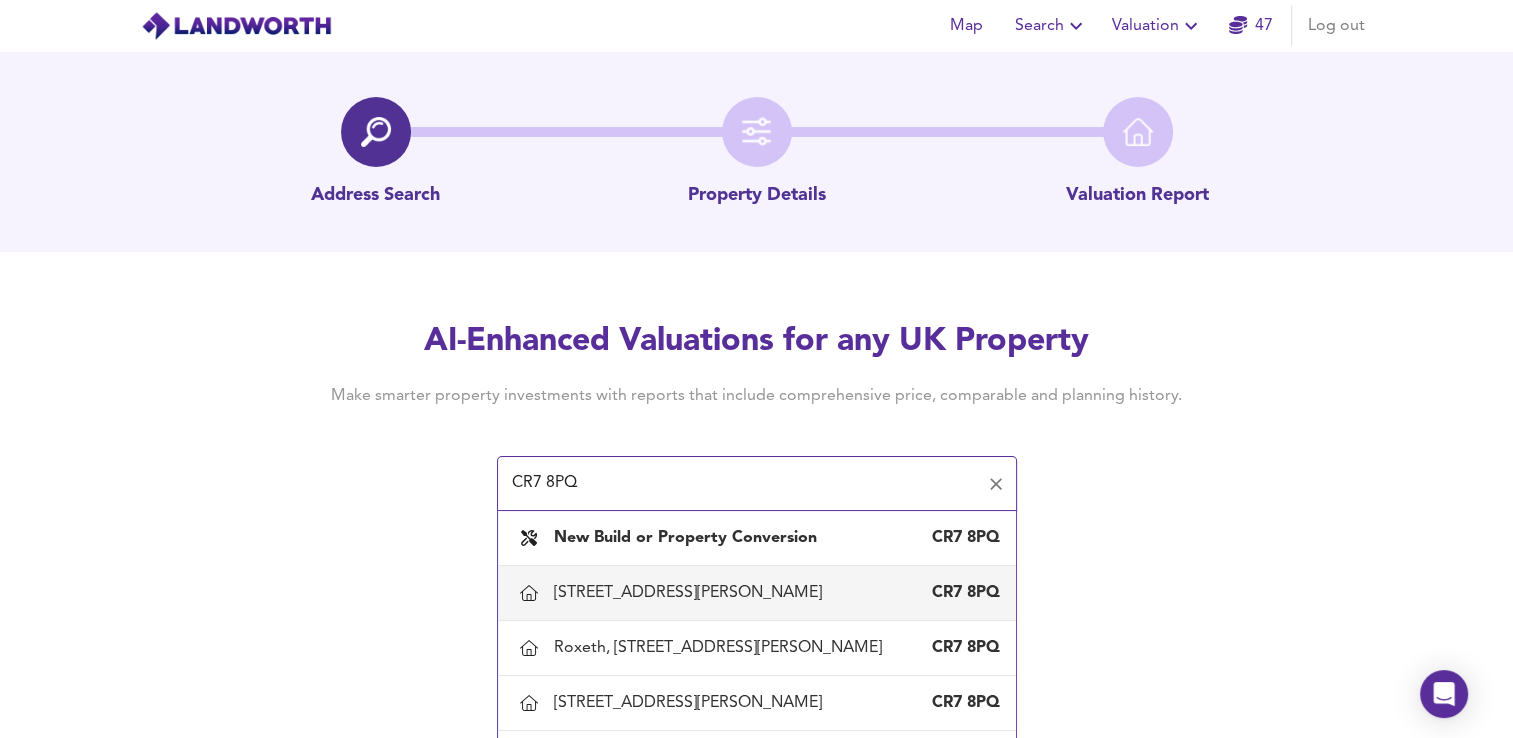 click on "[STREET_ADDRESS][PERSON_NAME]" at bounding box center [692, 593] 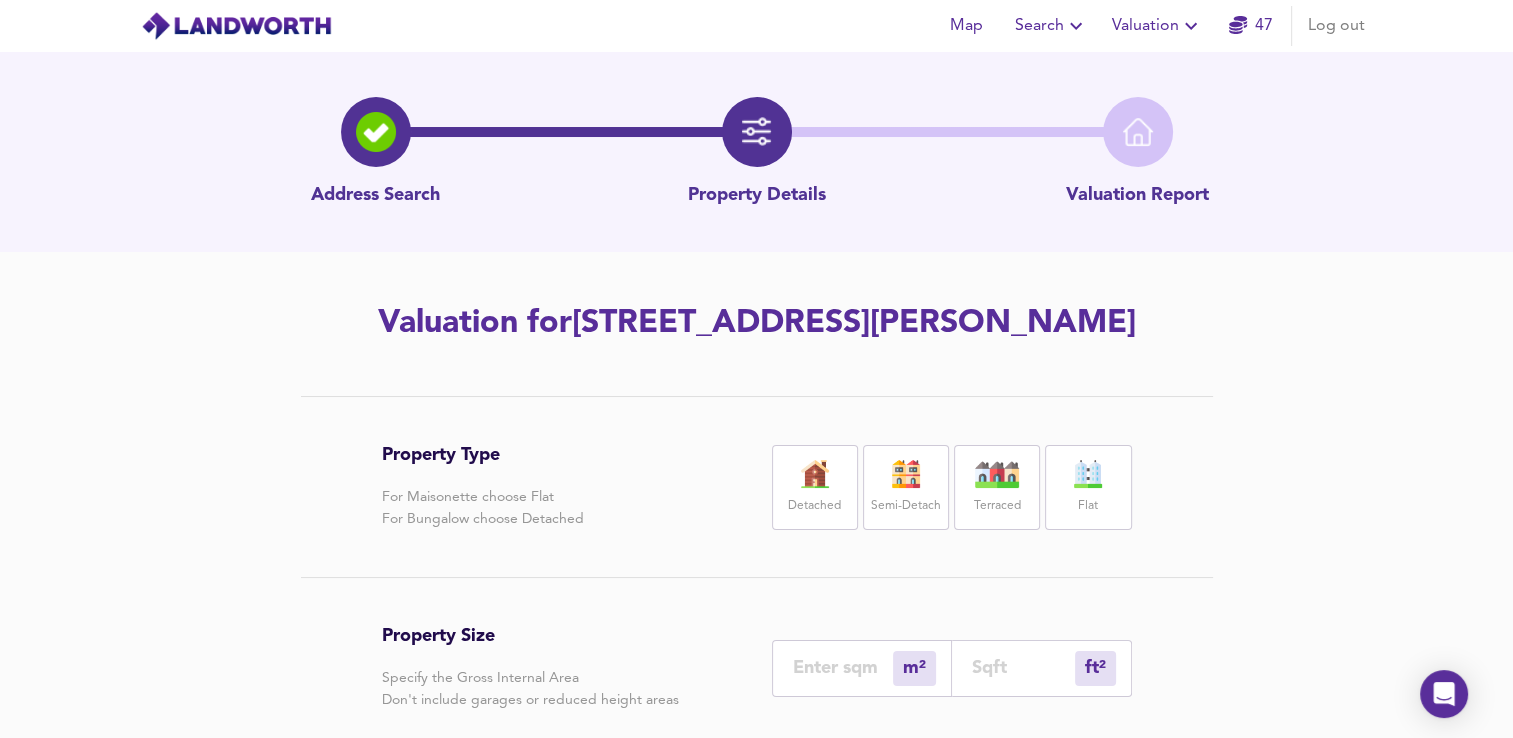 click on "Flat" at bounding box center (1088, 487) 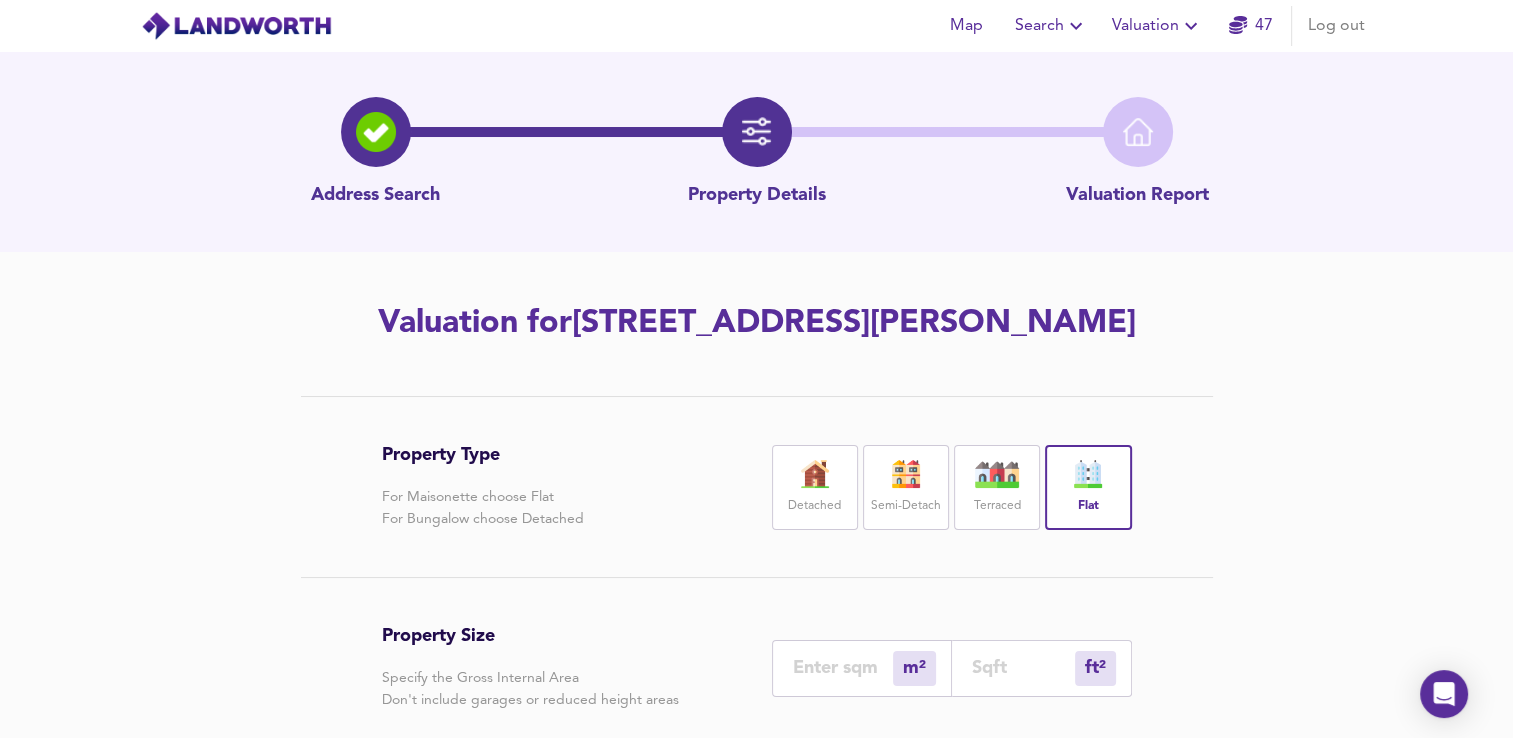 click at bounding box center (1023, 667) 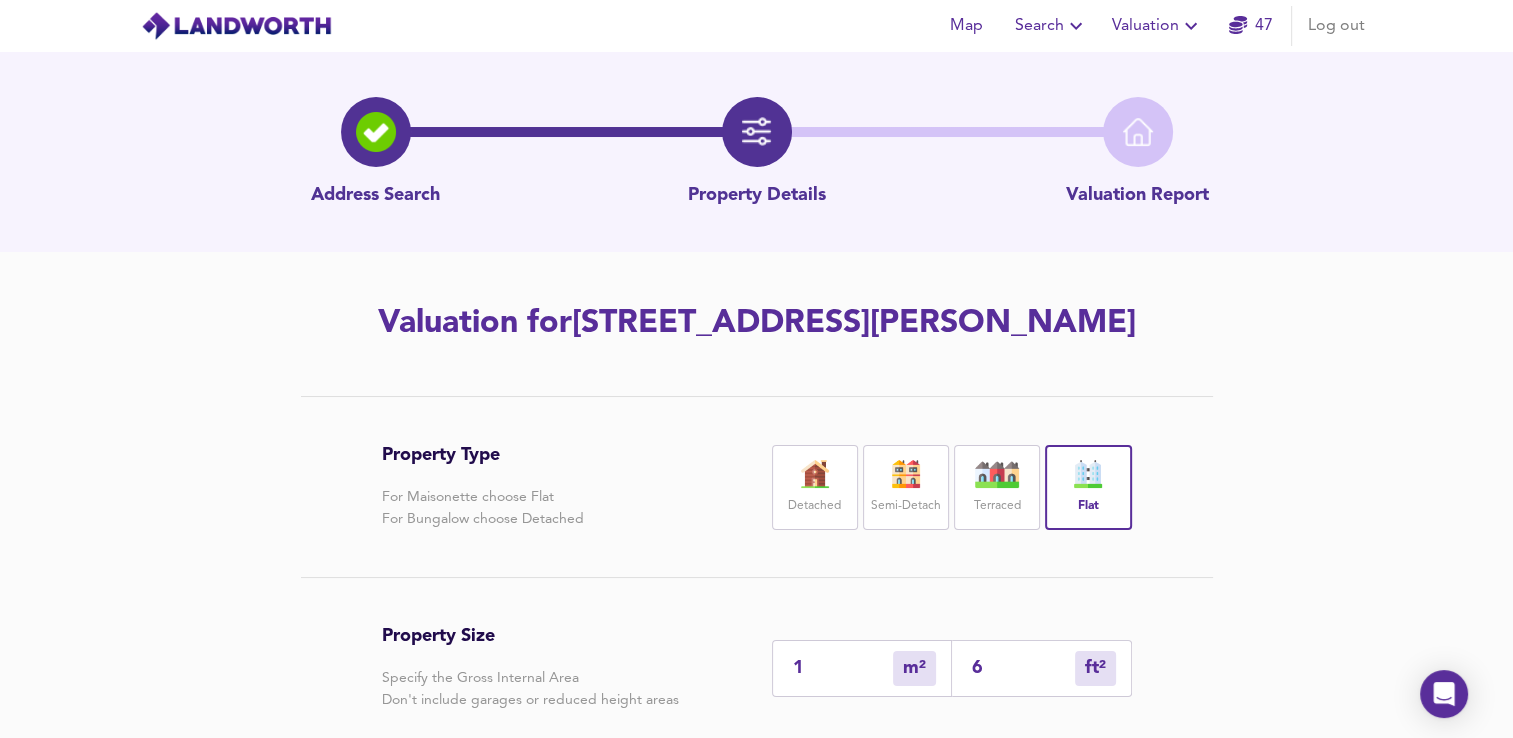 type on "6" 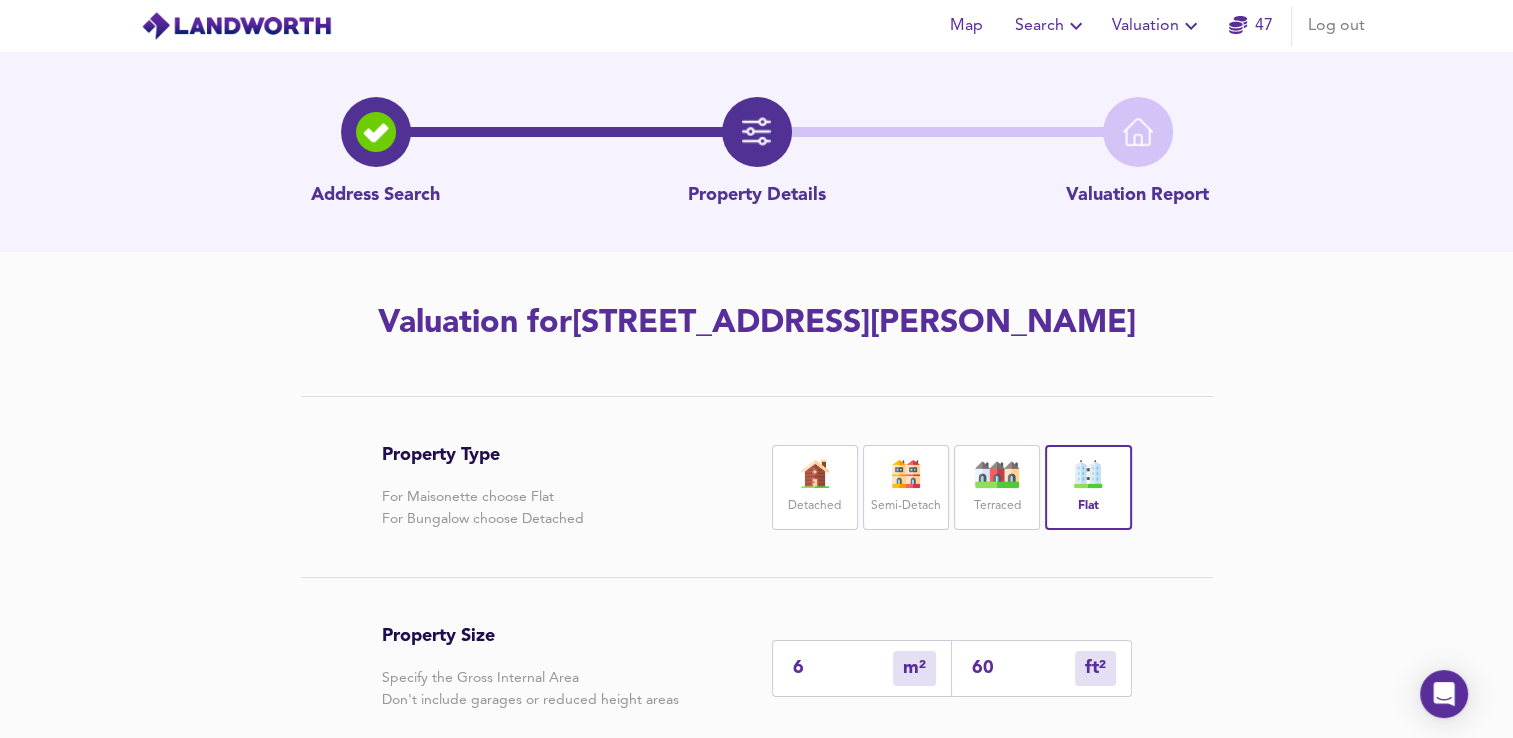 type on "56" 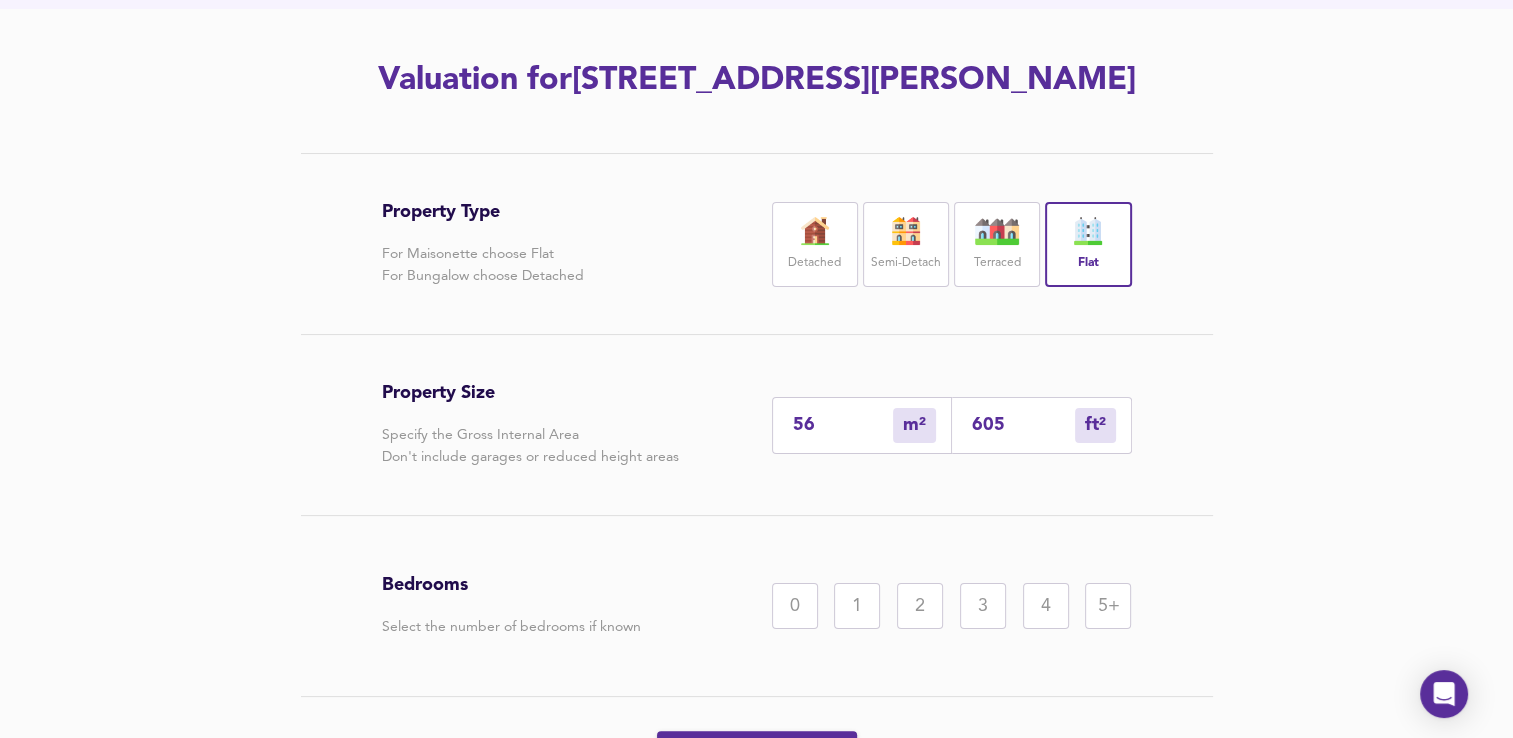 scroll, scrollTop: 242, scrollLeft: 0, axis: vertical 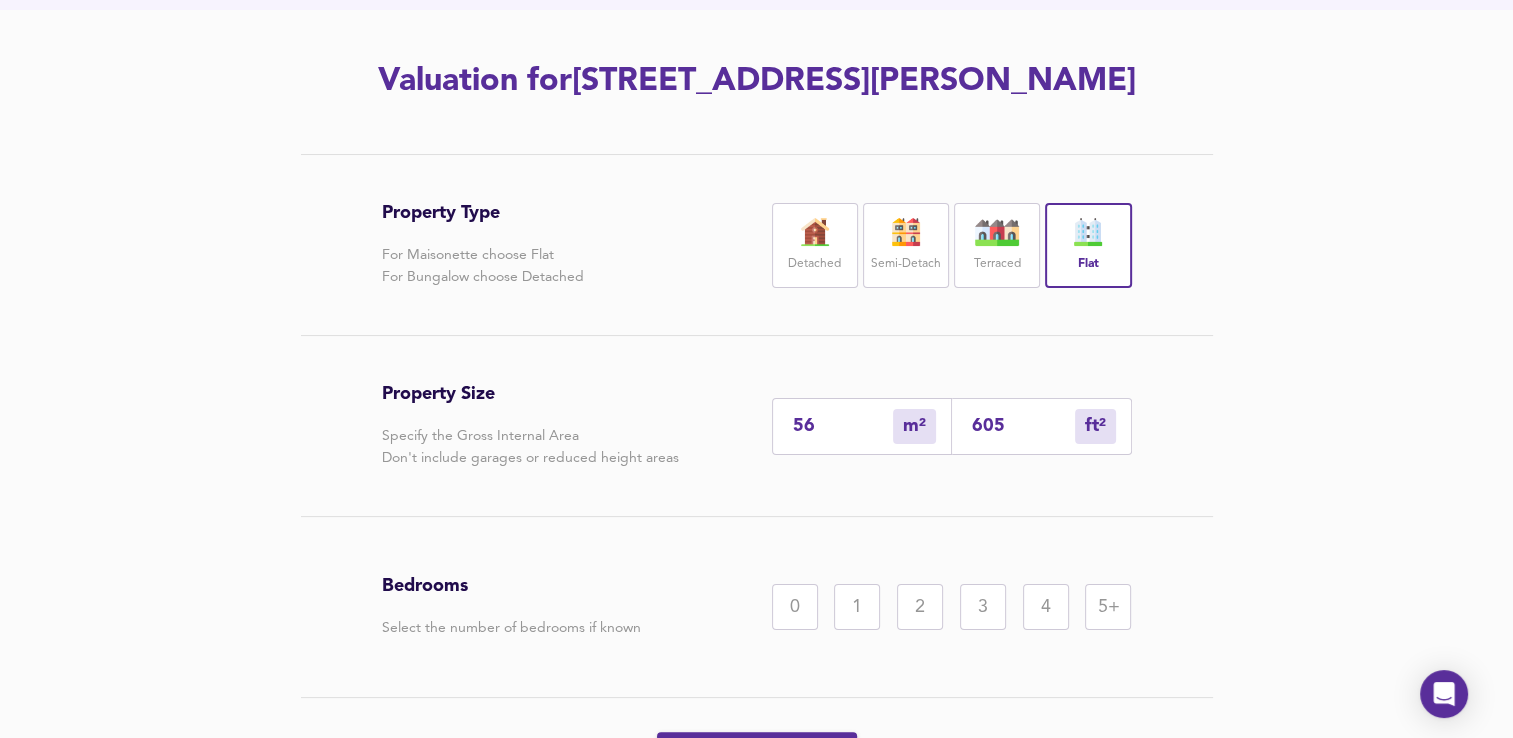 type on "605" 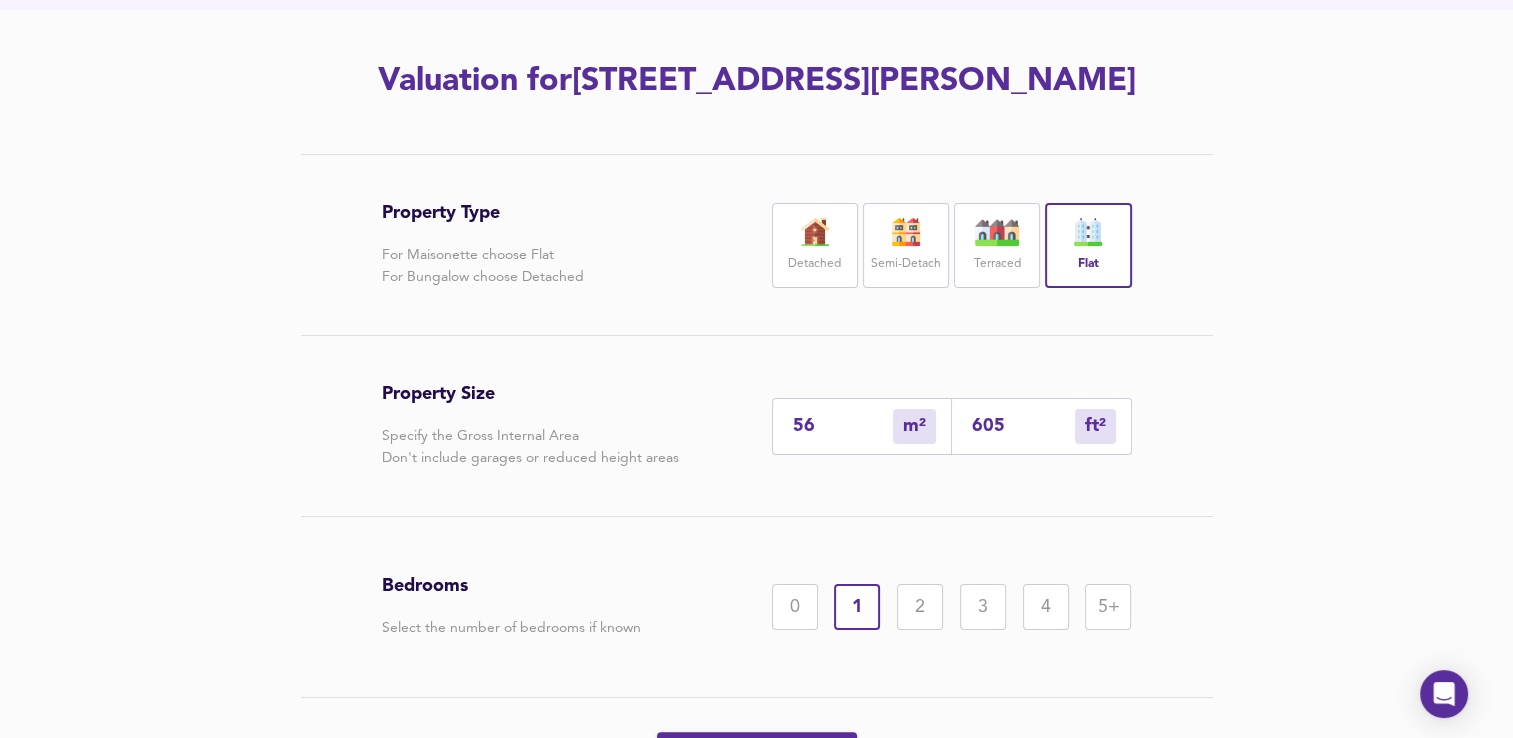 click on "2" at bounding box center [920, 607] 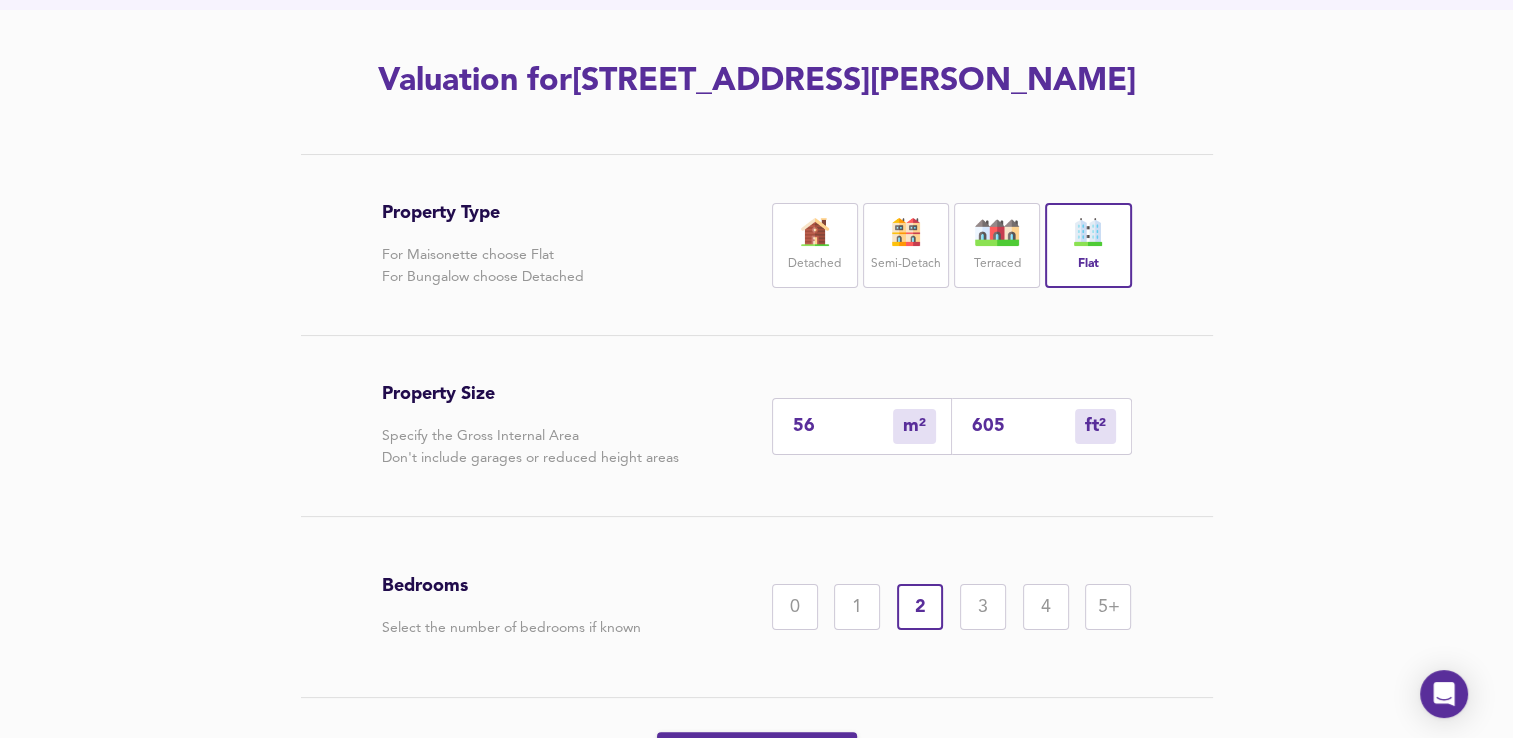 click on "Address Search Property Details Valuation Report Valuation for  [STREET_ADDRESS][PERSON_NAME] Property Type For Maisonette choose Flat For Bungalow choose Detached Detached Semi-Detach   Terraced Flat Property Size Specify the Gross Internal Area Don't include garages or reduced height areas 56 m² sqm 605 ft² sqft Bedrooms Select the number of bedrooms if known 0 1 2 3 4 5+ Generate Report" at bounding box center (756, 334) 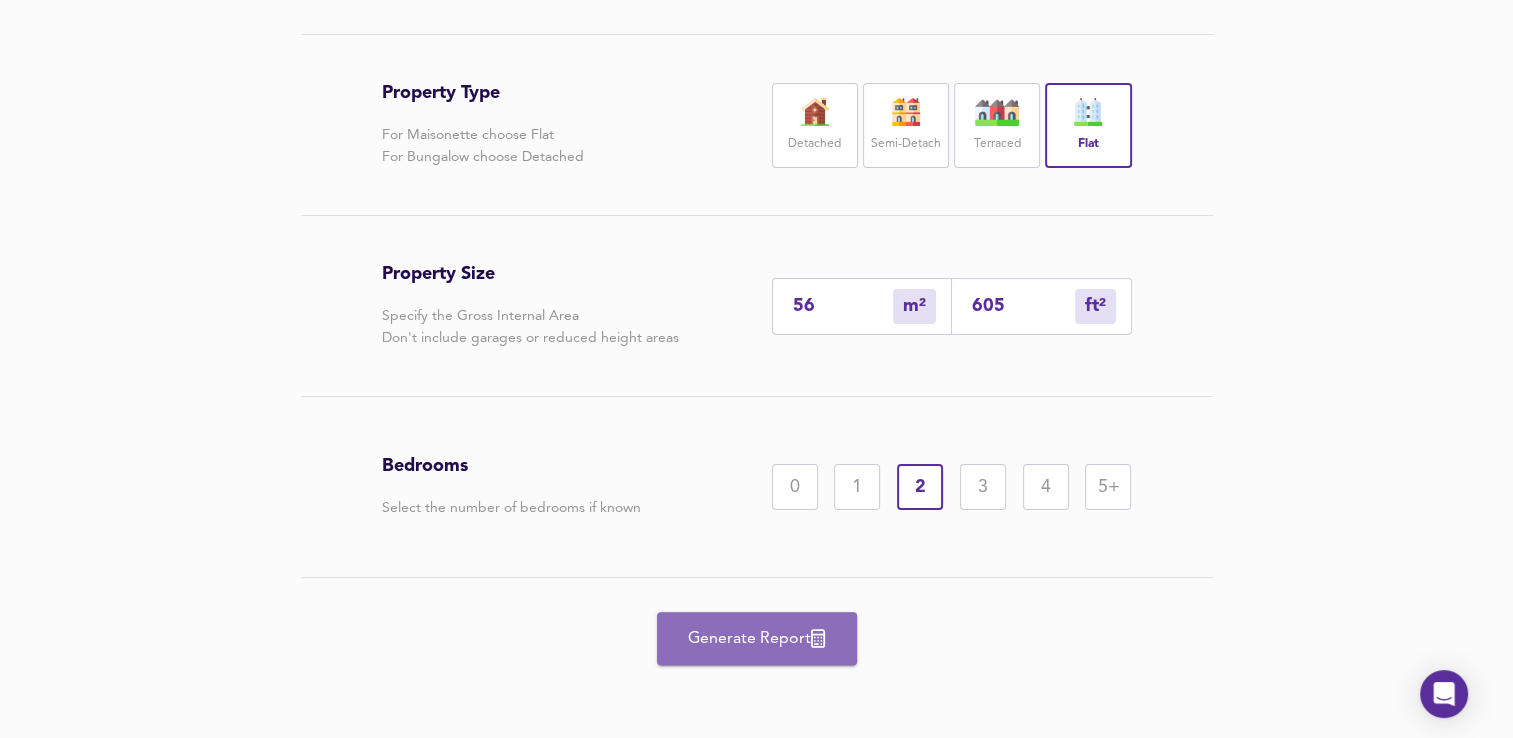 click on "Generate Report" at bounding box center (757, 638) 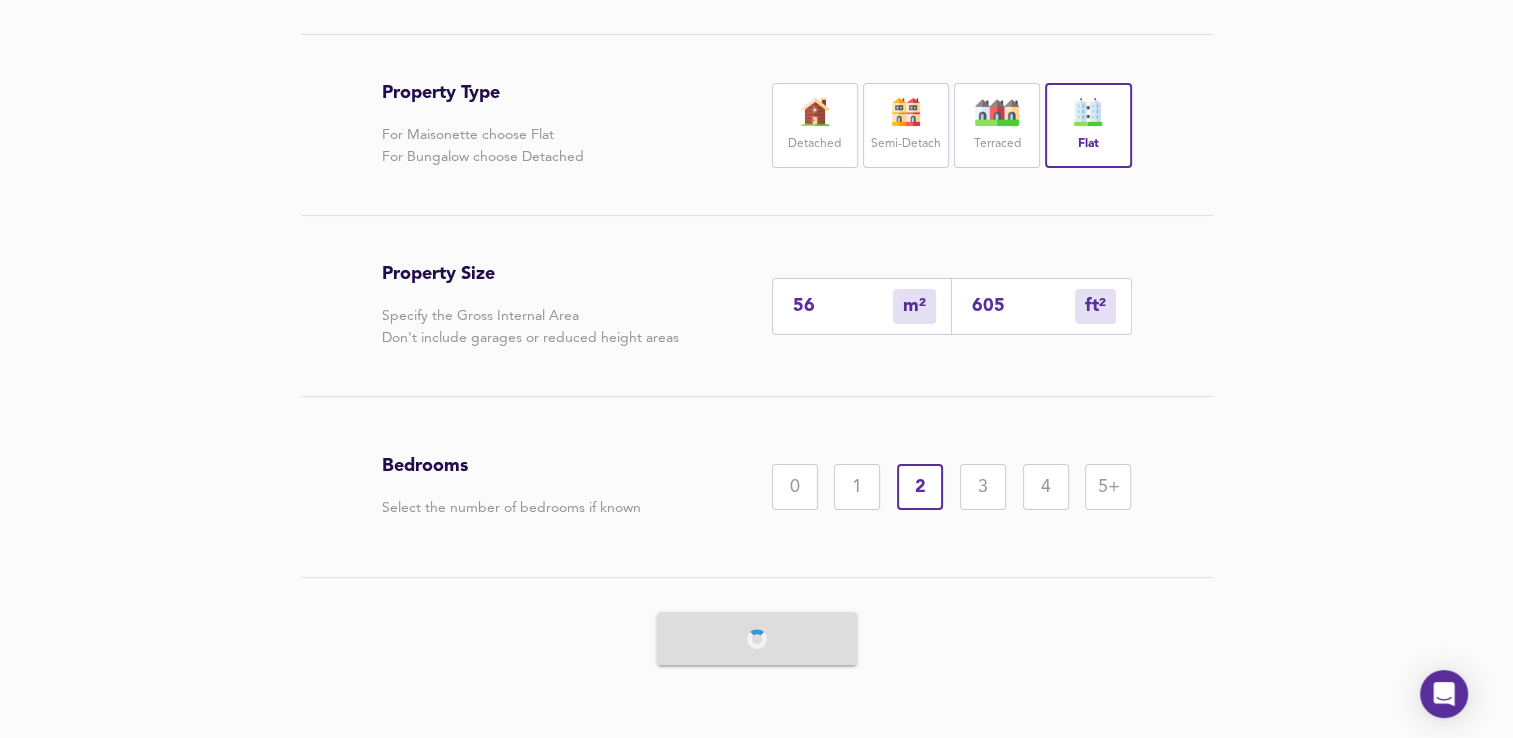 scroll, scrollTop: 0, scrollLeft: 0, axis: both 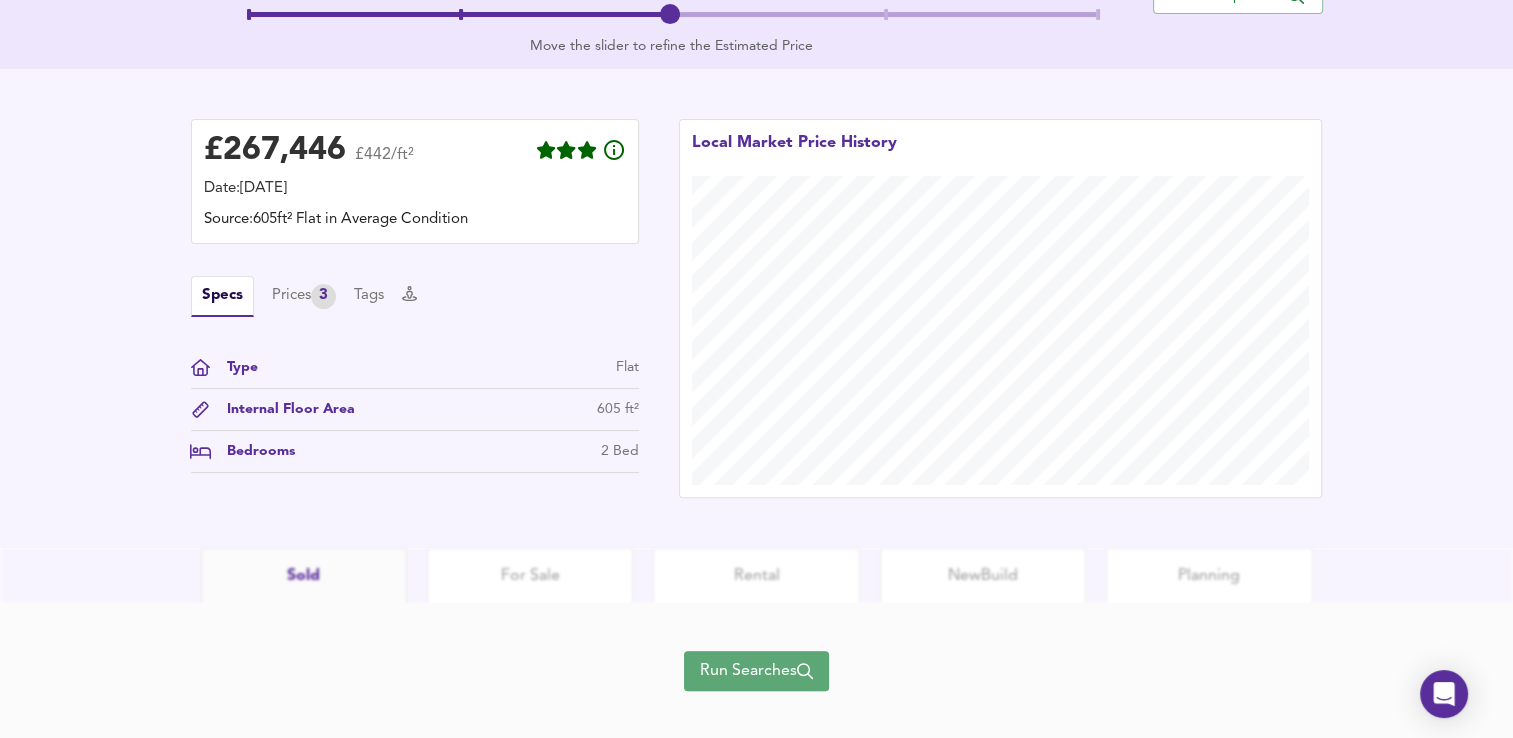 click on "Run Searches" at bounding box center (756, 671) 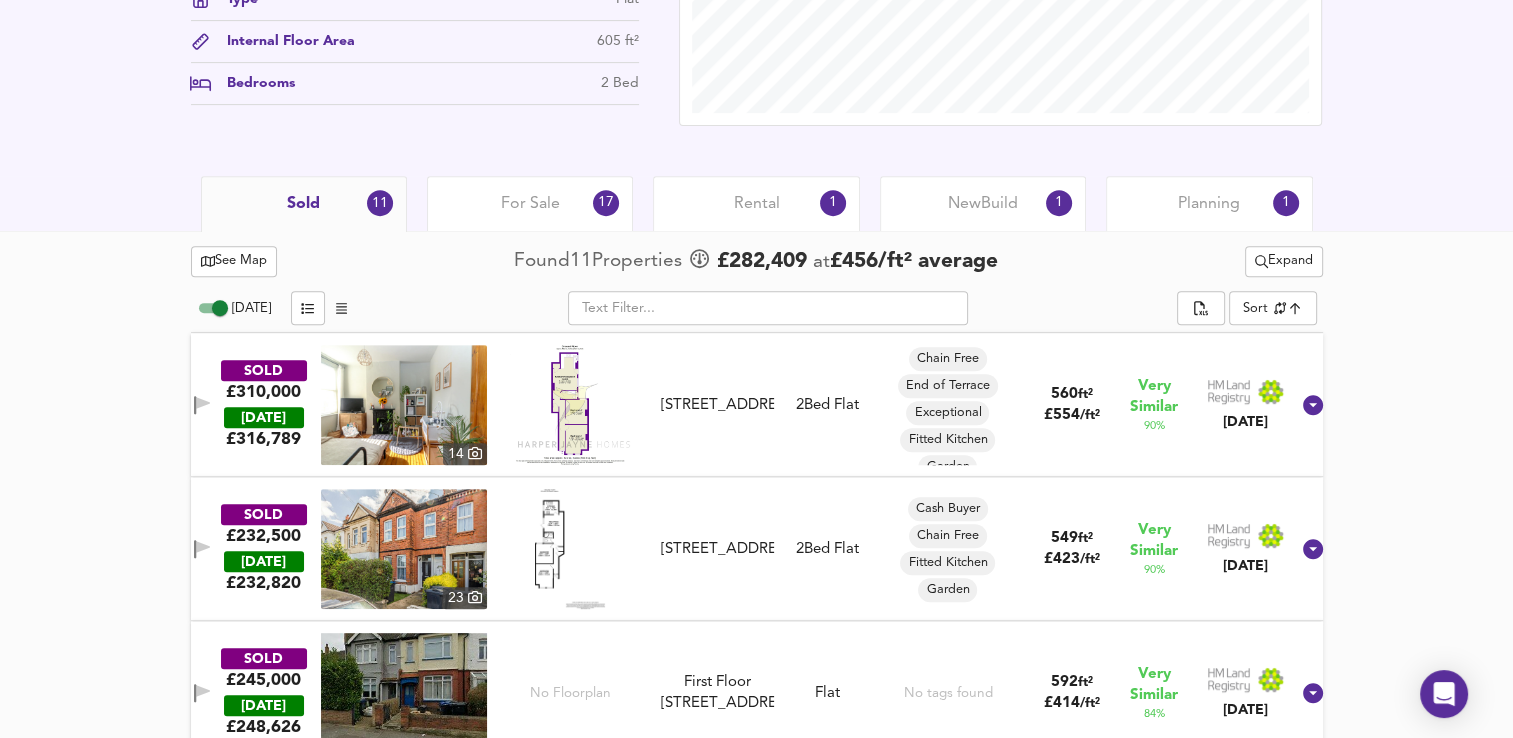 scroll, scrollTop: 868, scrollLeft: 0, axis: vertical 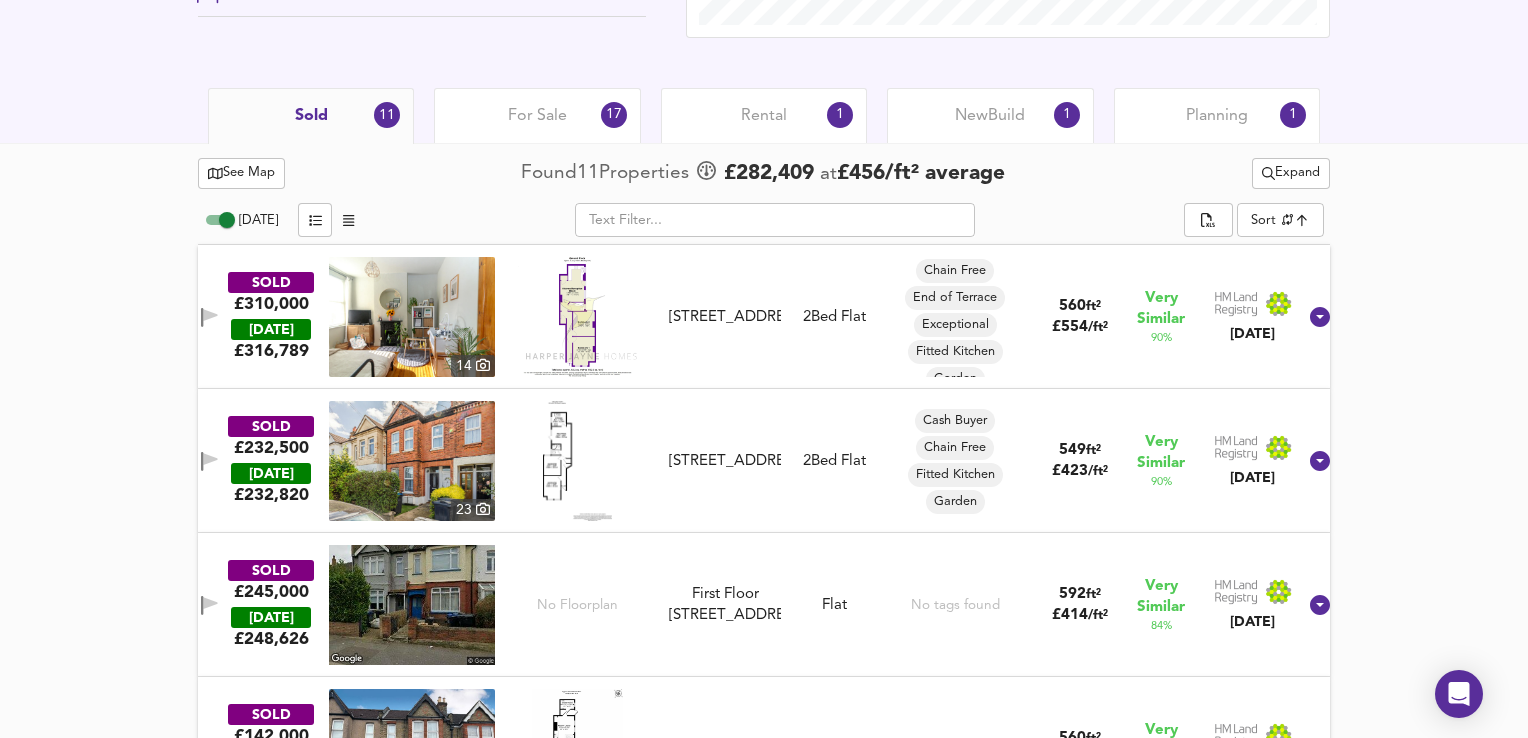 click on "Map Search Valuation    46 Log out [STREET_ADDRESS][PERSON_NAME] Download Share £ 267,446   £442/ft²   Date:  [DATE] Source:  605ft² Flat in Average Condition EDIT Specs Prices   3 Tags Type Flat Internal Floor Area 605 ft² Bedrooms 2 Bed   Local Market Price History   Sold 11 For Sale 17 Rental 1 New  Build 1 Planning 1   See Map Found  11  Propert ies     £ 282,409   at  £ 456 / ft²   average      Expand [DATE]           ​       Sort   similarityscore ​ SOLD £310,000   [DATE]  £ 316,789   [GEOGRAPHIC_DATA][STREET_ADDRESS][STREET_ADDRESS] 2  Bed   Flat Chain Free End of Terrace Exceptional Fitted Kitchen Garden Investment Property Spacious 560 ft² £ 554 / ft² Very Similar 90 % [DATE] SOLD £232,500   [DATE]  £ 232,820   [GEOGRAPHIC_DATA][STREET_ADDRESS][STREET_ADDRESS] 2  Bed   Flat Cash Buyer Chain Free Fitted Kitchen Garden 549 ft² £ 423 / ft² Very Similar 90 % [DATE] SOLD £245,000   £ £" at bounding box center [764, -499] 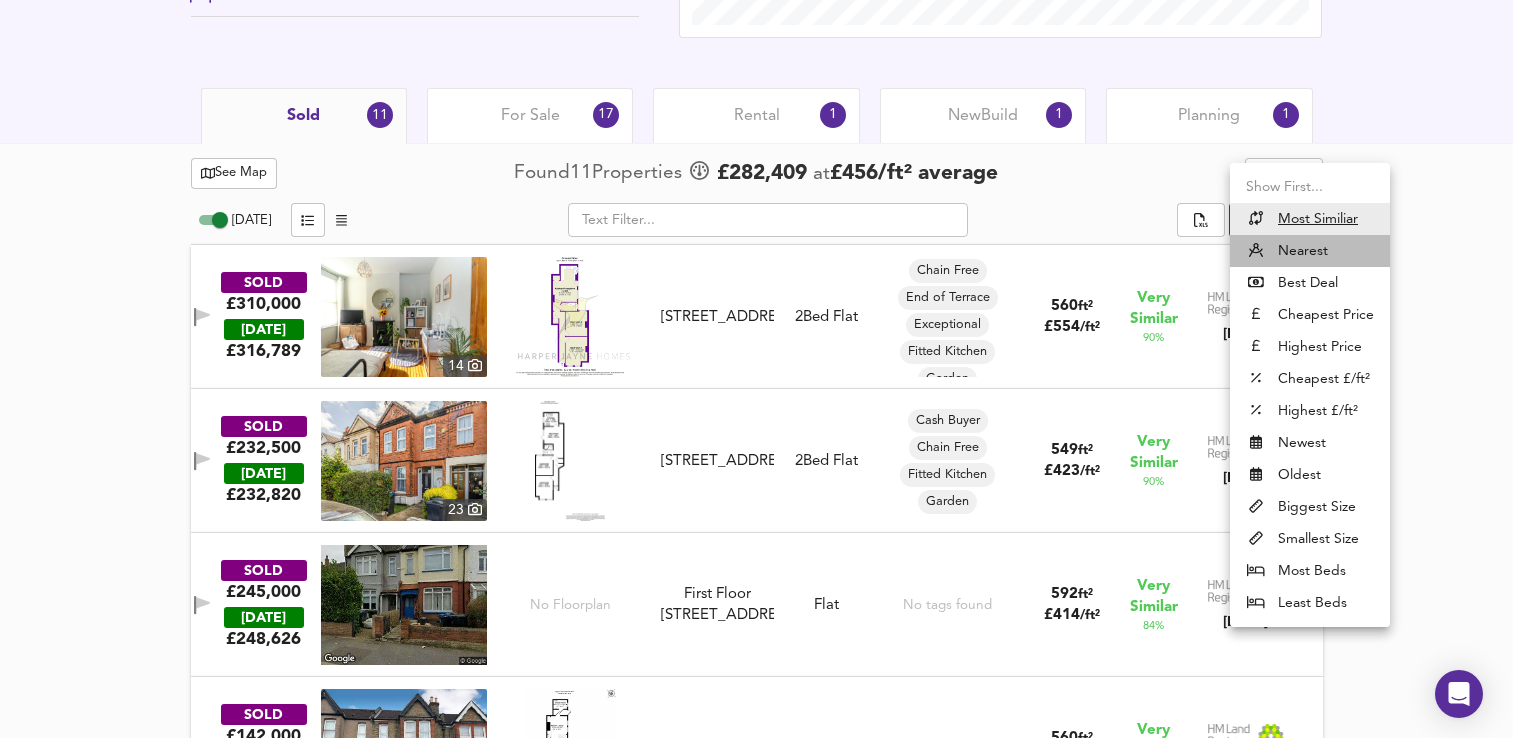 click at bounding box center [1256, 251] 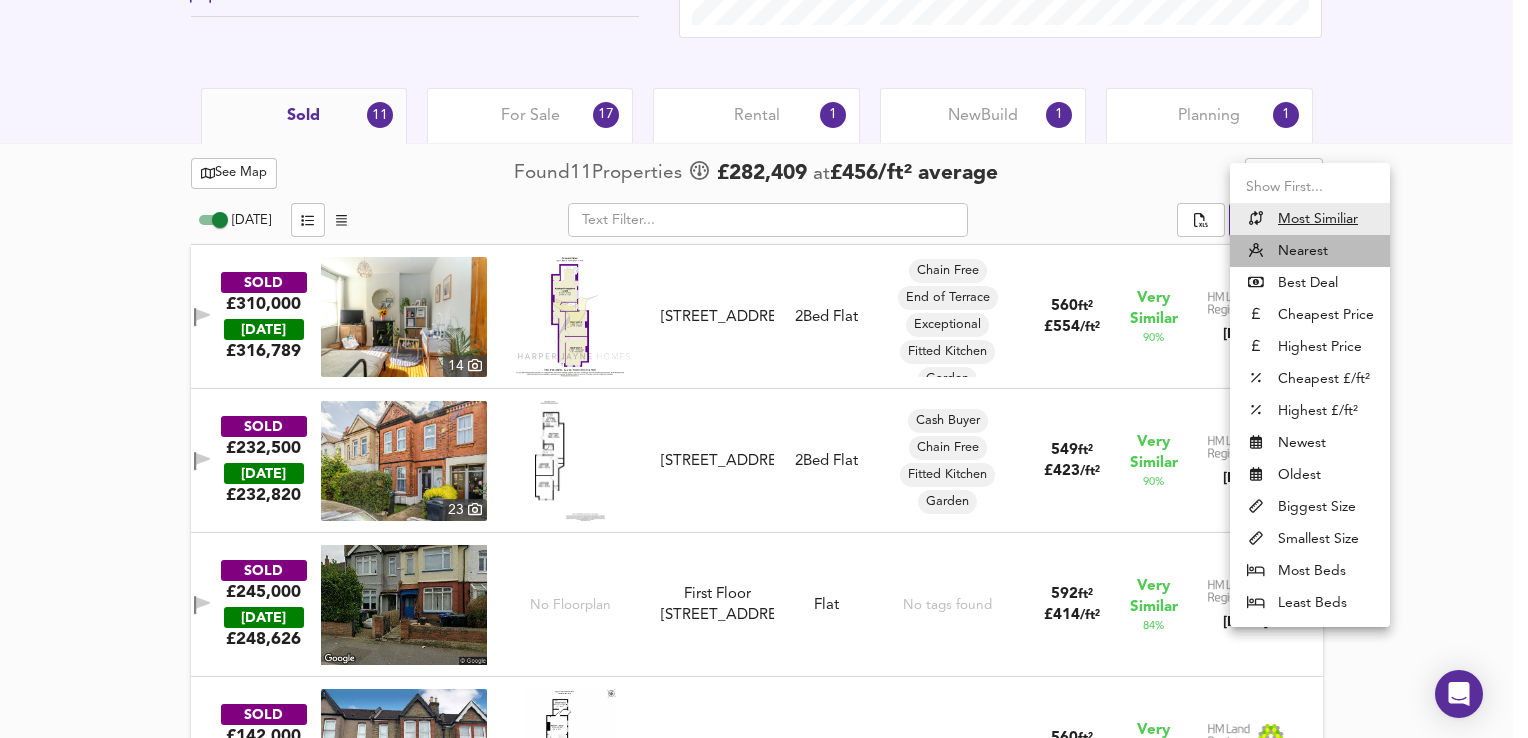 type on "distancetocenter" 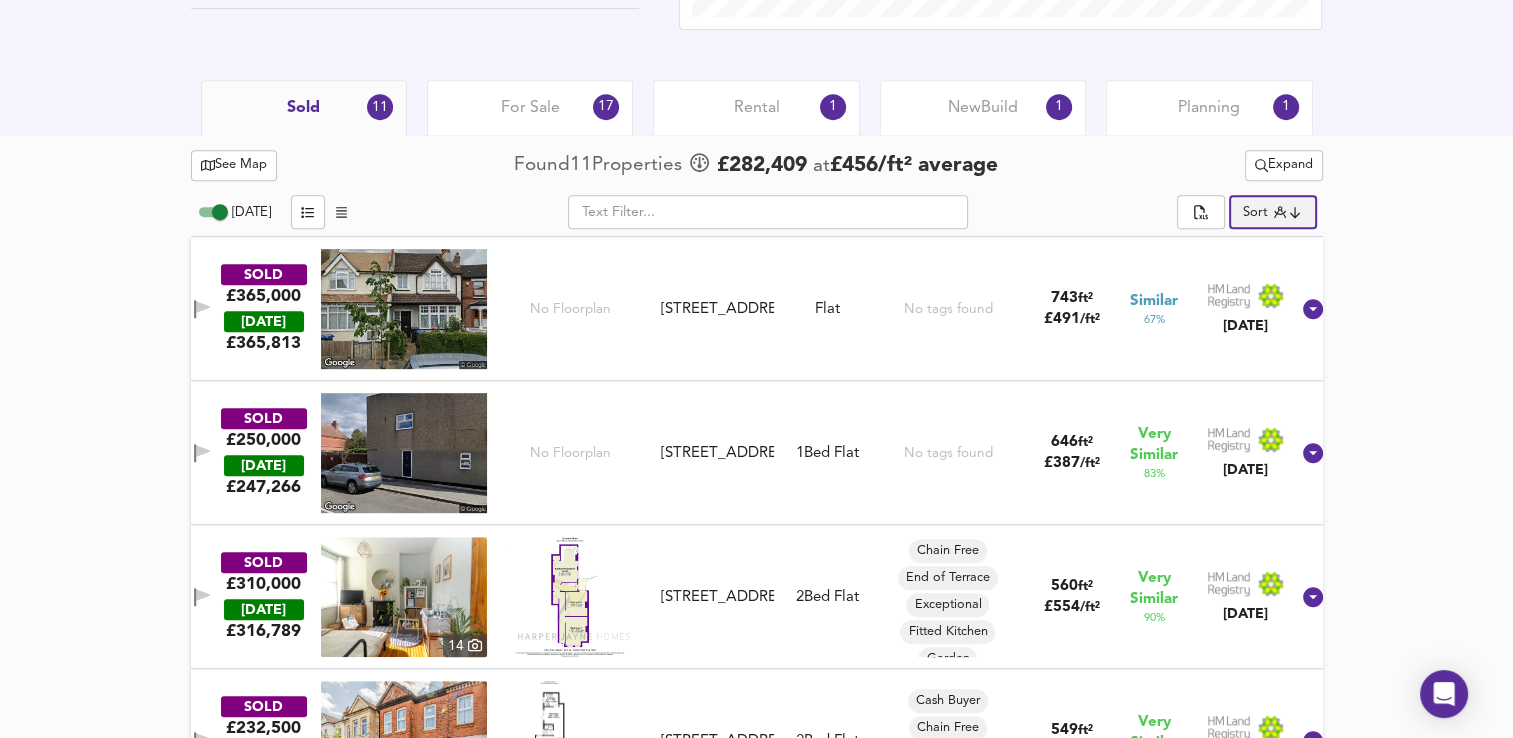 scroll, scrollTop: 936, scrollLeft: 0, axis: vertical 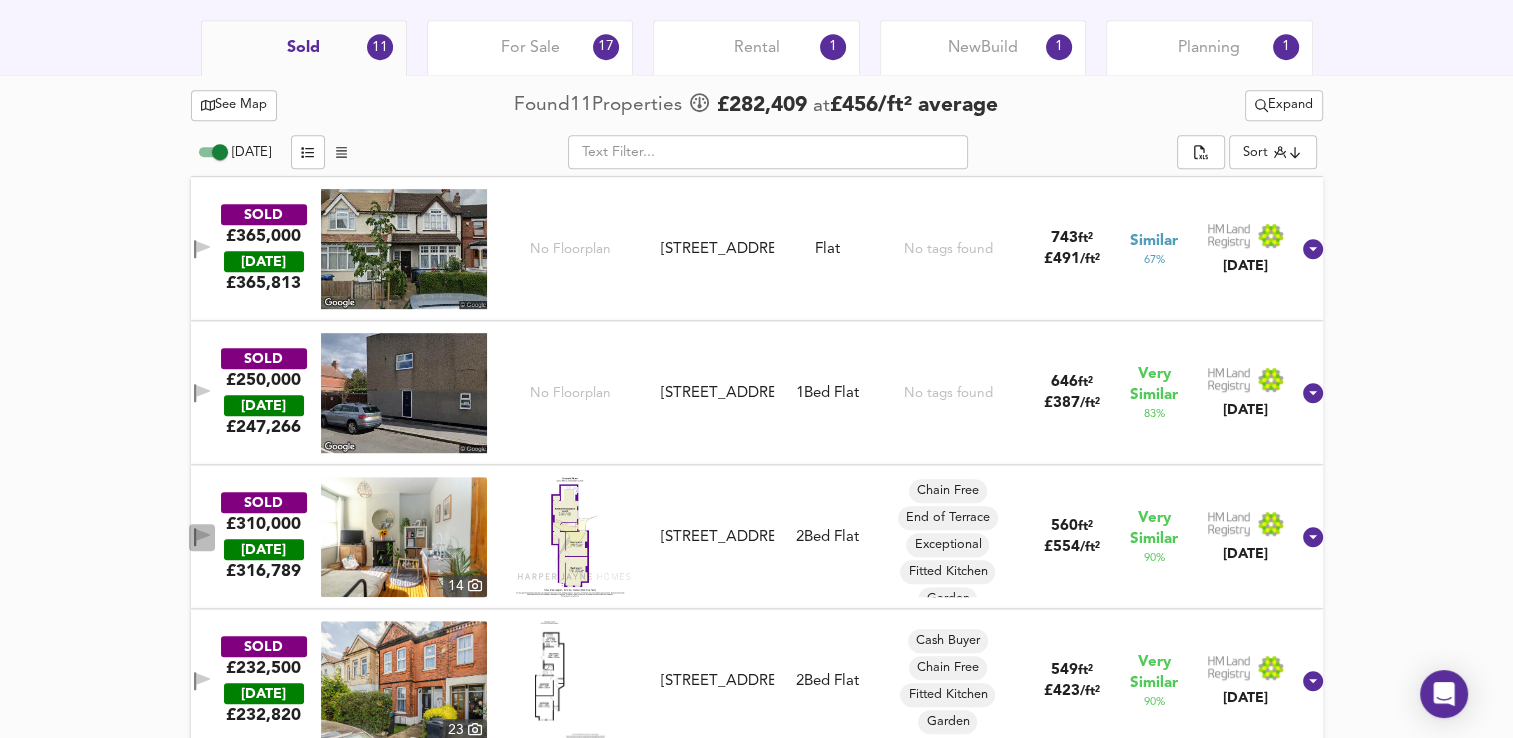 click at bounding box center (202, 537) 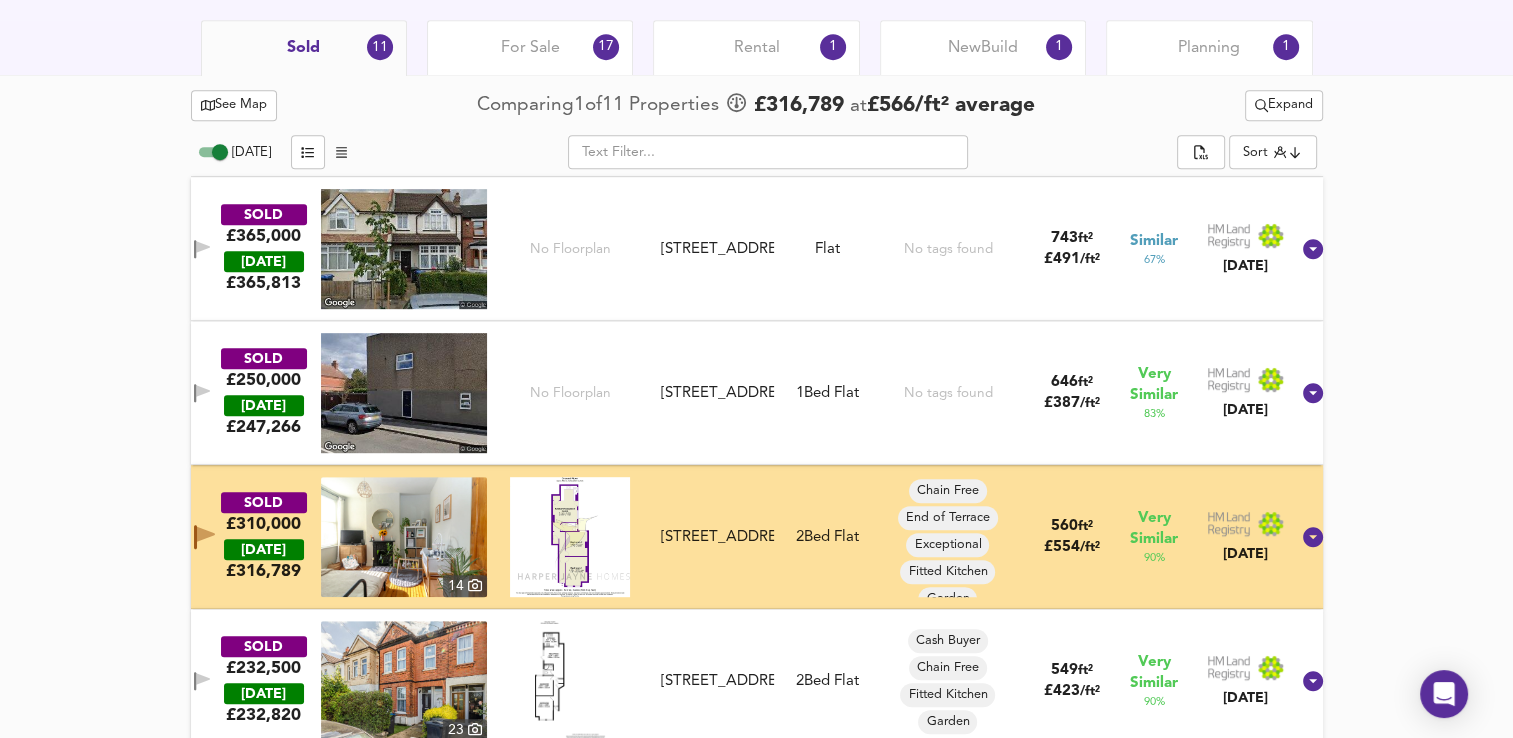 click on "See Map" at bounding box center (234, 105) 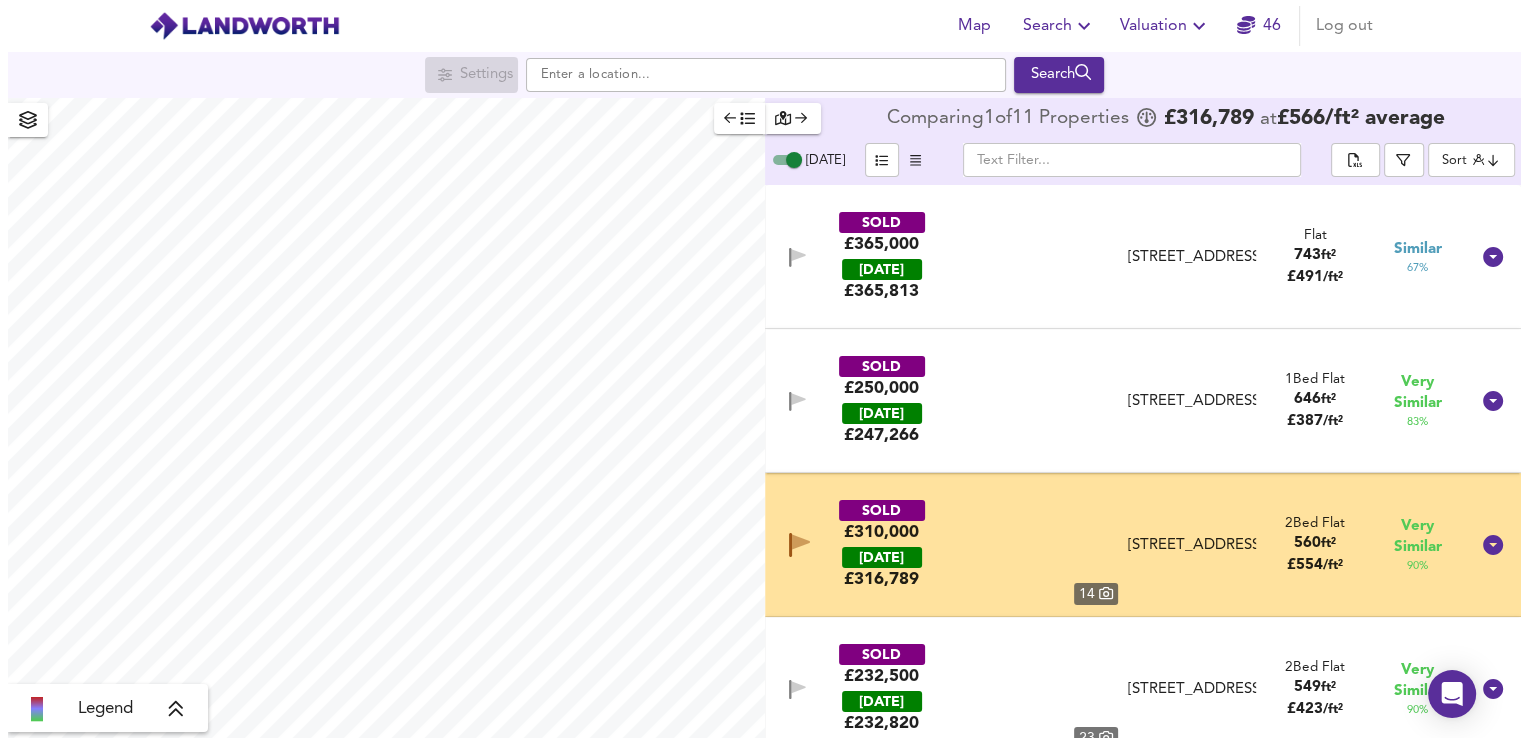 scroll, scrollTop: 0, scrollLeft: 0, axis: both 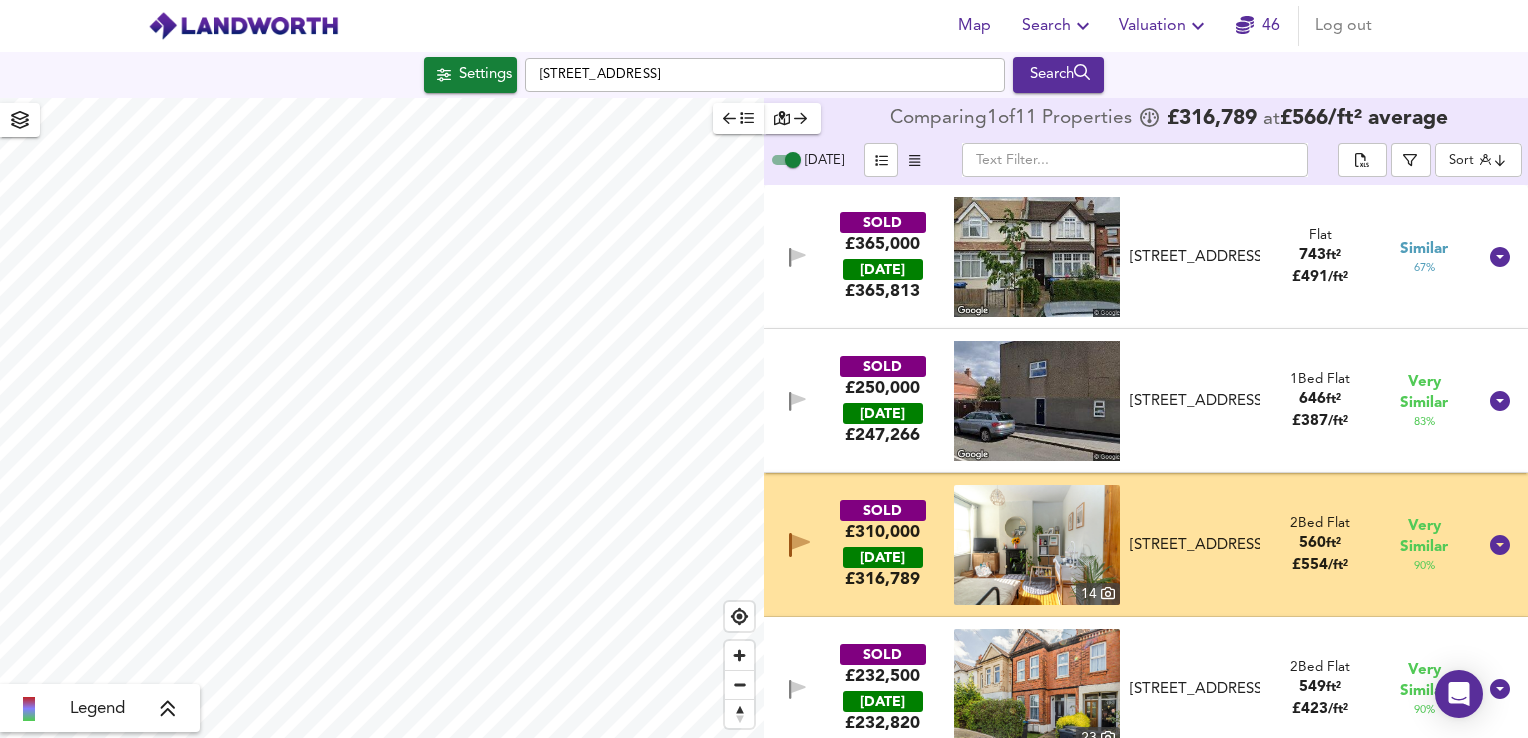 checkbox on "false" 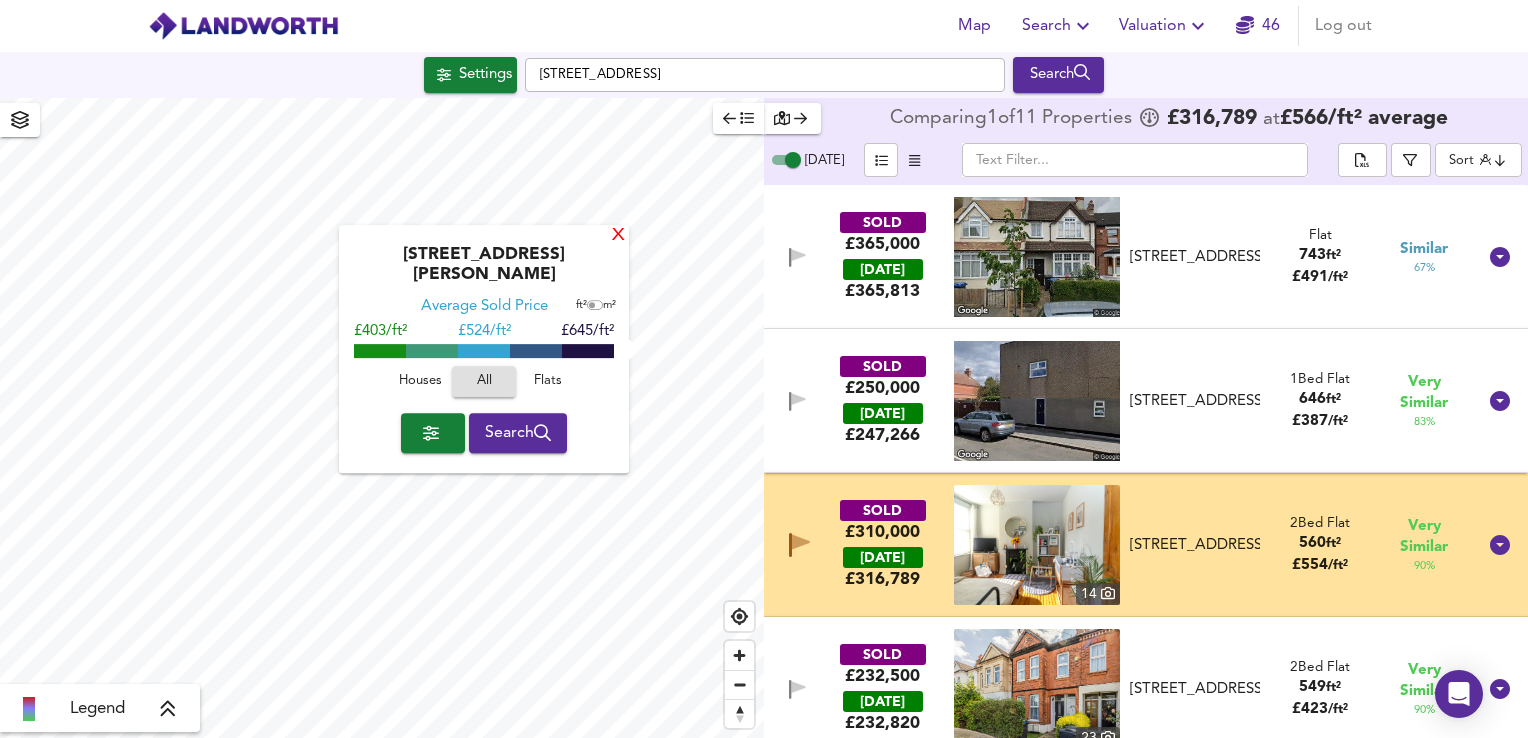 click on "X" at bounding box center [618, 236] 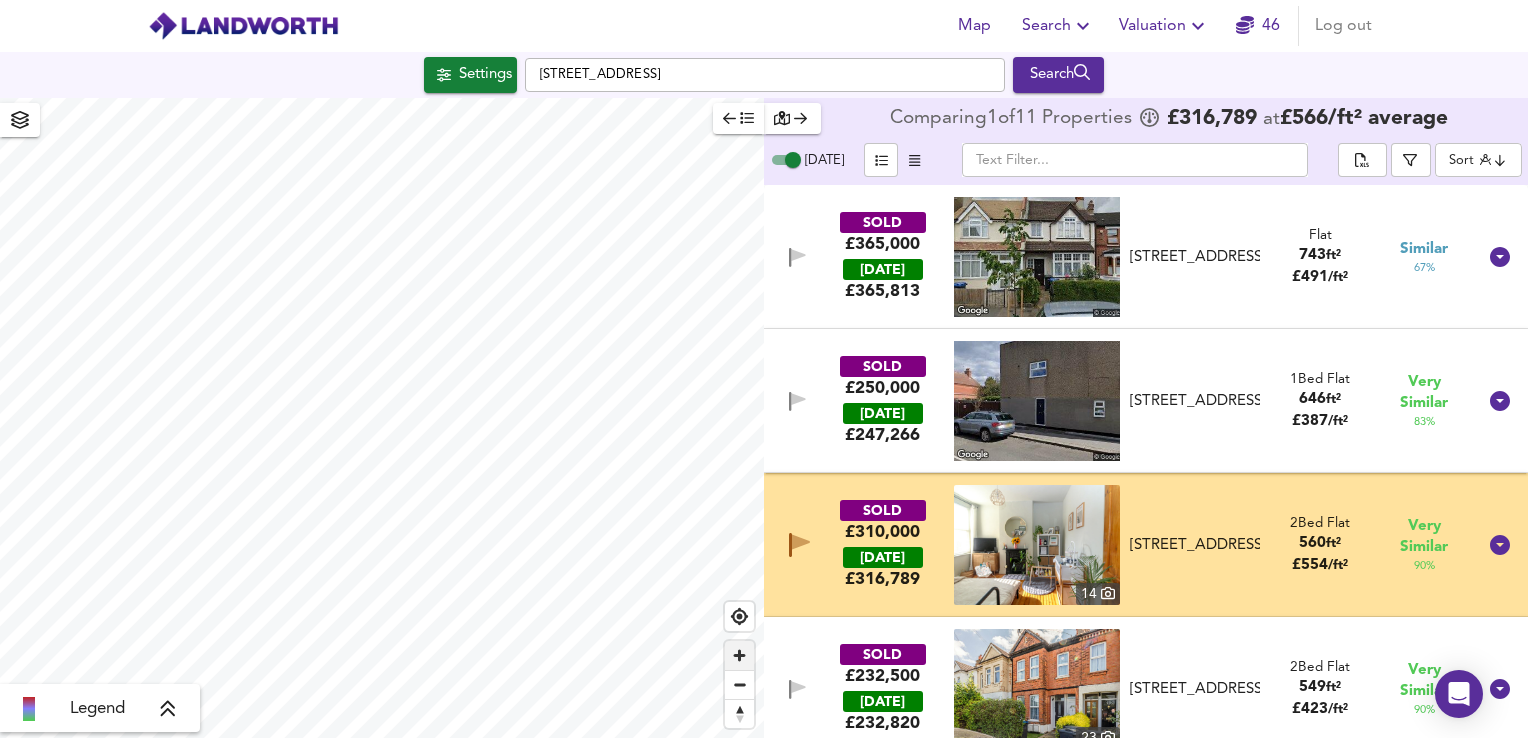 click at bounding box center (739, 655) 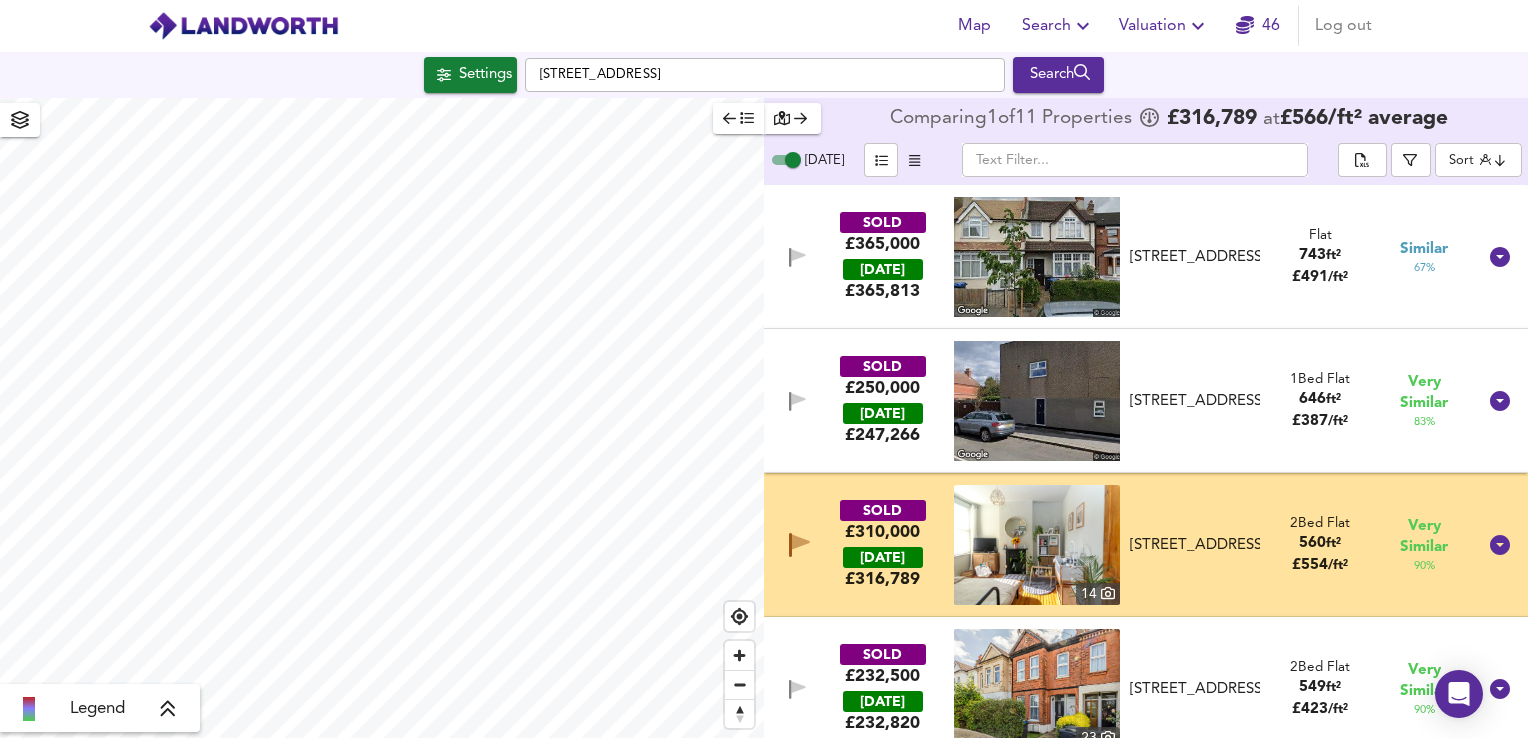 click at bounding box center [1037, 545] 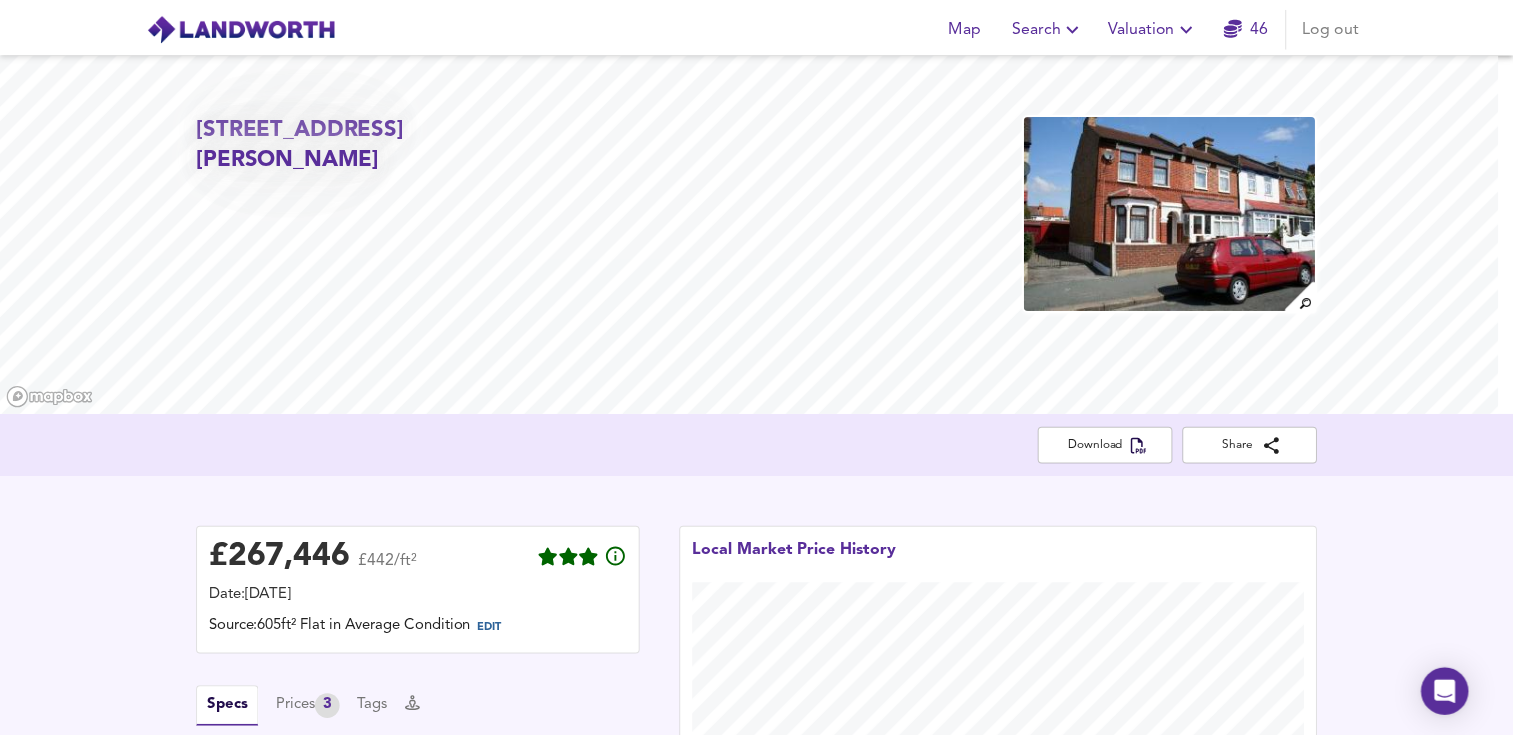 scroll, scrollTop: 936, scrollLeft: 0, axis: vertical 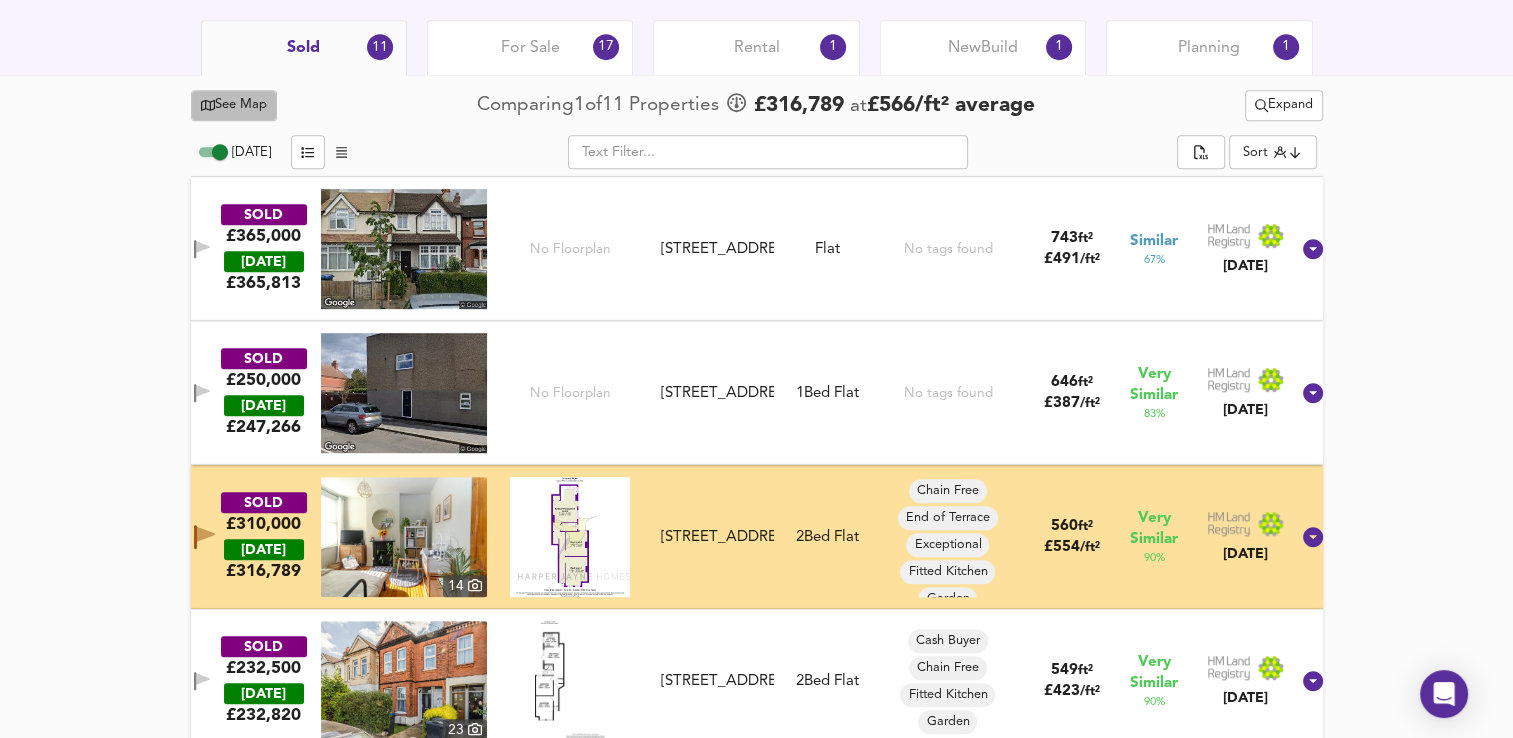 click on "See Map" at bounding box center [234, 105] 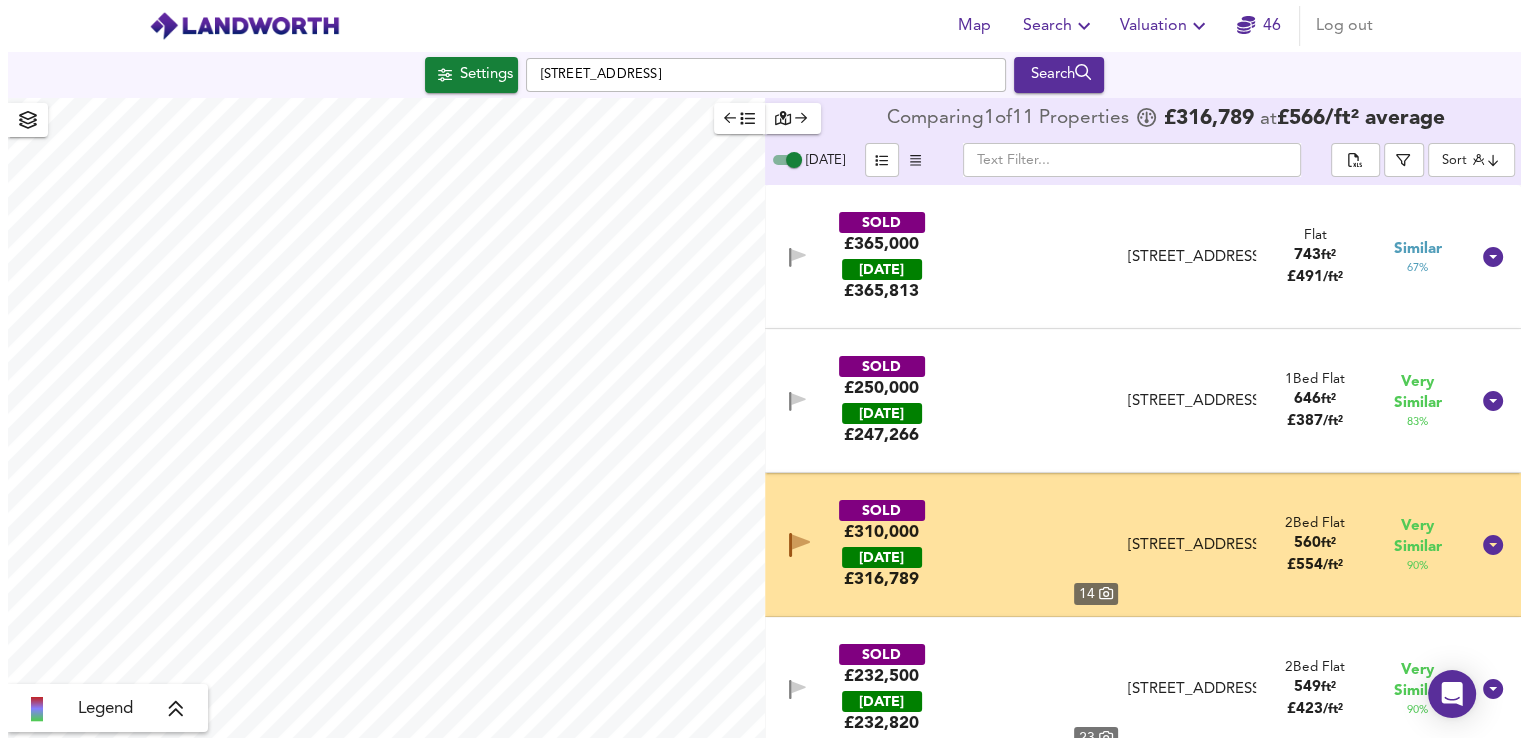 scroll, scrollTop: 0, scrollLeft: 0, axis: both 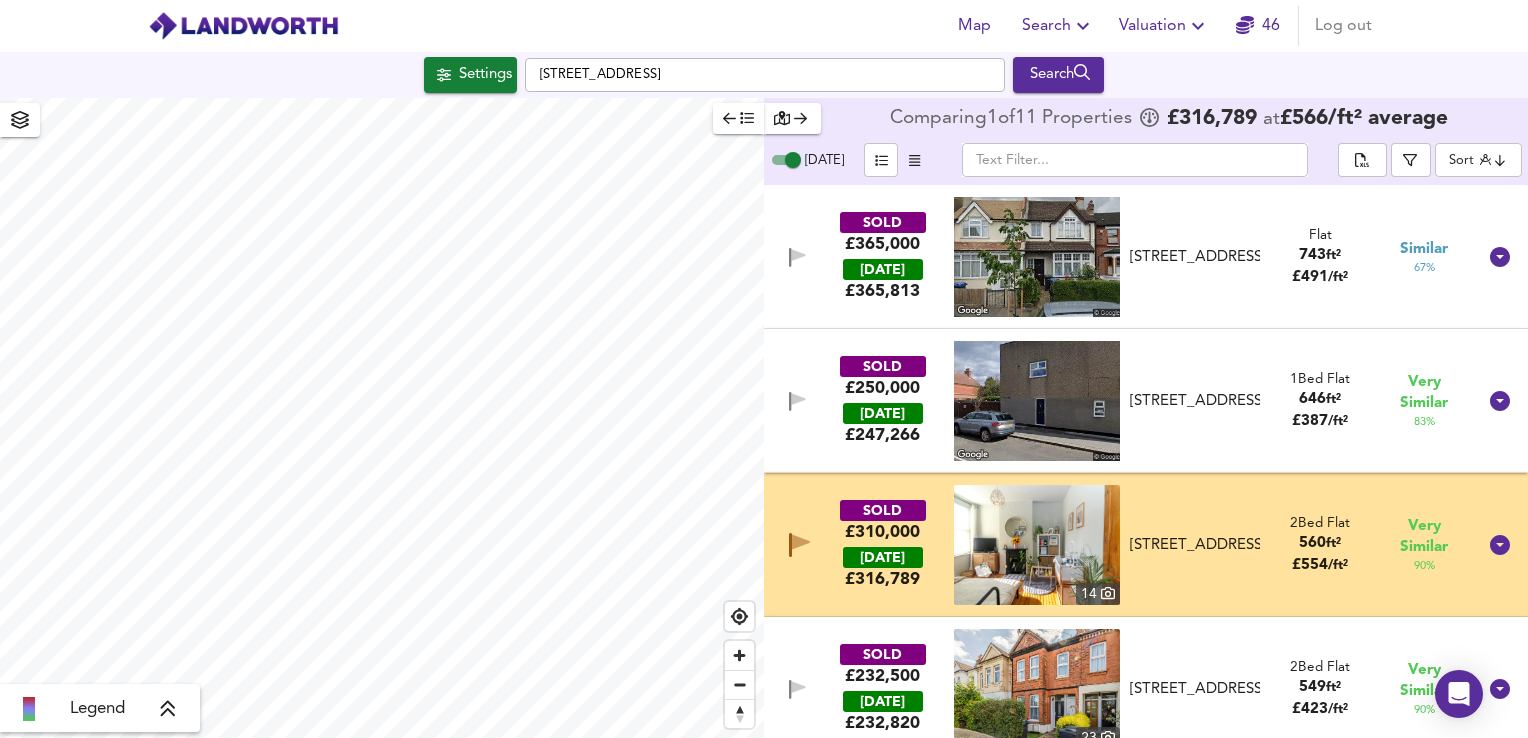 checkbox on "false" 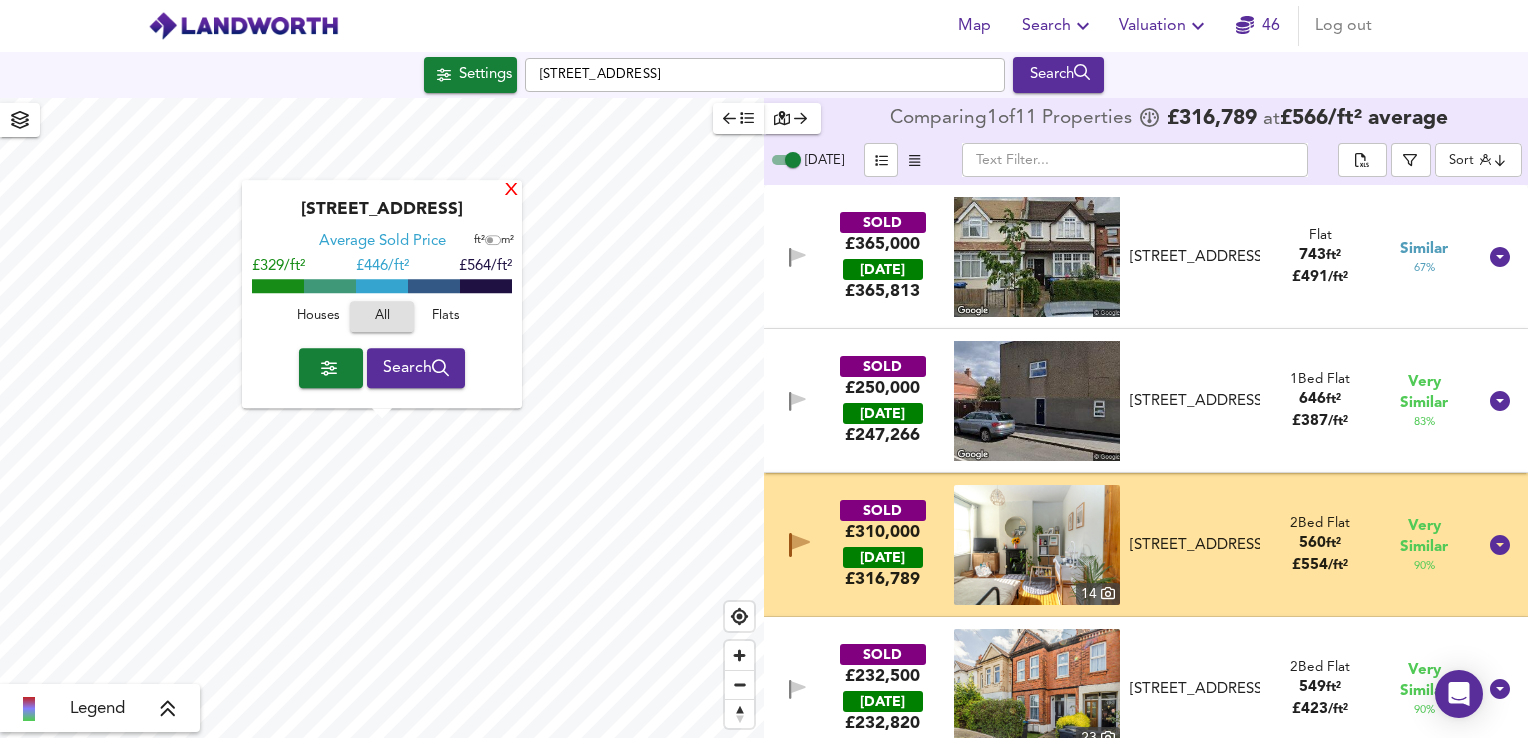 click on "X" at bounding box center [511, 191] 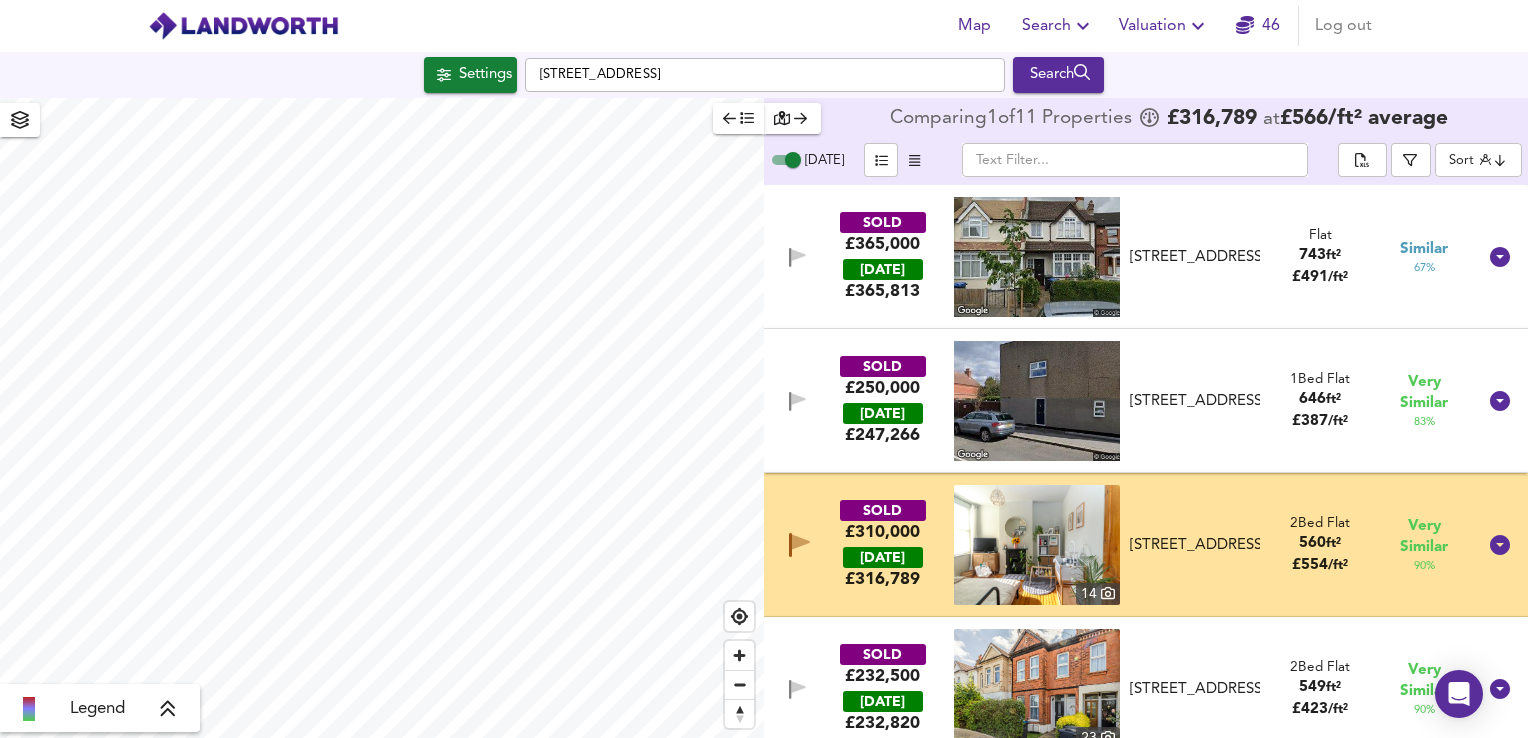 click on "SOLD £310,000   [DATE]  £ 316,789" at bounding box center [883, 545] 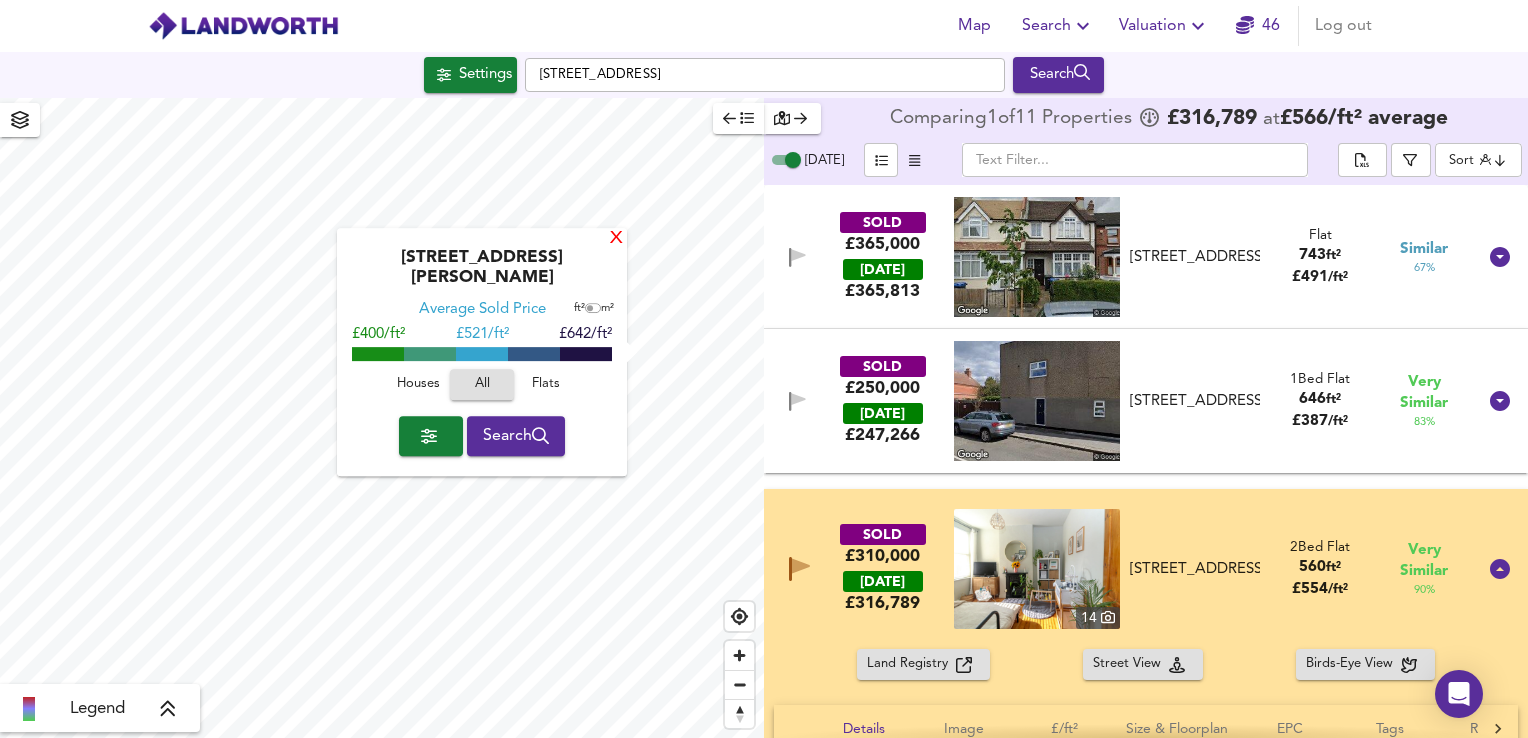 click on "X" at bounding box center [616, 239] 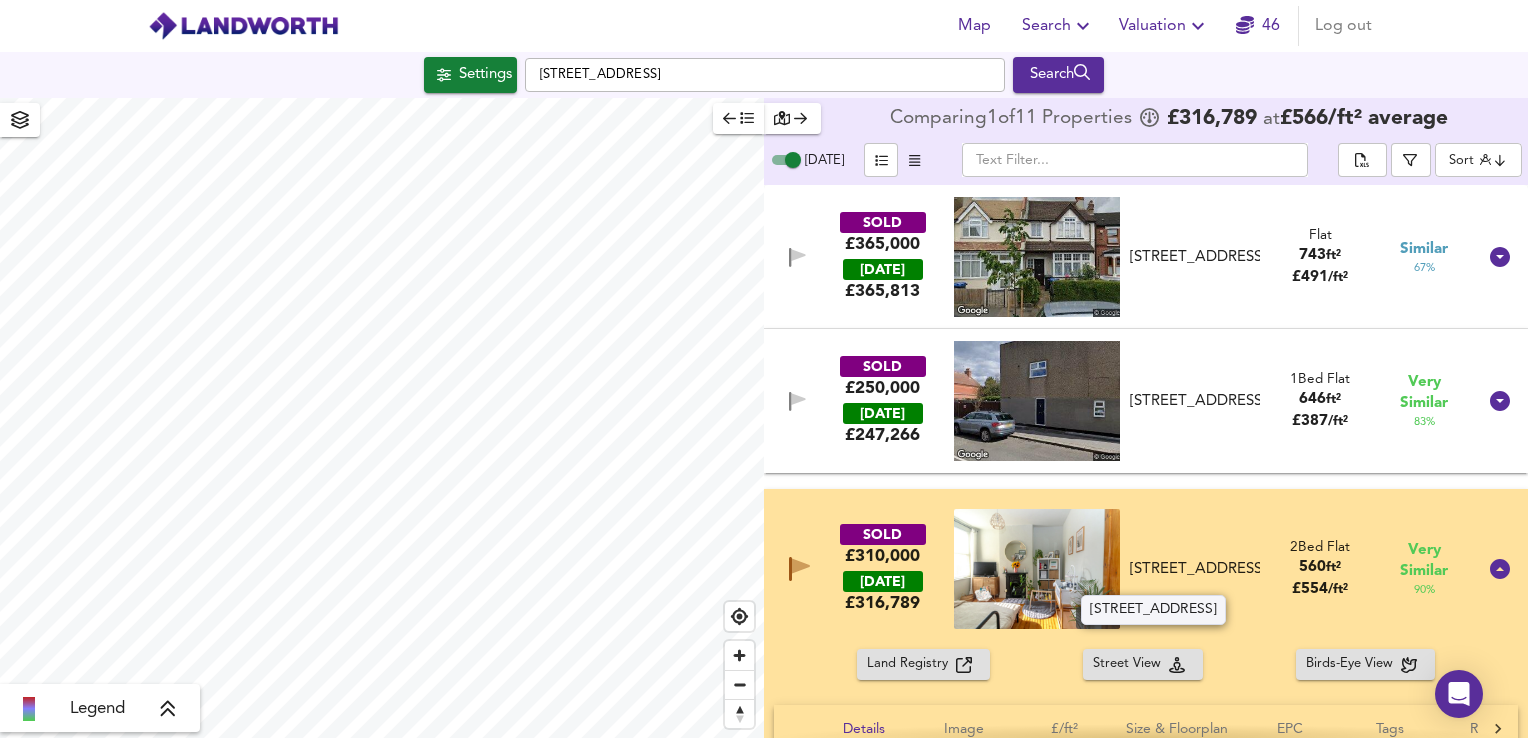 drag, startPoint x: 1143, startPoint y: 555, endPoint x: 1247, endPoint y: 570, distance: 105.076164 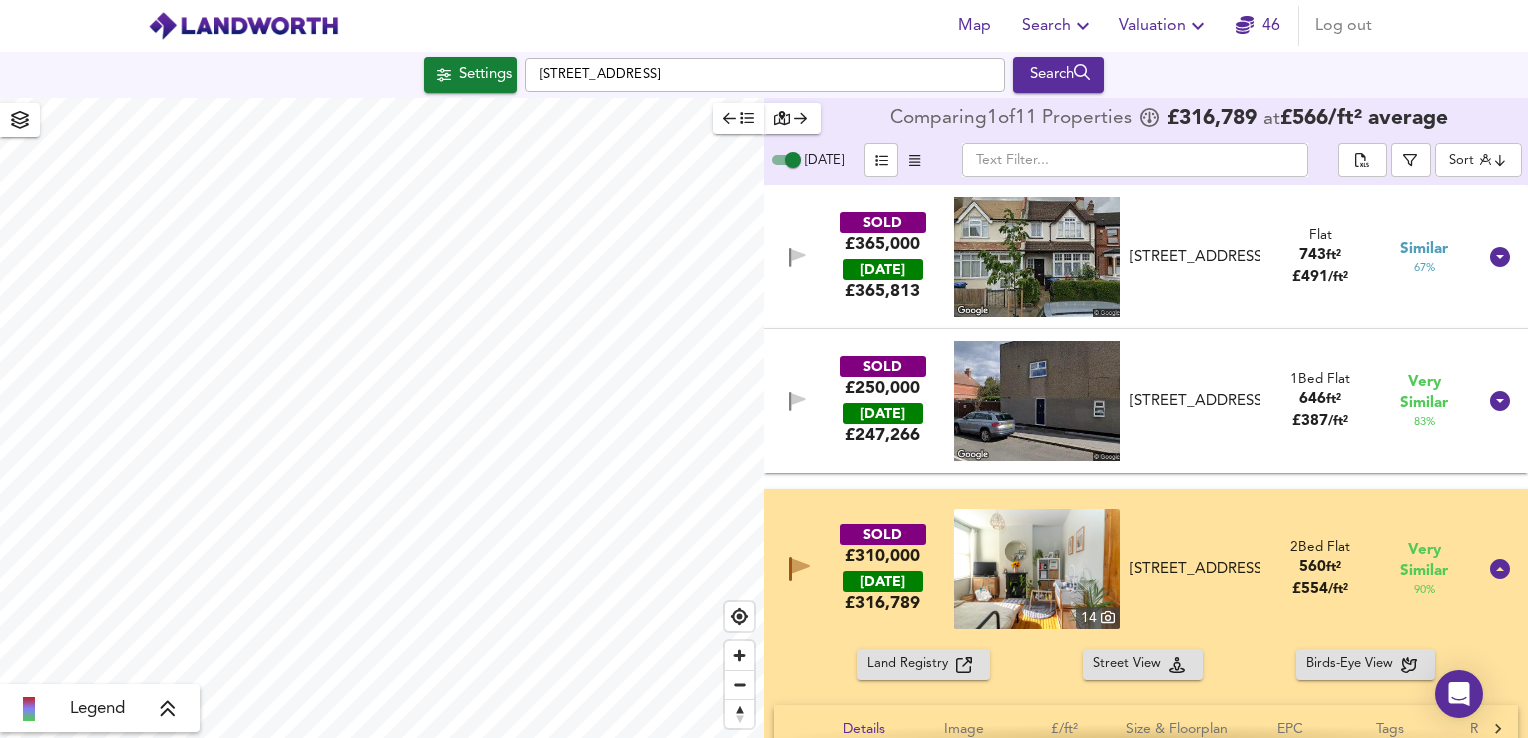 click on "SOLD £250,000   [DATE]  £ 247,266 [STREET_ADDRESS] [STREET_ADDRESS] 1  Bed   Flat 646 ft² £ 387 / ft²   Very Similar 83 %" at bounding box center (1122, 401) 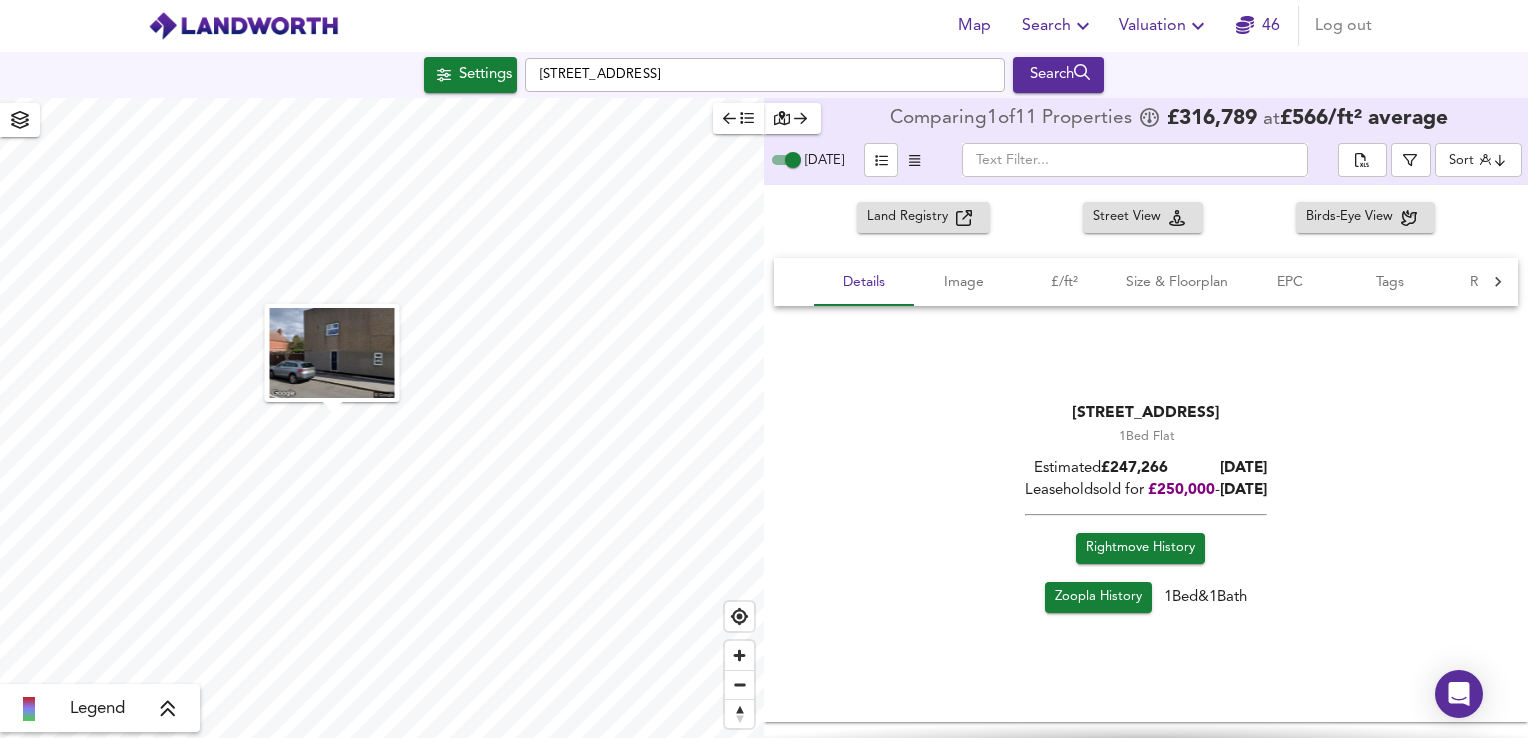 scroll, scrollTop: 415, scrollLeft: 0, axis: vertical 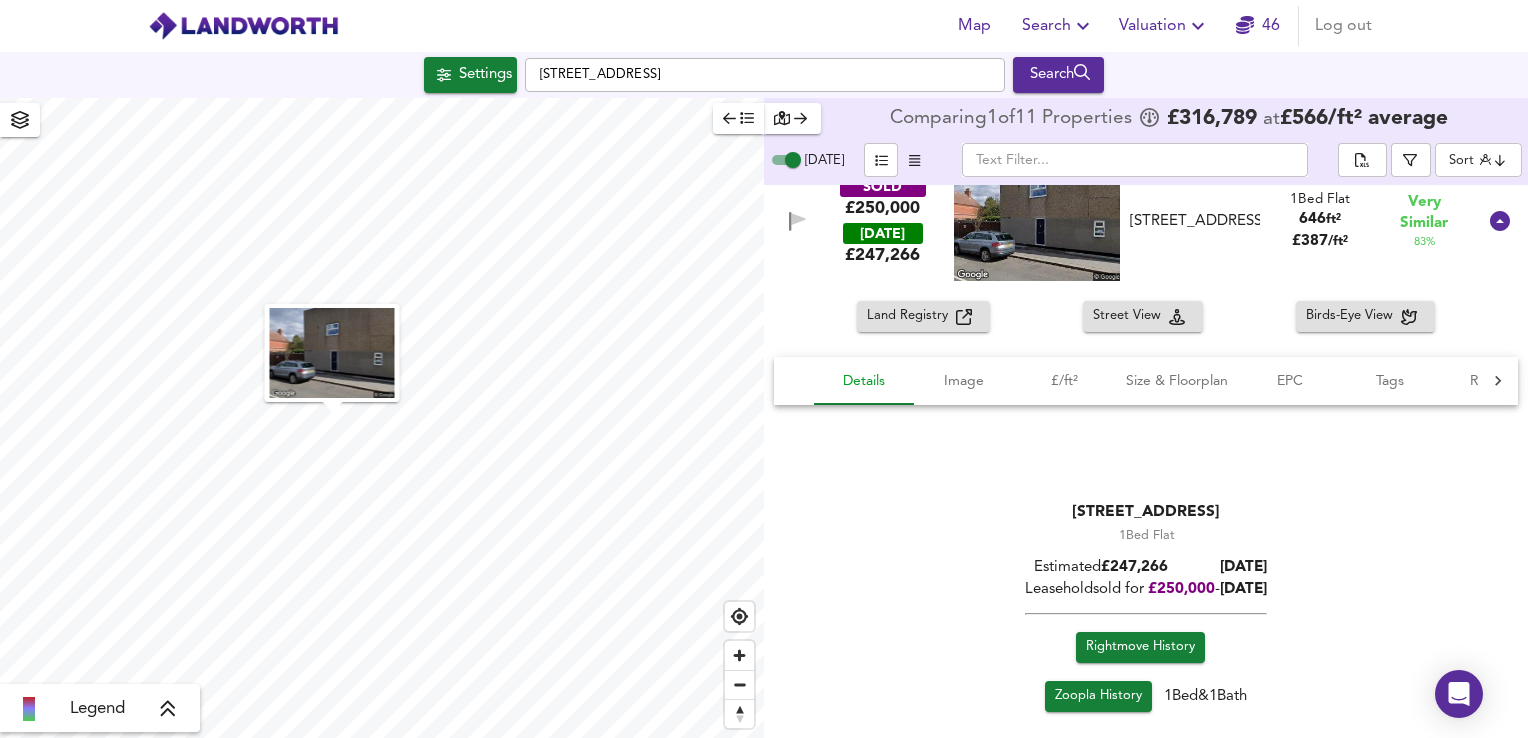 click on "Details" at bounding box center [864, 381] 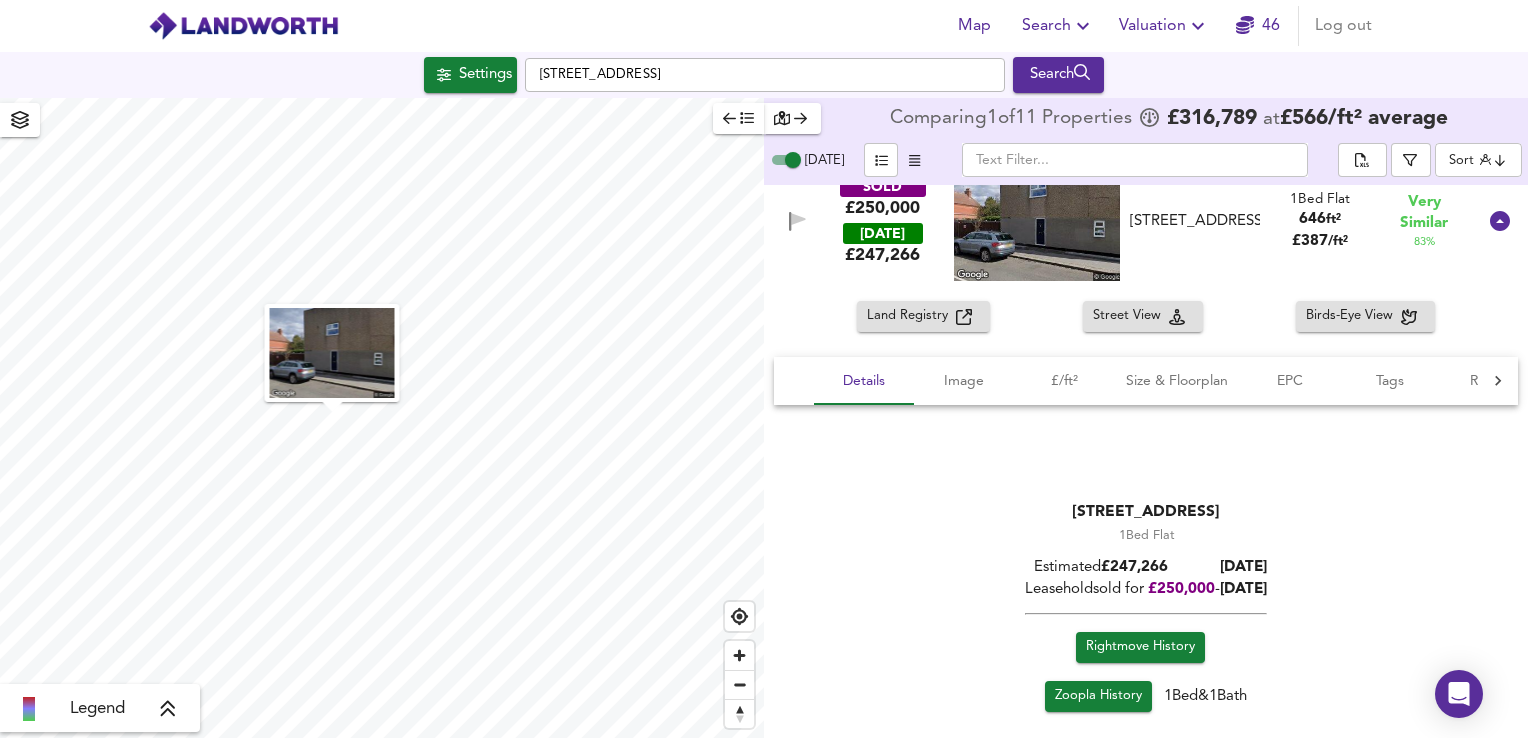 click on "SOLD £250,000   [DATE]  £ 247,266 [STREET_ADDRESS] [STREET_ADDRESS] 1  Bed   Flat 646 ft² £ 387 / ft²   Very Similar 83 %" at bounding box center (1146, 221) 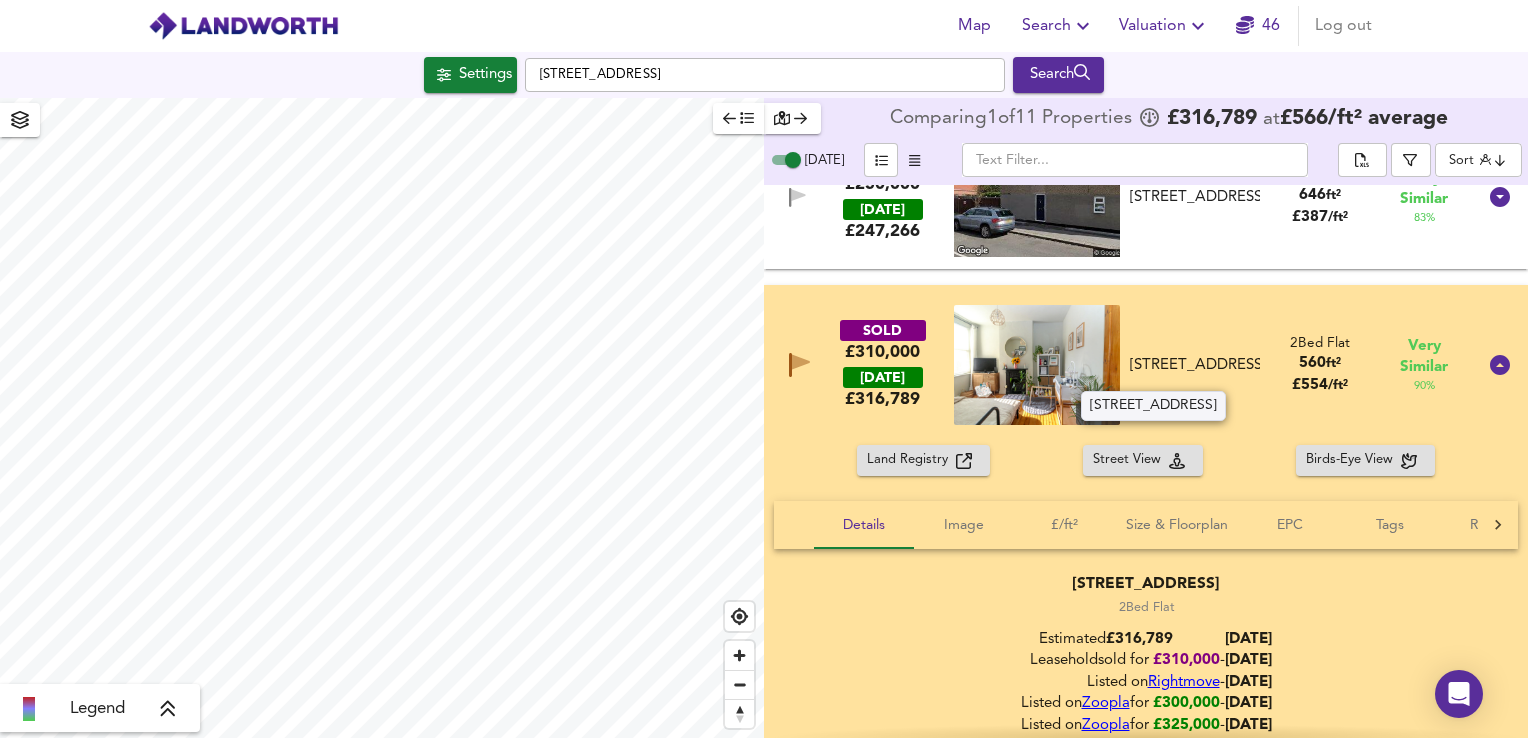 drag, startPoint x: 1136, startPoint y: 349, endPoint x: 1257, endPoint y: 377, distance: 124.197426 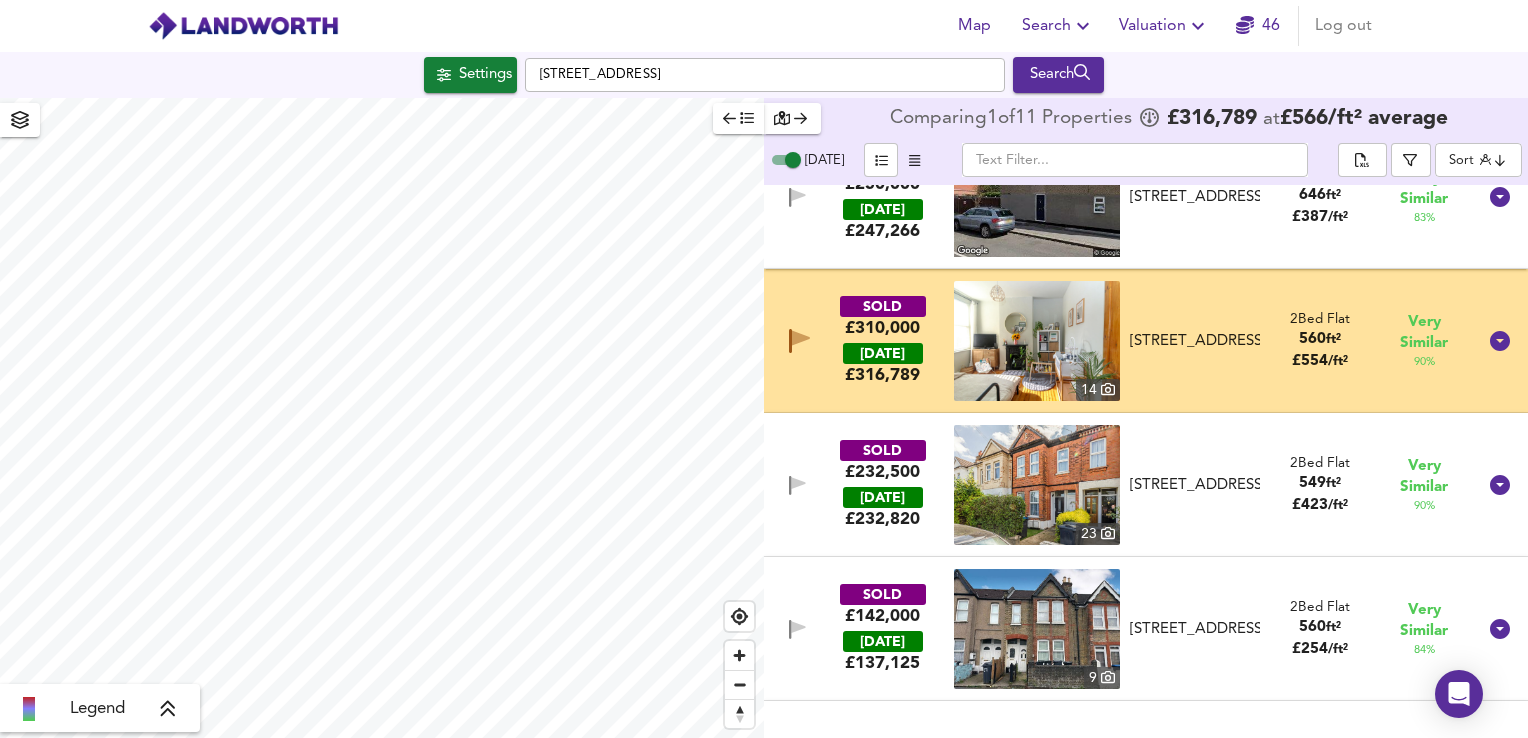 drag, startPoint x: 1257, startPoint y: 377, endPoint x: 1200, endPoint y: 358, distance: 60.083275 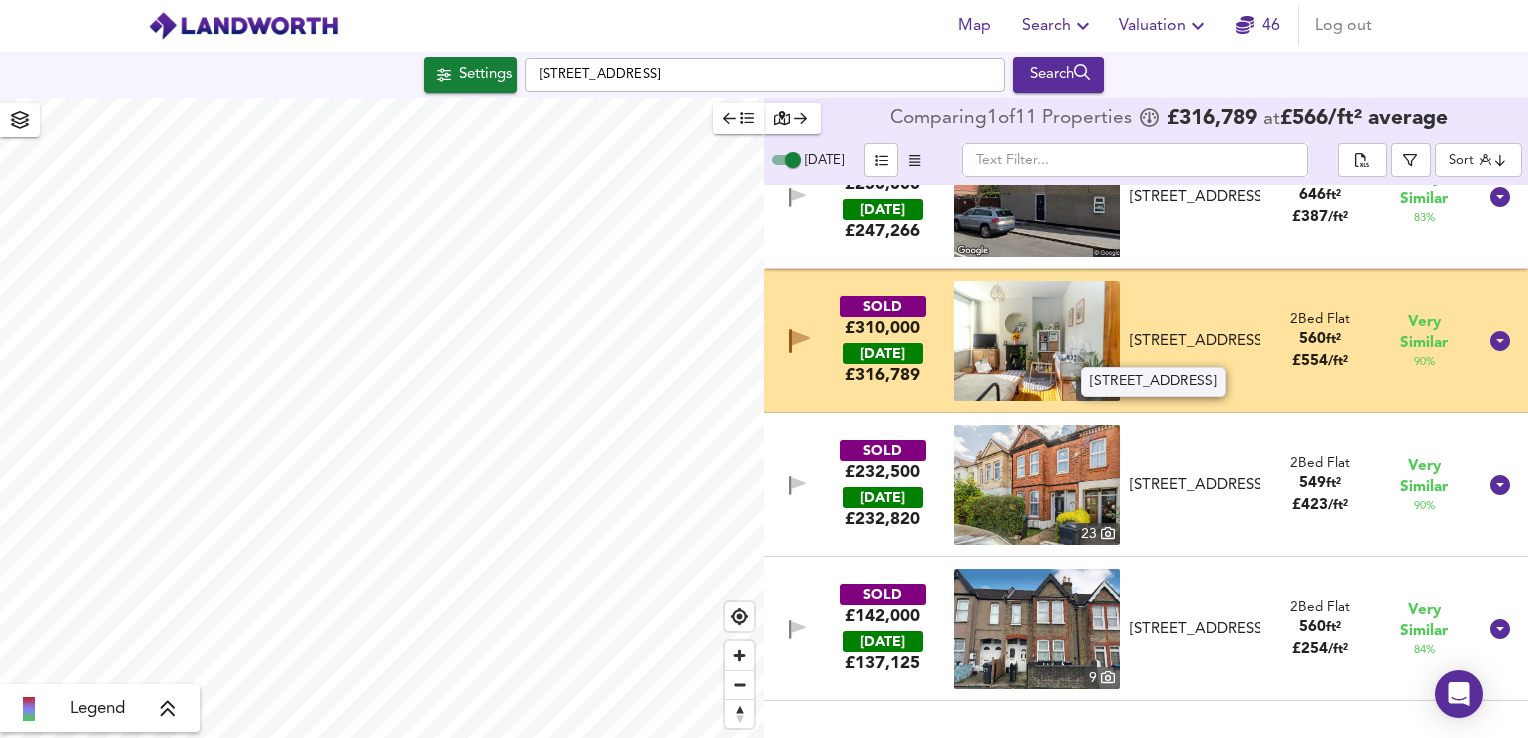 copy on "[STREET_ADDRESS]" 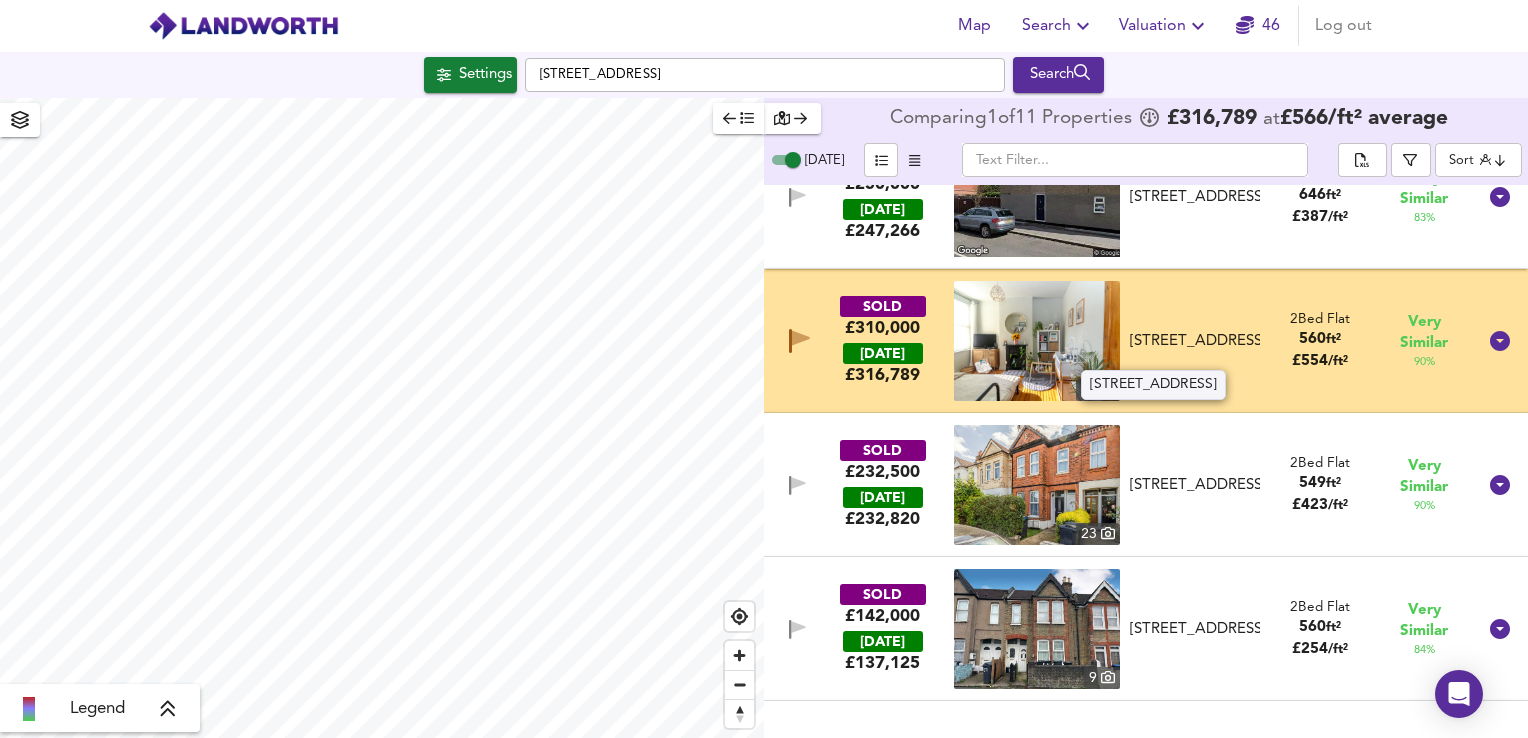 click on "[STREET_ADDRESS]" at bounding box center [1195, 341] 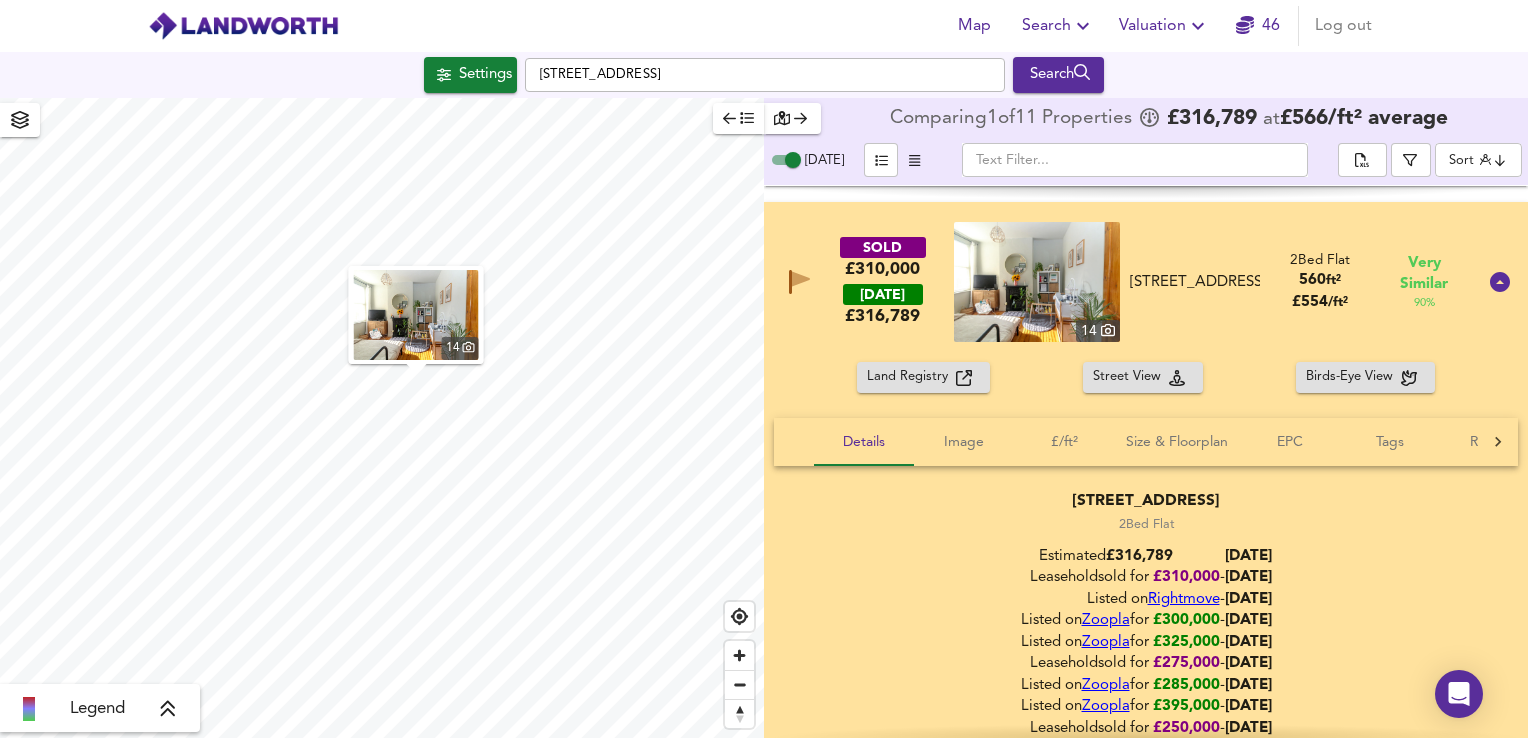 scroll, scrollTop: 296, scrollLeft: 0, axis: vertical 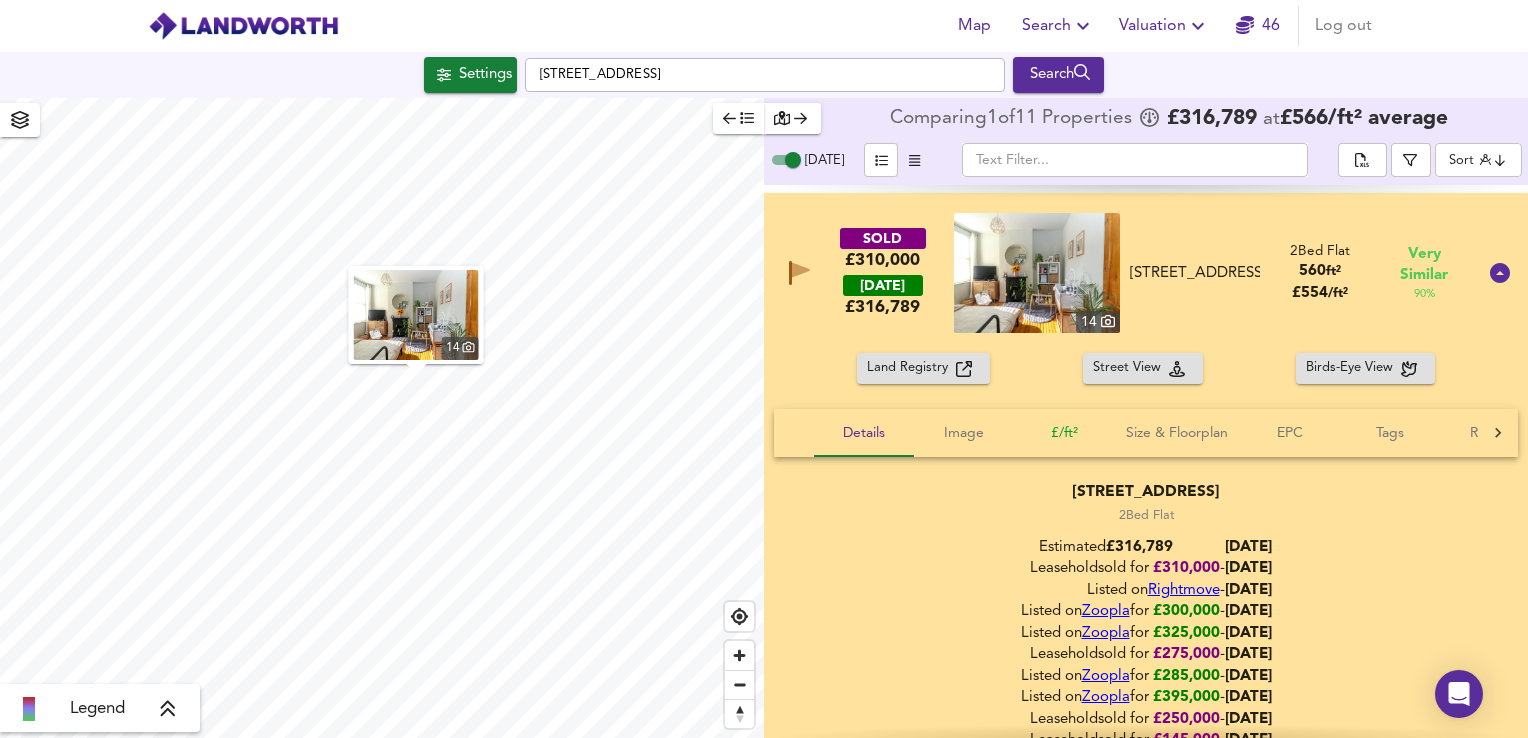 click on "£/ft²" at bounding box center [1064, 433] 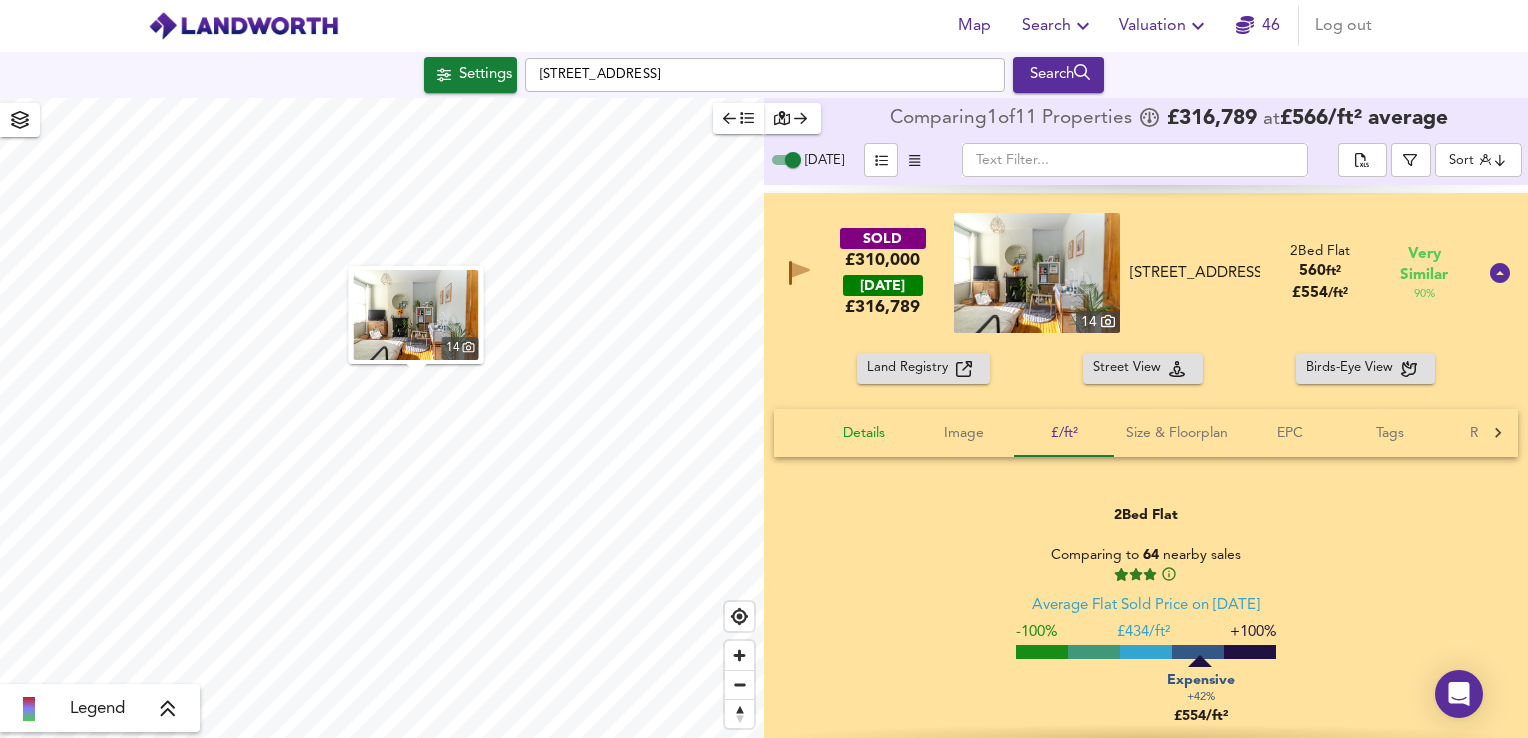 click on "Details" at bounding box center [864, 433] 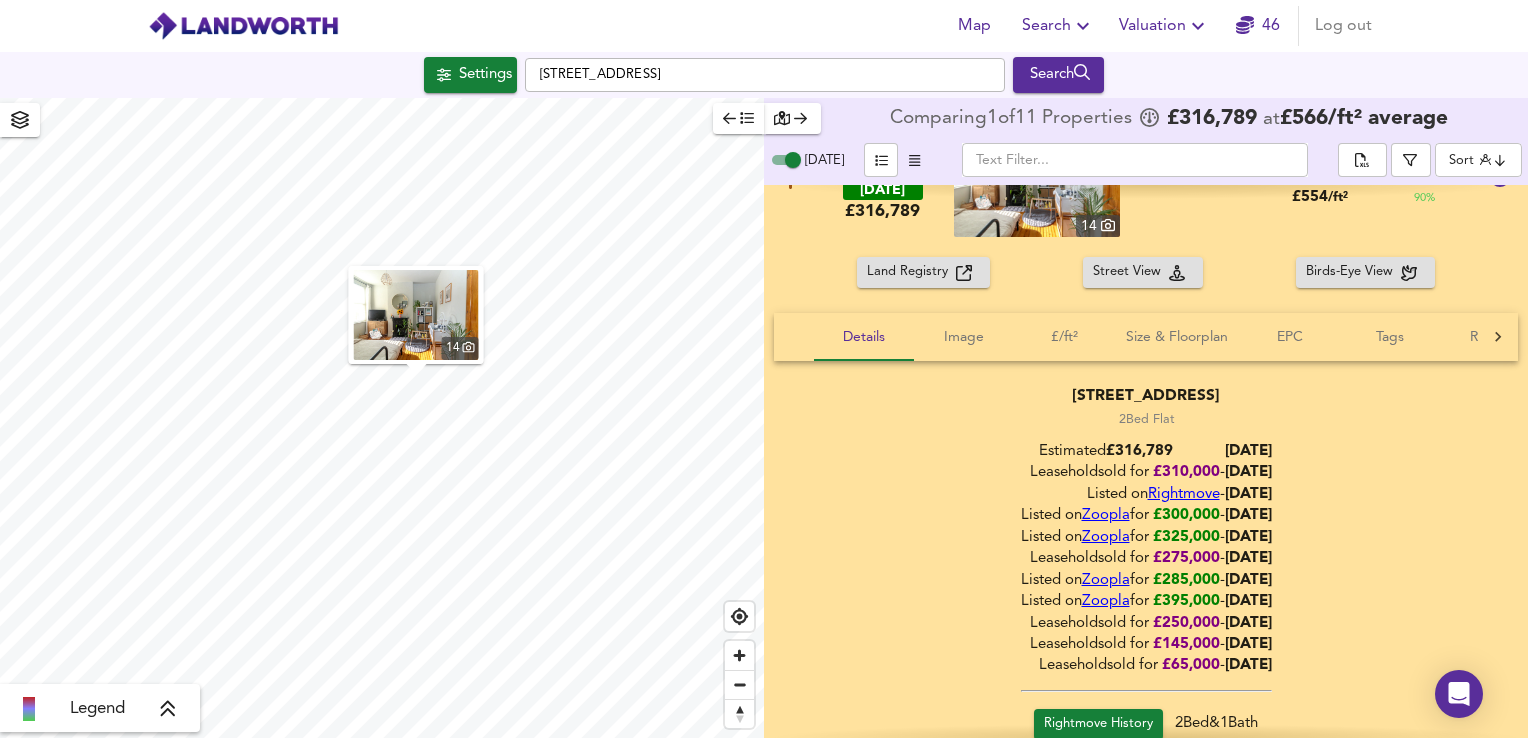 scroll, scrollTop: 395, scrollLeft: 0, axis: vertical 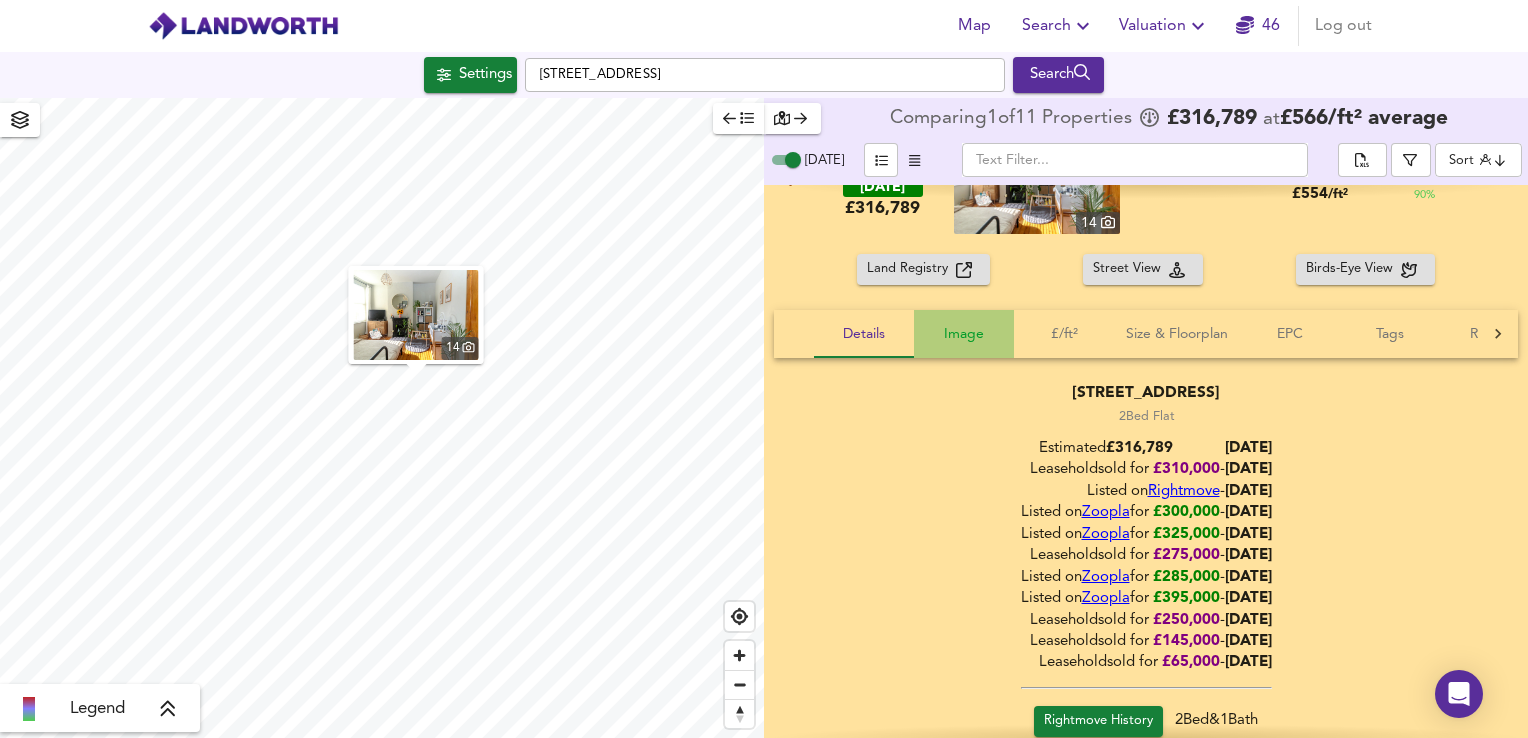 click on "Image" at bounding box center (964, 334) 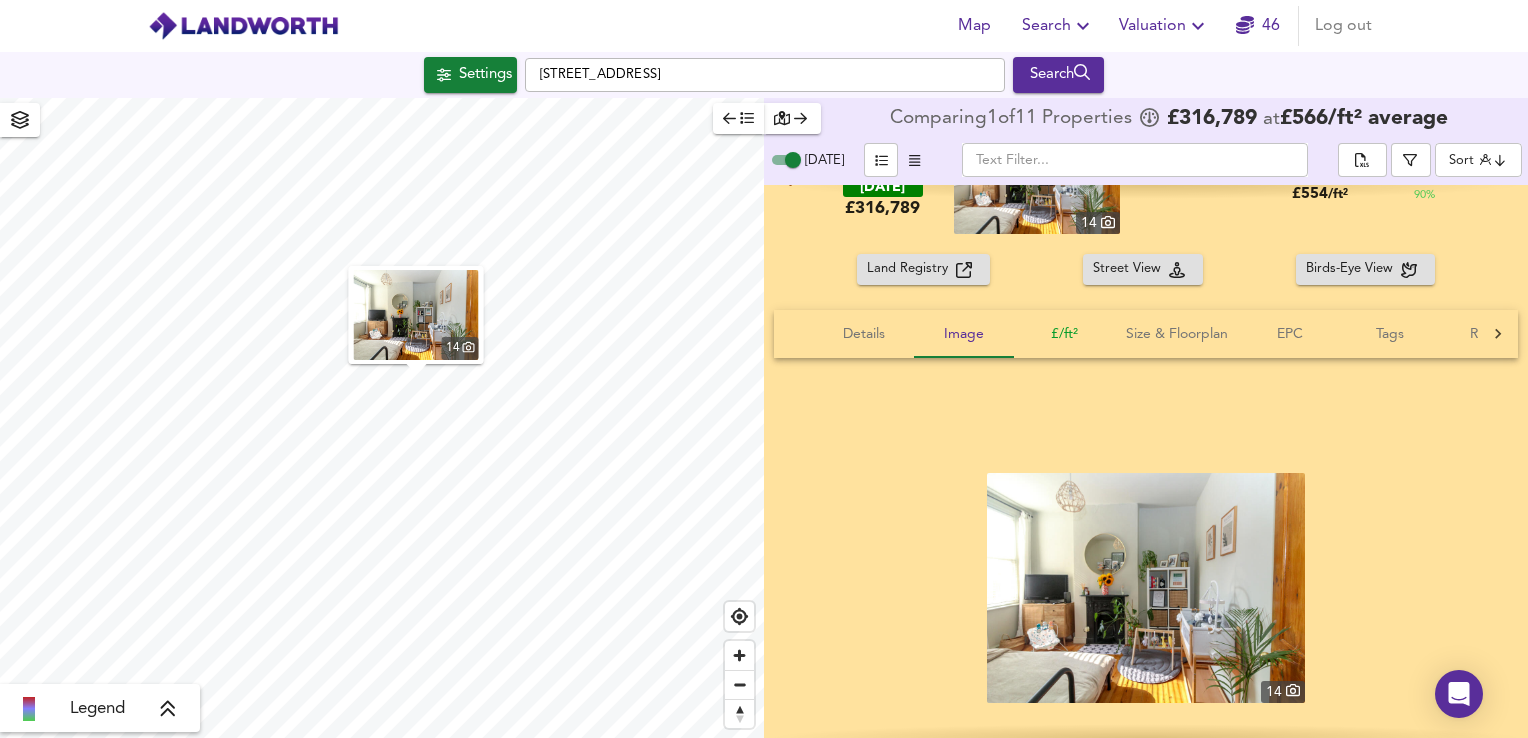 click on "£/ft²" at bounding box center (1064, 334) 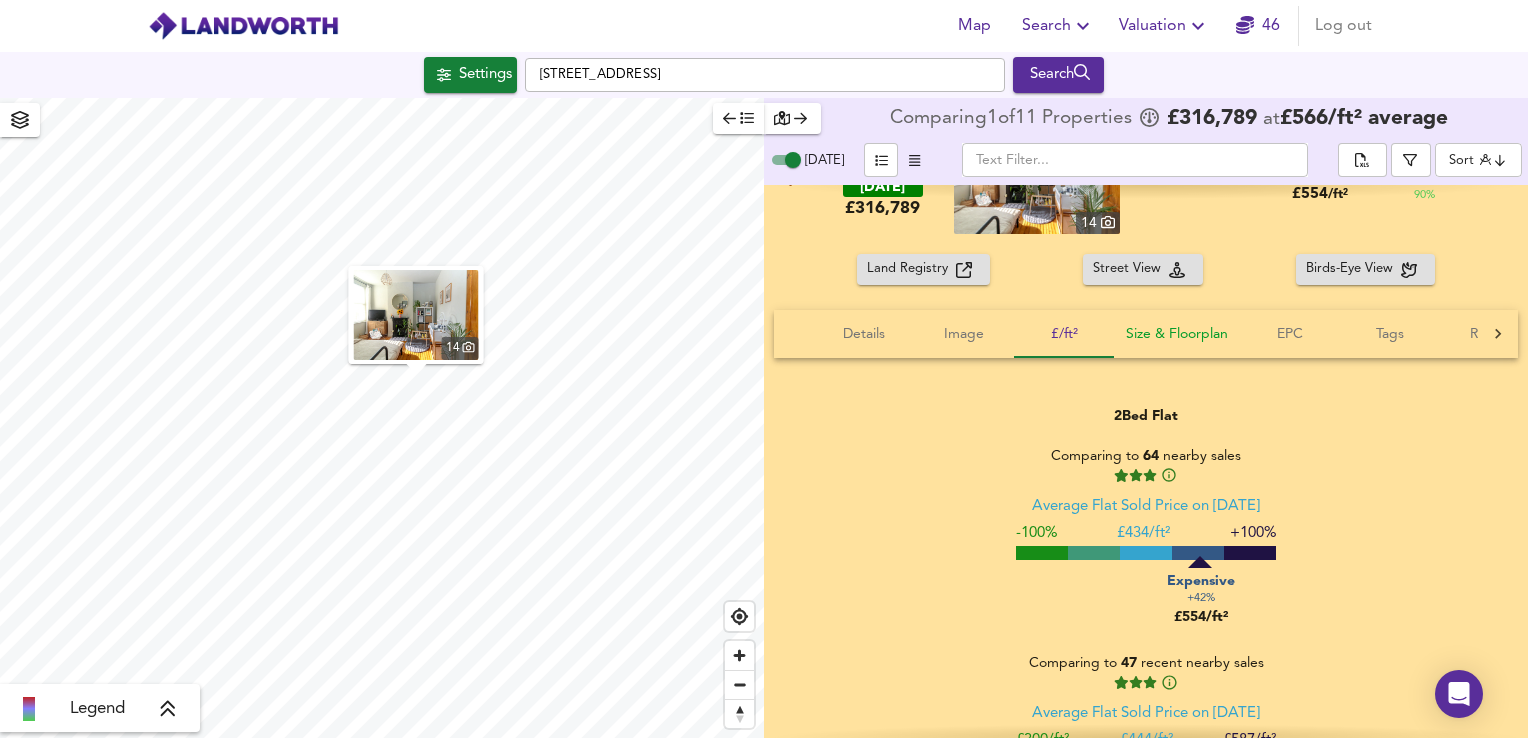click on "Size & Floorplan" at bounding box center (1177, 334) 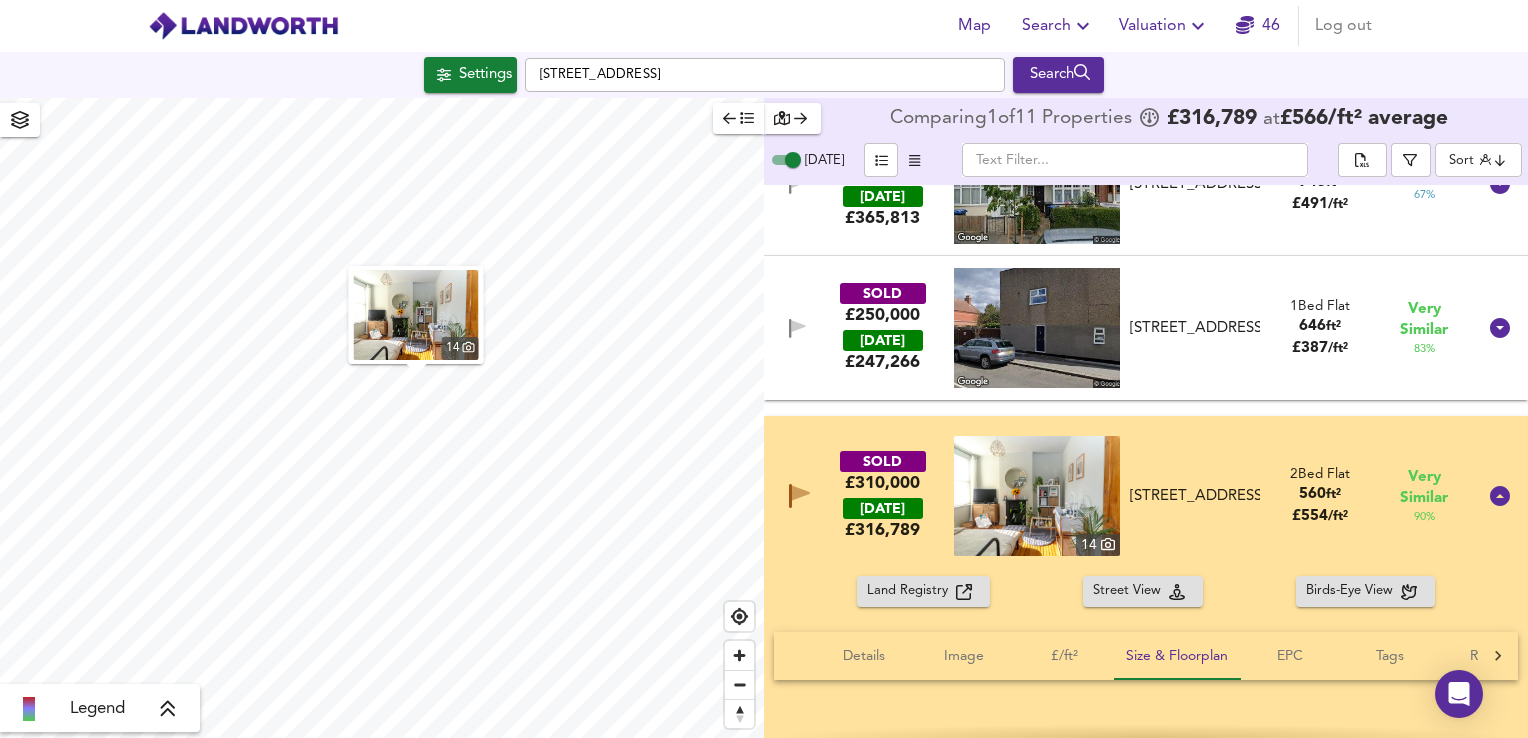 scroll, scrollTop: 0, scrollLeft: 0, axis: both 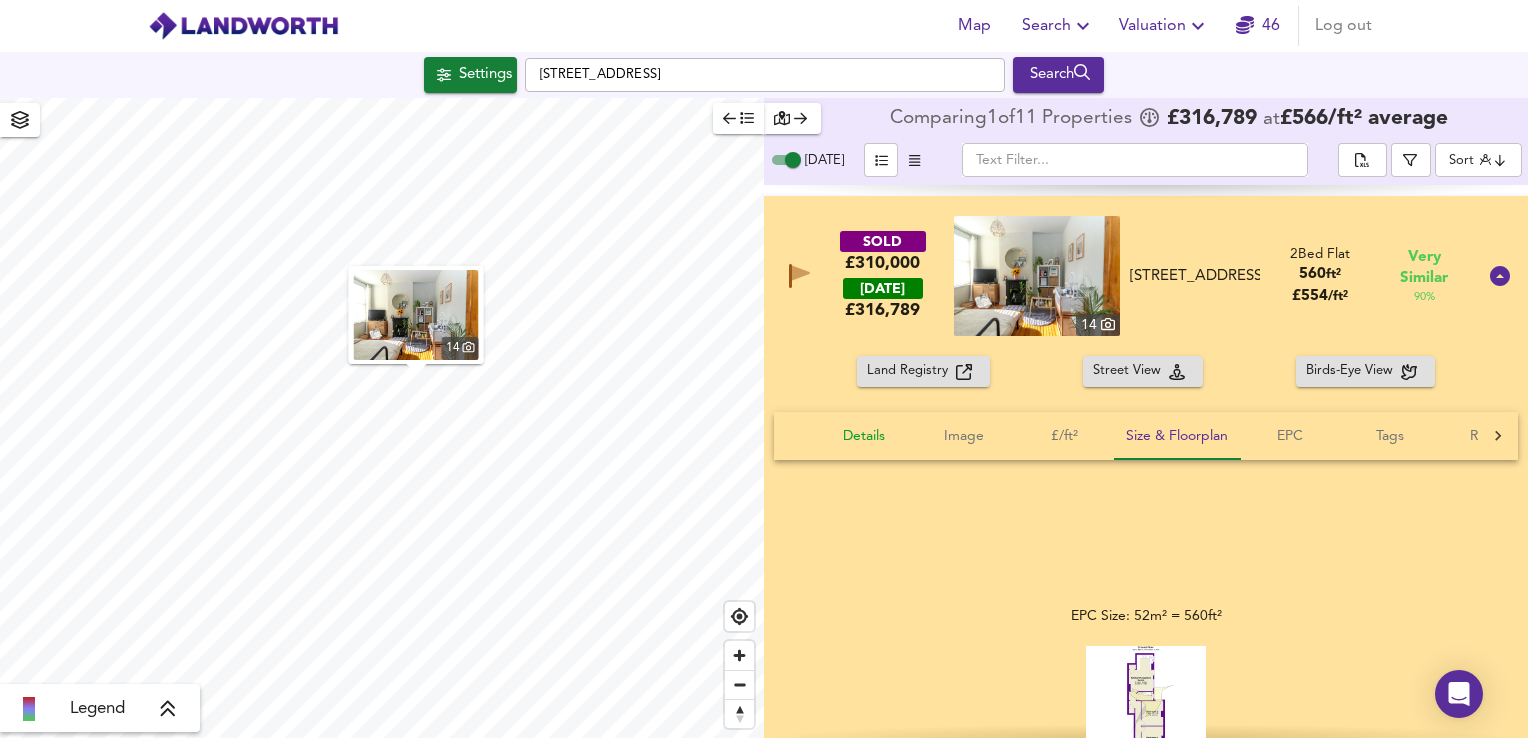 click on "Details" at bounding box center [864, 436] 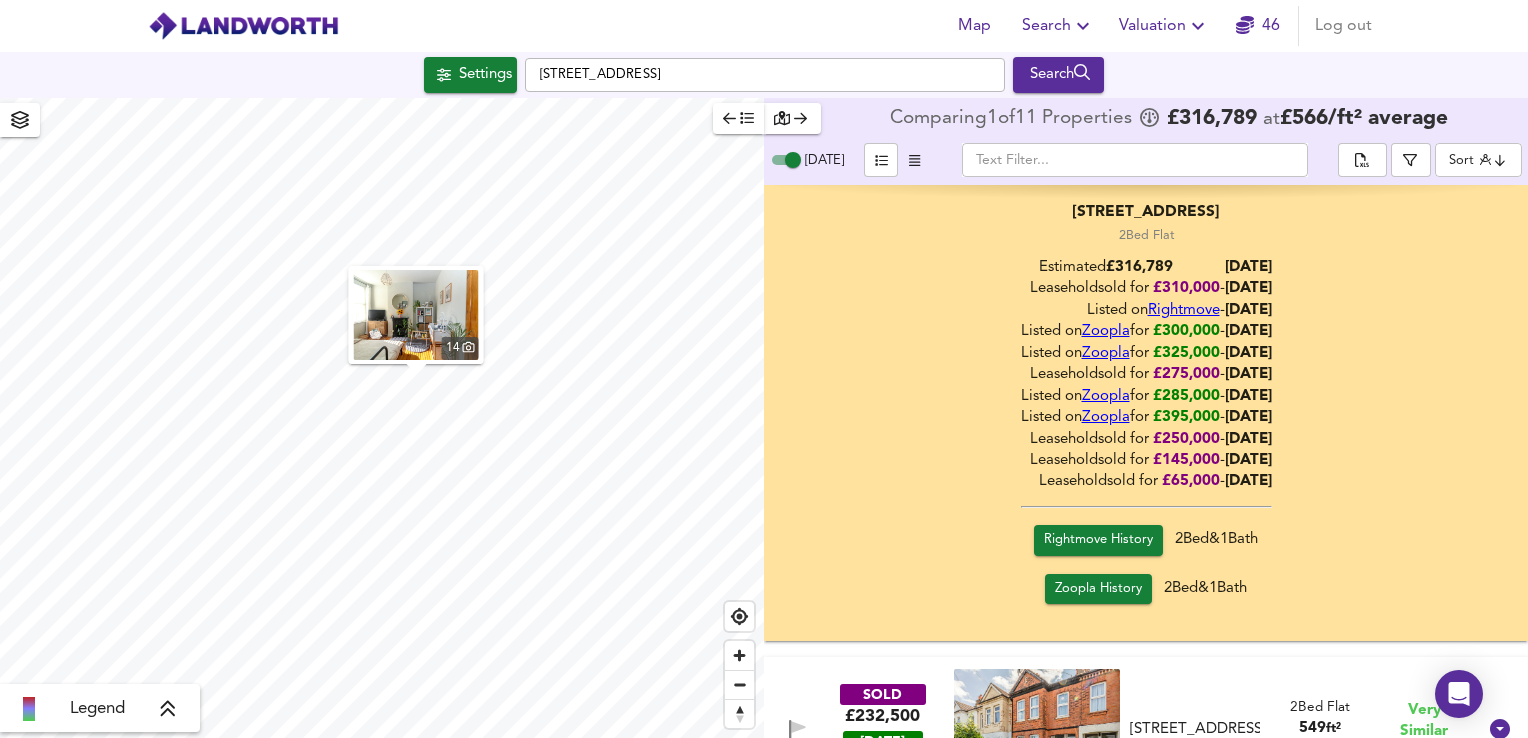 scroll, scrollTop: 583, scrollLeft: 0, axis: vertical 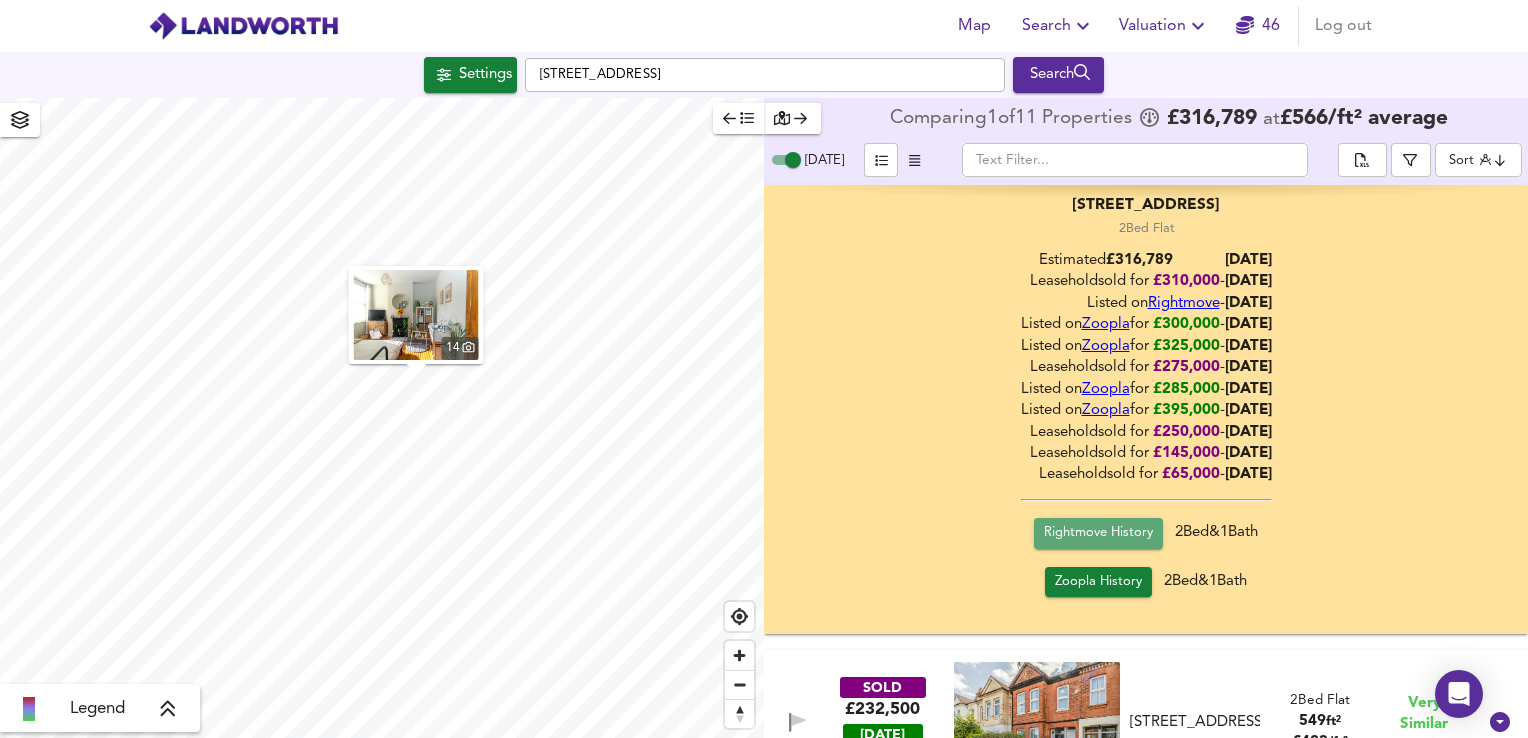 click on "Rightmove History" at bounding box center [1098, 533] 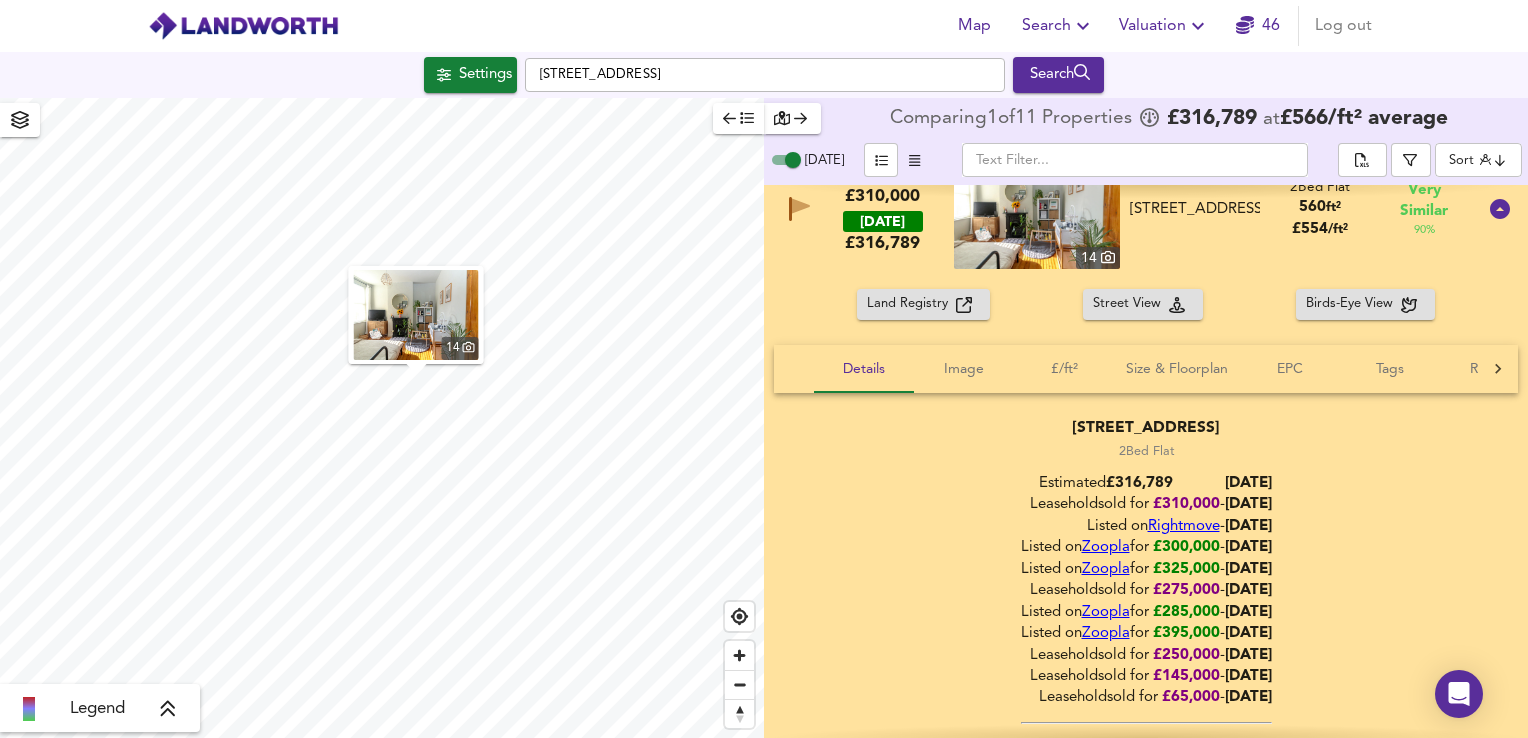 scroll, scrollTop: 369, scrollLeft: 0, axis: vertical 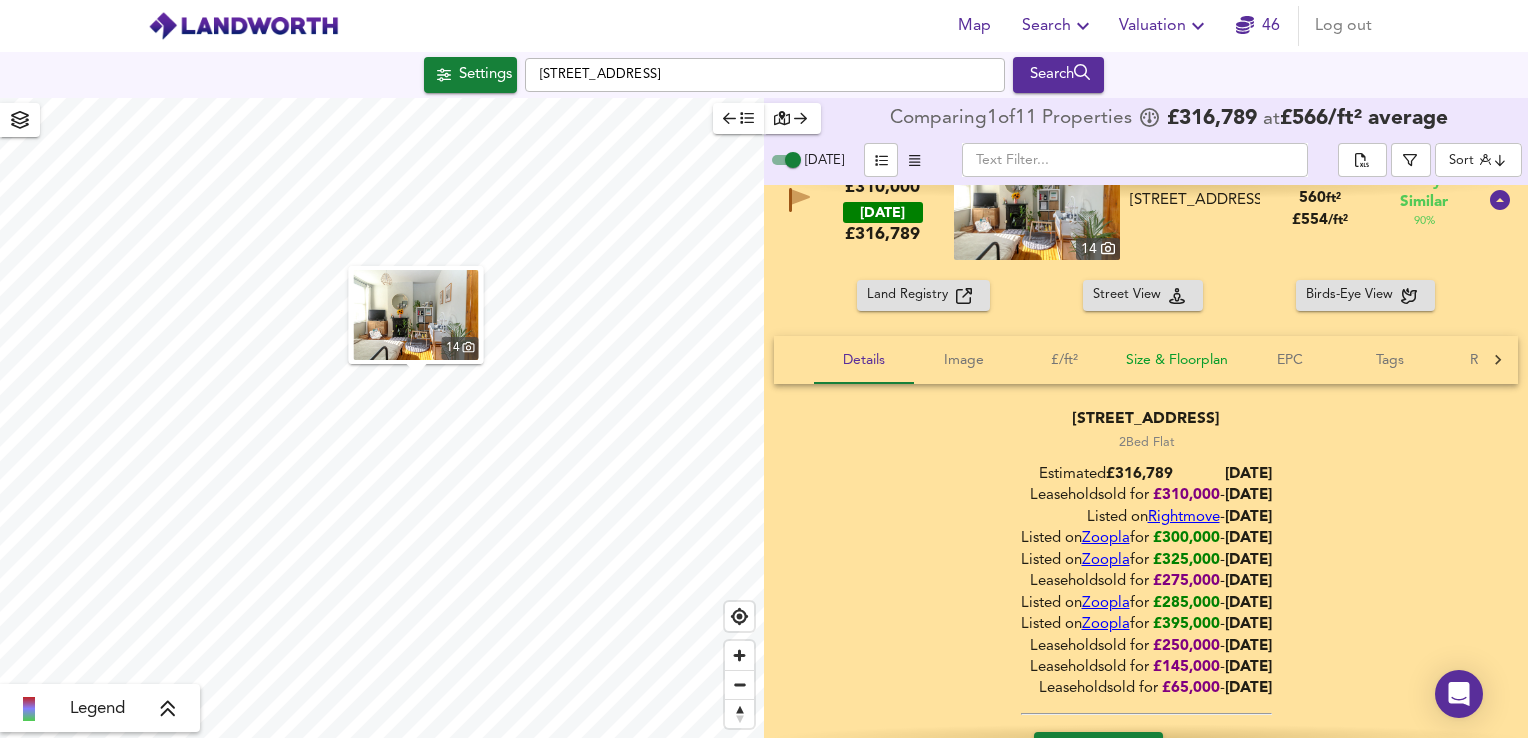 click on "Size & Floorplan" at bounding box center [1177, 360] 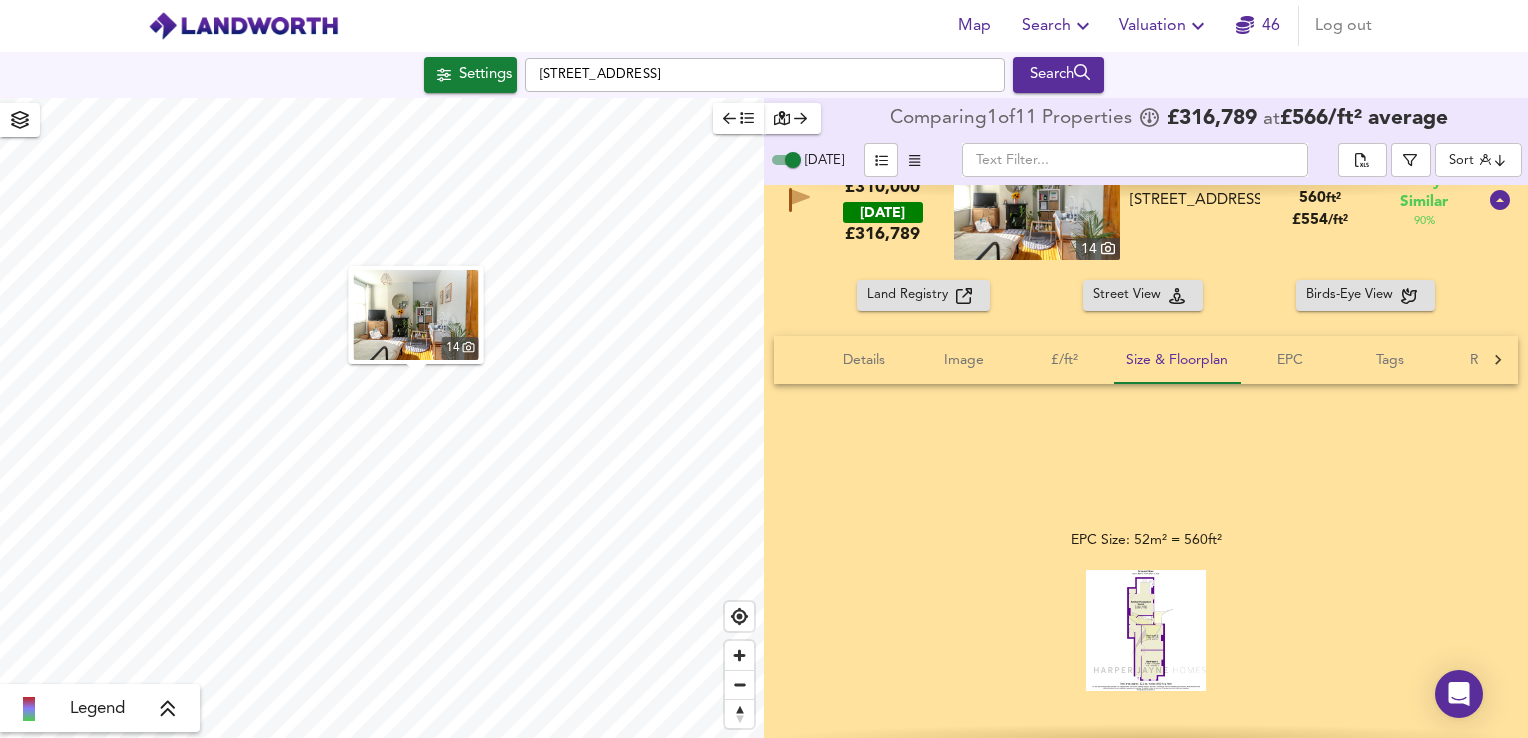 drag, startPoint x: 1527, startPoint y: 330, endPoint x: 1503, endPoint y: 265, distance: 69.289246 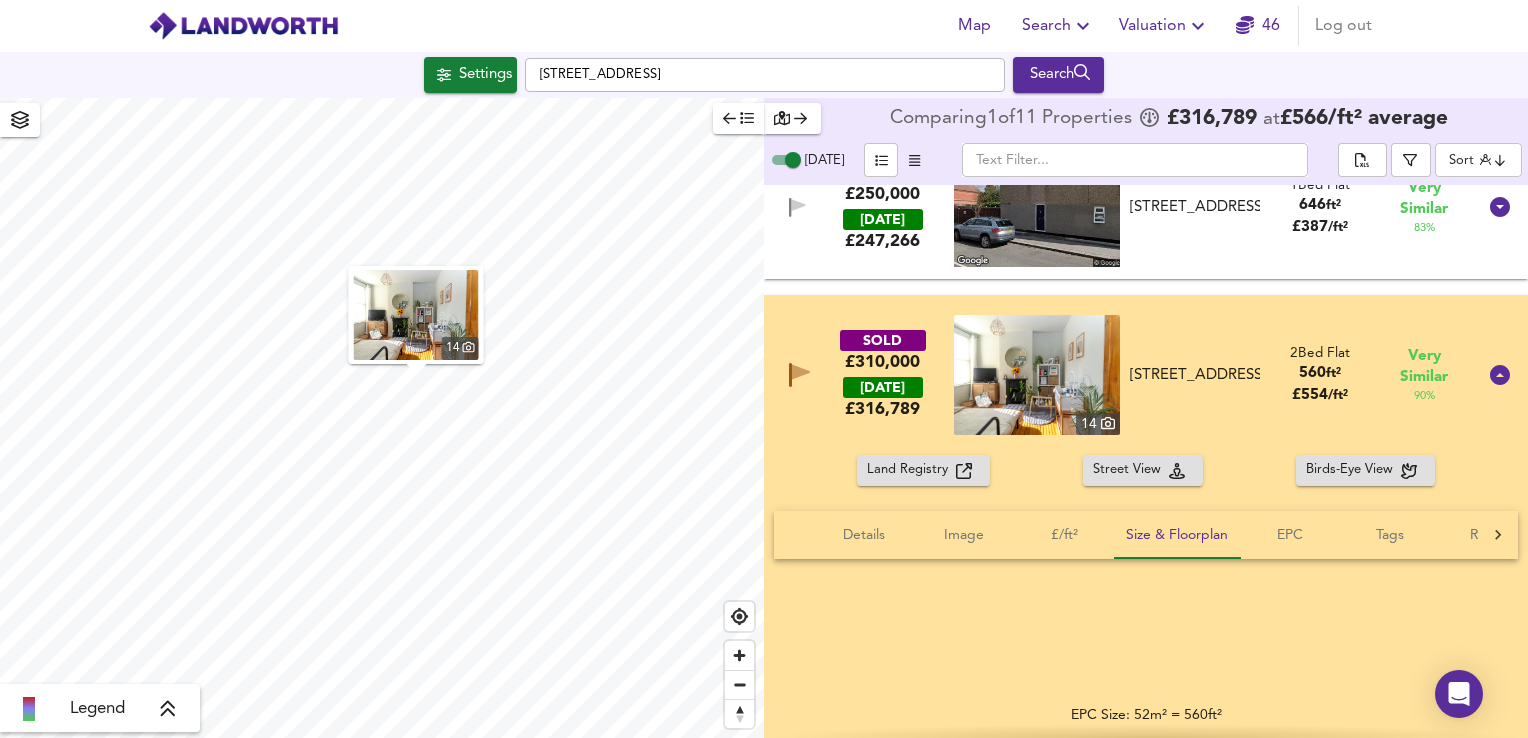 scroll, scrollTop: 197, scrollLeft: 0, axis: vertical 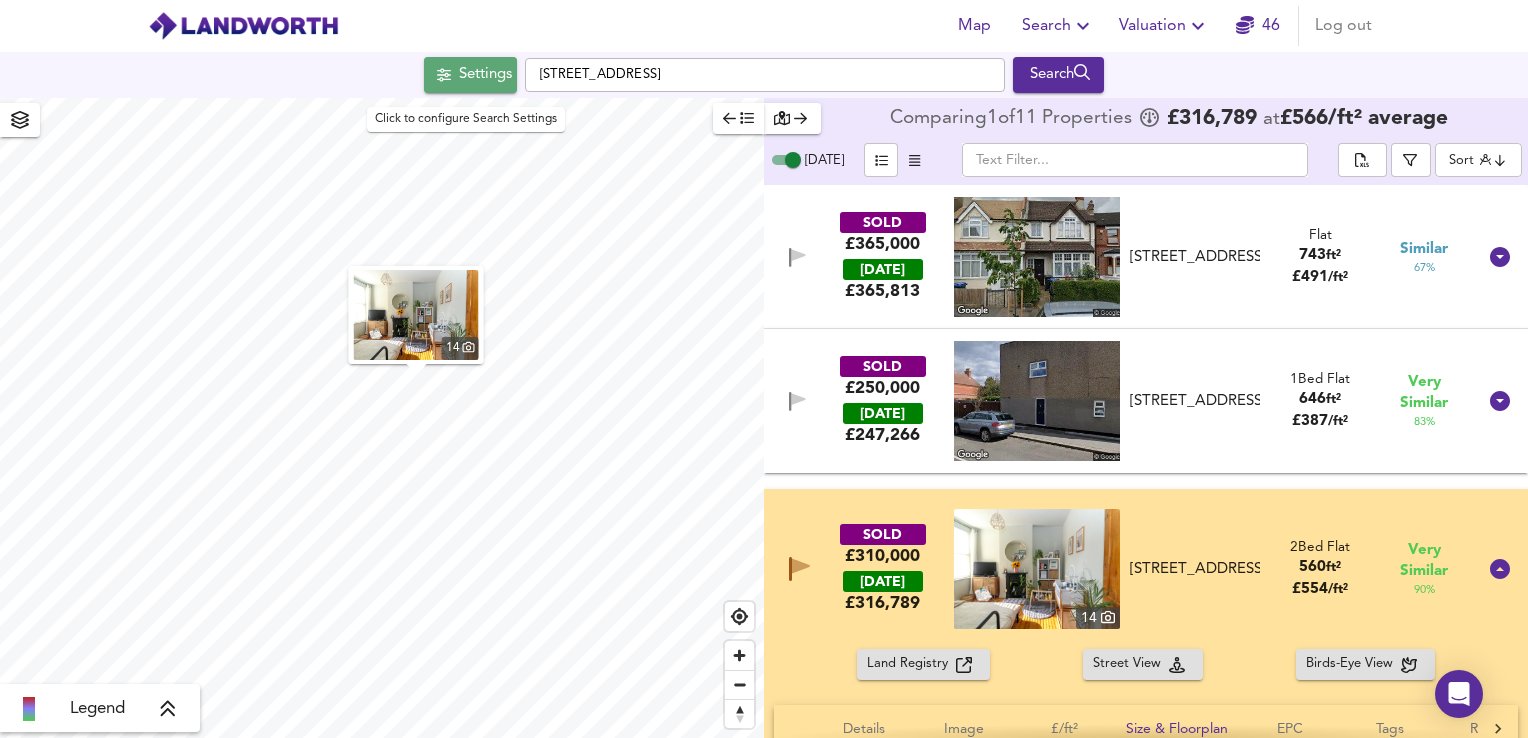 click on "Settings" at bounding box center (470, 75) 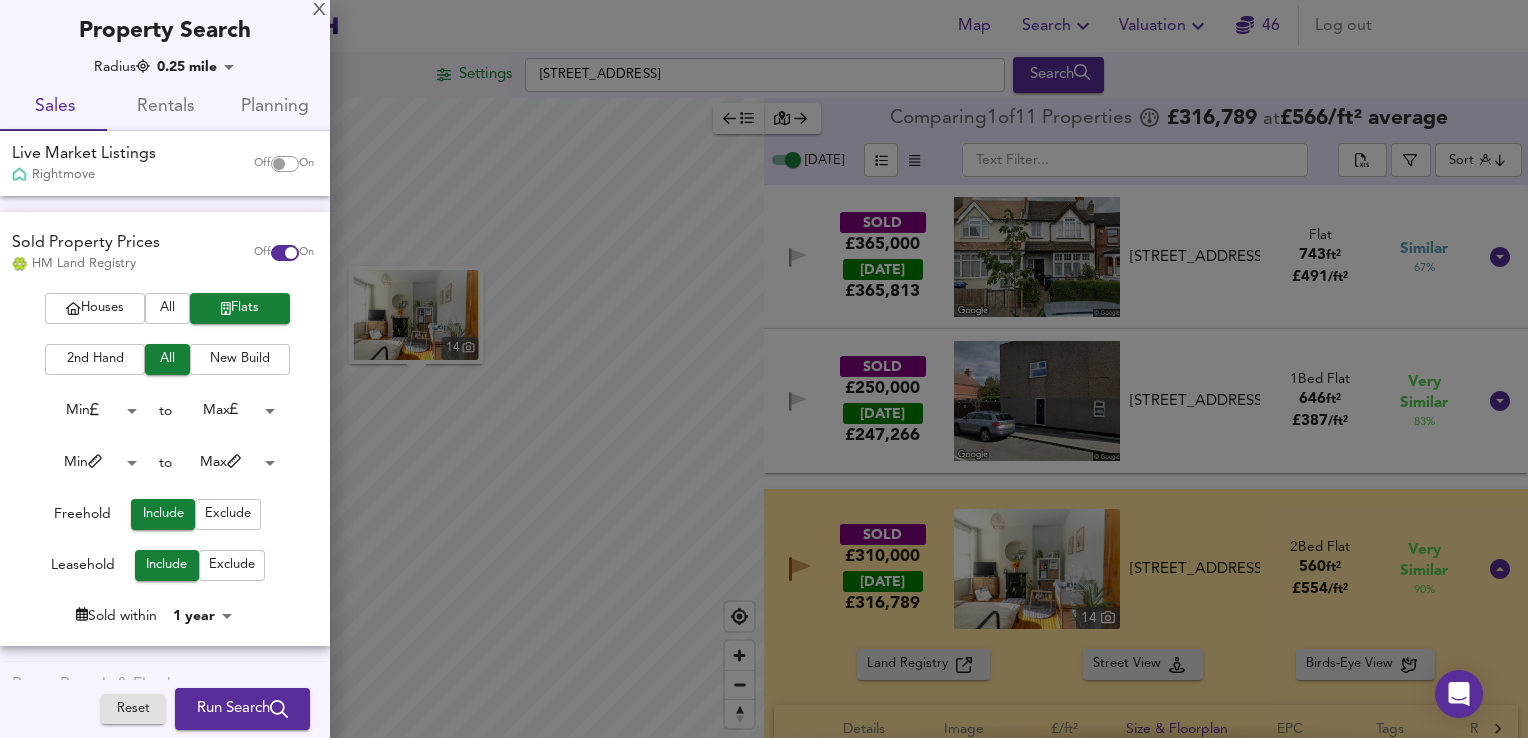 click at bounding box center [764, 369] 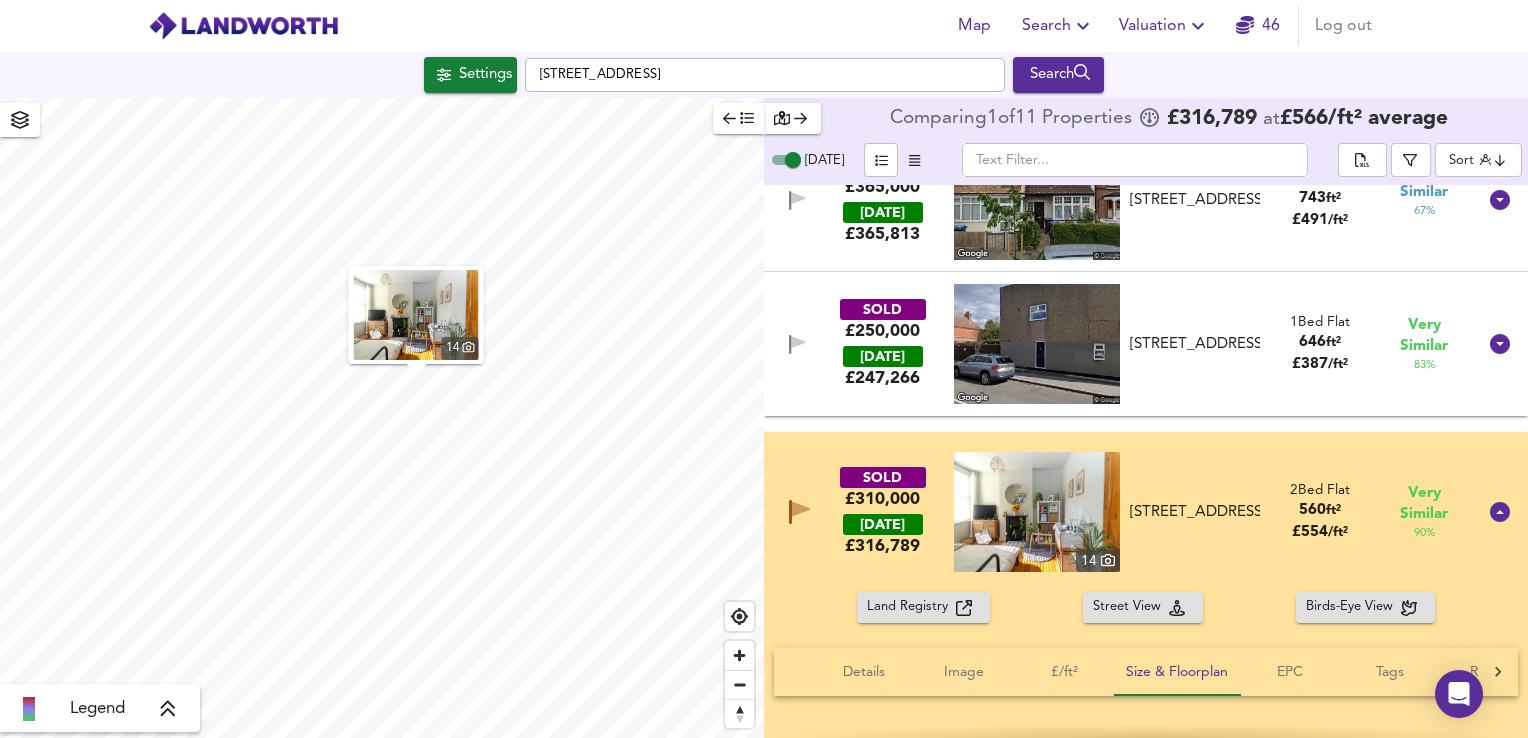 scroll, scrollTop: 0, scrollLeft: 0, axis: both 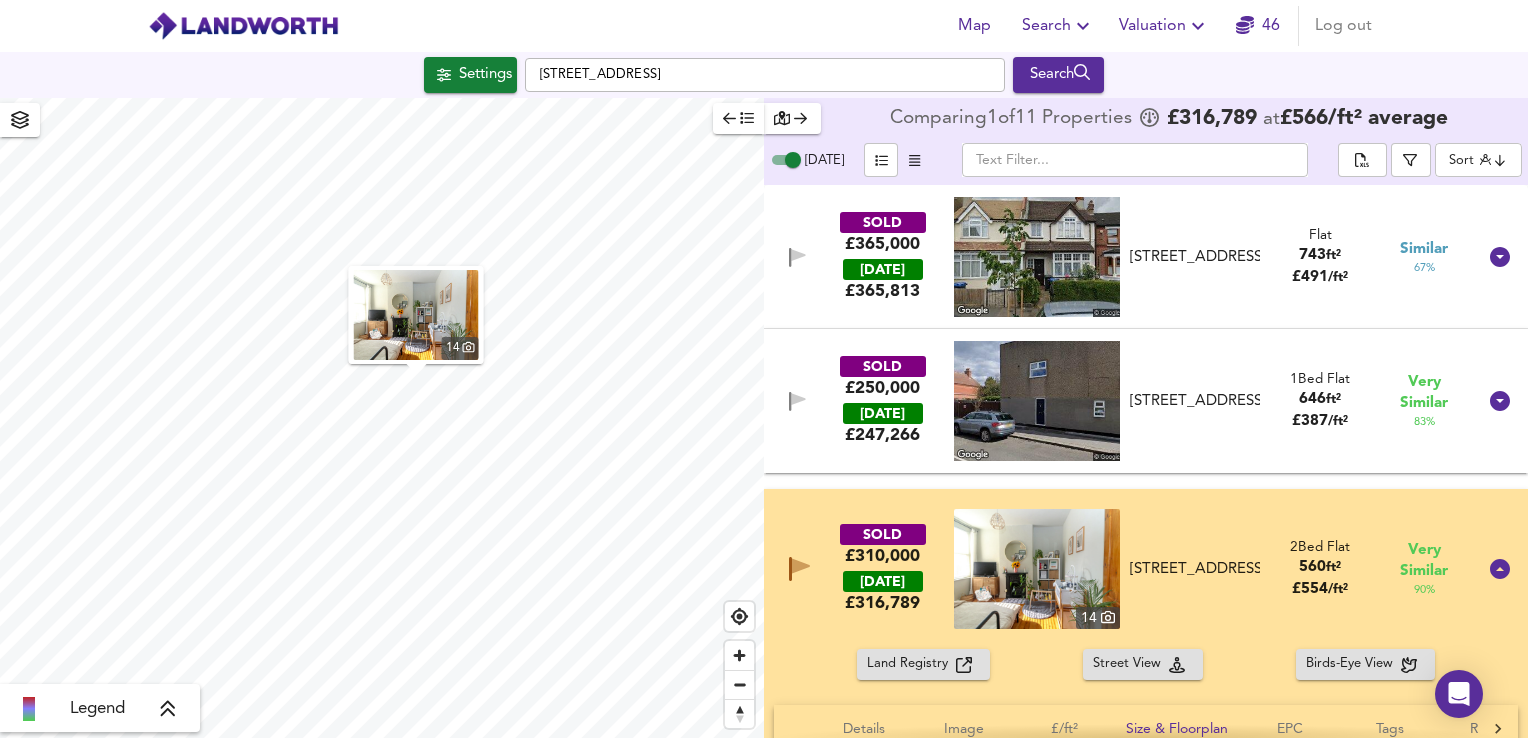 click on "Map Search Valuation    46 Log out        Settings     [STREET_ADDRESS]        Search        14           Legend       Comparing  1  of  11   Properties     £ 316,789   at  £ 566 / ft²   average    [DATE]           ​         Sort   distancetocenter ​ SOLD £365,000   [DATE]  £ 365,813 Flat [STREET_ADDRESS][GEOGRAPHIC_DATA][STREET_ADDRESS] Flat 743 ft² £ 491 / ft²   Similar 67 % SOLD £250,000   [DATE]  £ 247,266 [STREET_ADDRESS] [STREET_ADDRESS] 1  Bed   Flat 646 ft² £ 387 / ft²   Very Similar 83 % SOLD £310,000   [DATE]  £ 316,789   [GEOGRAPHIC_DATA][STREET_ADDRESS][STREET_ADDRESS] 2  Bed   Flat 560 ft² £ 554 / ft²   Very Similar 90 % Land Registry       Street View       Birds-Eye View       Details Image £/ft² Size & Floorplan EPC Tags Rental [STREET_ADDRESS] 2  Bed   Flat Estimated   £ 316,789               [DATE] Leasehold  sold for" at bounding box center (764, 369) 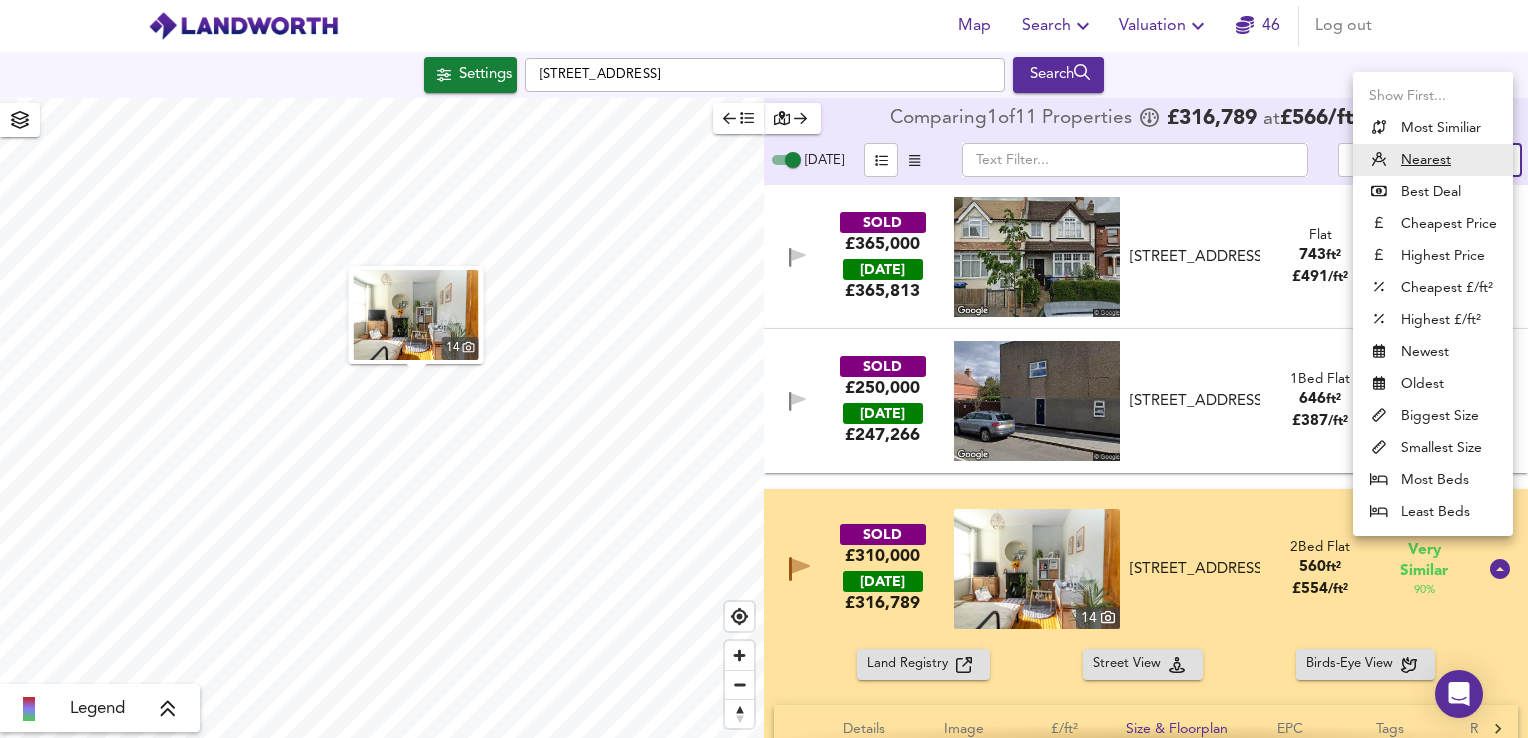click on "Biggest Size" at bounding box center [1433, 416] 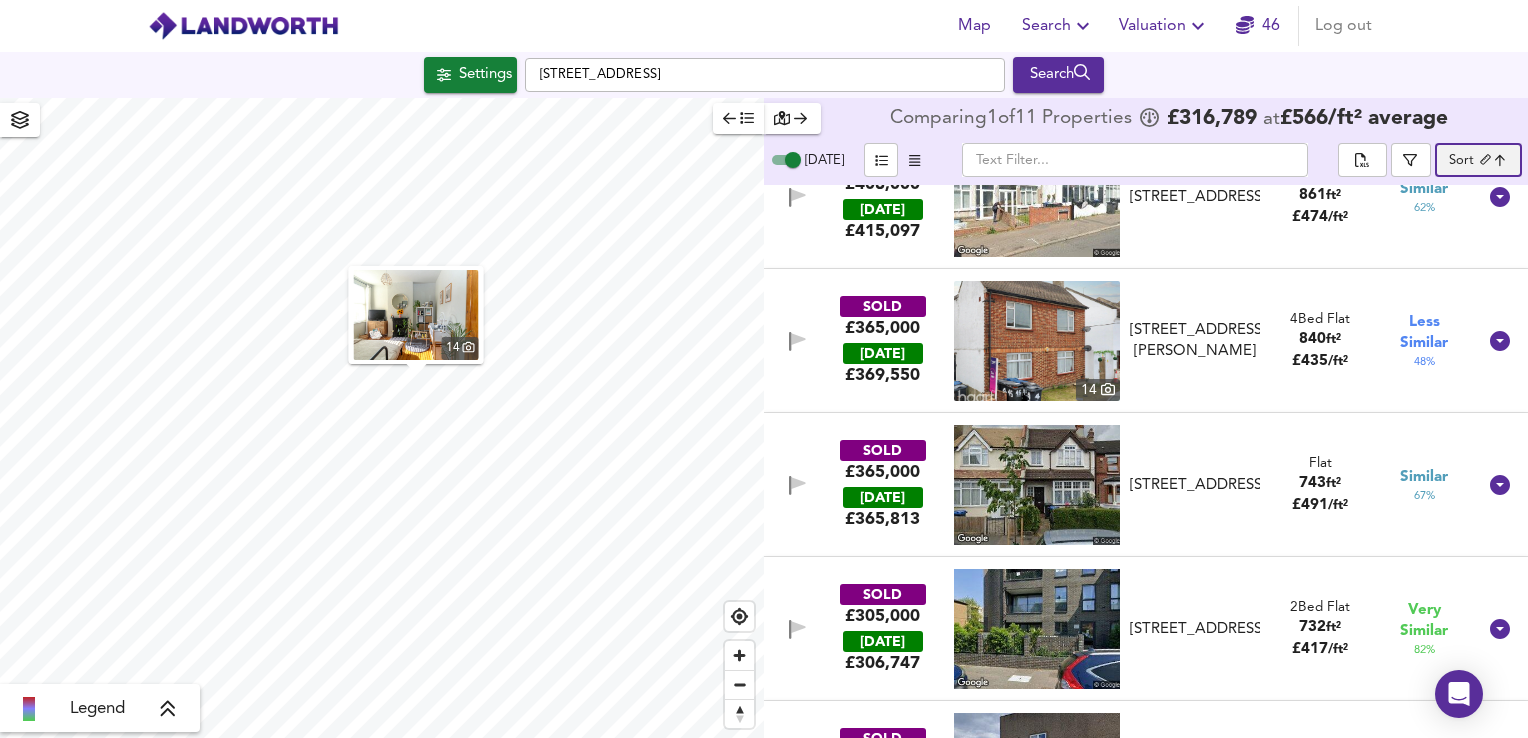 scroll, scrollTop: 0, scrollLeft: 0, axis: both 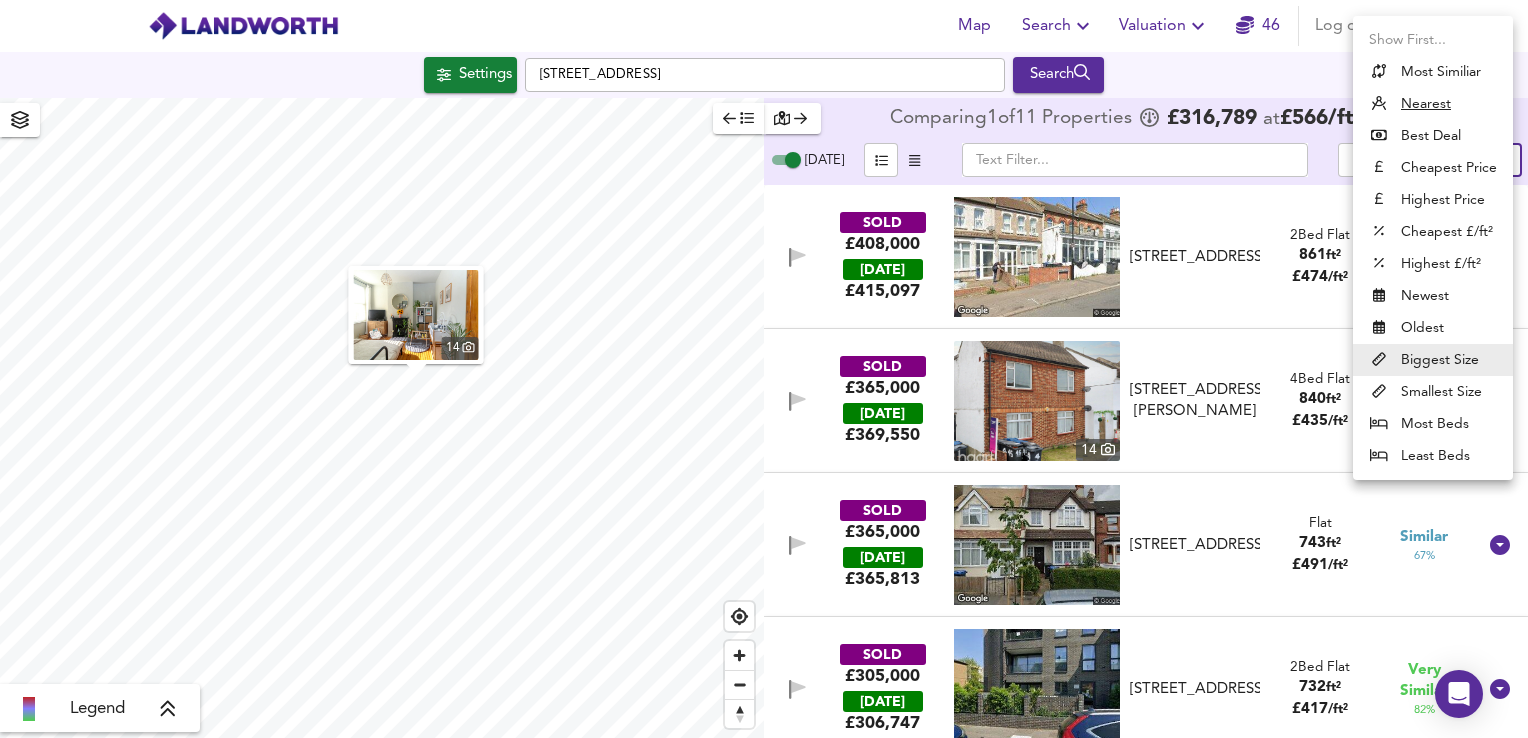 click on "Map Search Valuation    46 Log out        Settings     [STREET_ADDRESS]        Search        14           Legend       Comparing  1  of  11   Properties     £ 316,789   at  £ 566 / ft²   average    [DATE]           ​         Sort   biggest ​ SOLD £408,000   [DATE]  £ 415,097 [STREET_ADDRESS] [STREET_ADDRESS] 2  Bed   Flat 861 ft² £ 474 / ft²   Similar 62 % SOLD £365,000   [DATE]  £ 369,550   [GEOGRAPHIC_DATA][STREET_ADDRESS][PERSON_NAME][STREET_ADDRESS][PERSON_NAME] 4  Bed   Flat 840 ft² £ 435 / ft²   Less Similar 48 % SOLD £365,000   [DATE]  £ 365,813 Flat [STREET_ADDRESS][GEOGRAPHIC_DATA][STREET_ADDRESS] Flat 743 ft² £ 491 / ft²   Similar 67 % SOLD £305,000   [DATE]  £ 306,747 [STREET_ADDRESS][GEOGRAPHIC_DATA][STREET_ADDRESS] 2  Bed   Flat 732 ft² £ 417 / ft²   Very Similar 82 % SOLD £250,000   [DATE]  £ 247,266 [STREET_ADDRESS] 1  Bed   Flat 646 ft² £" at bounding box center [764, 369] 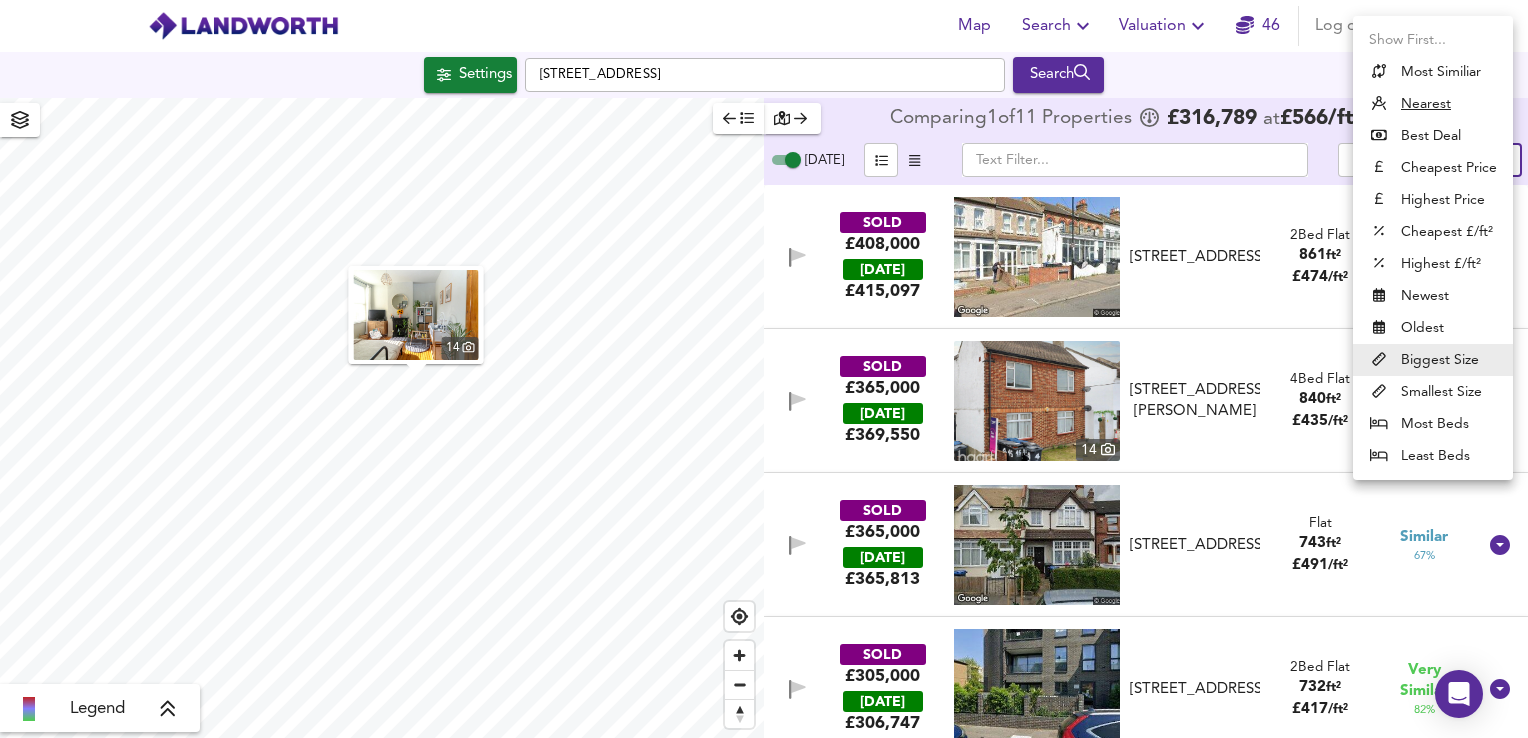 click on "Nearest" at bounding box center [1426, 104] 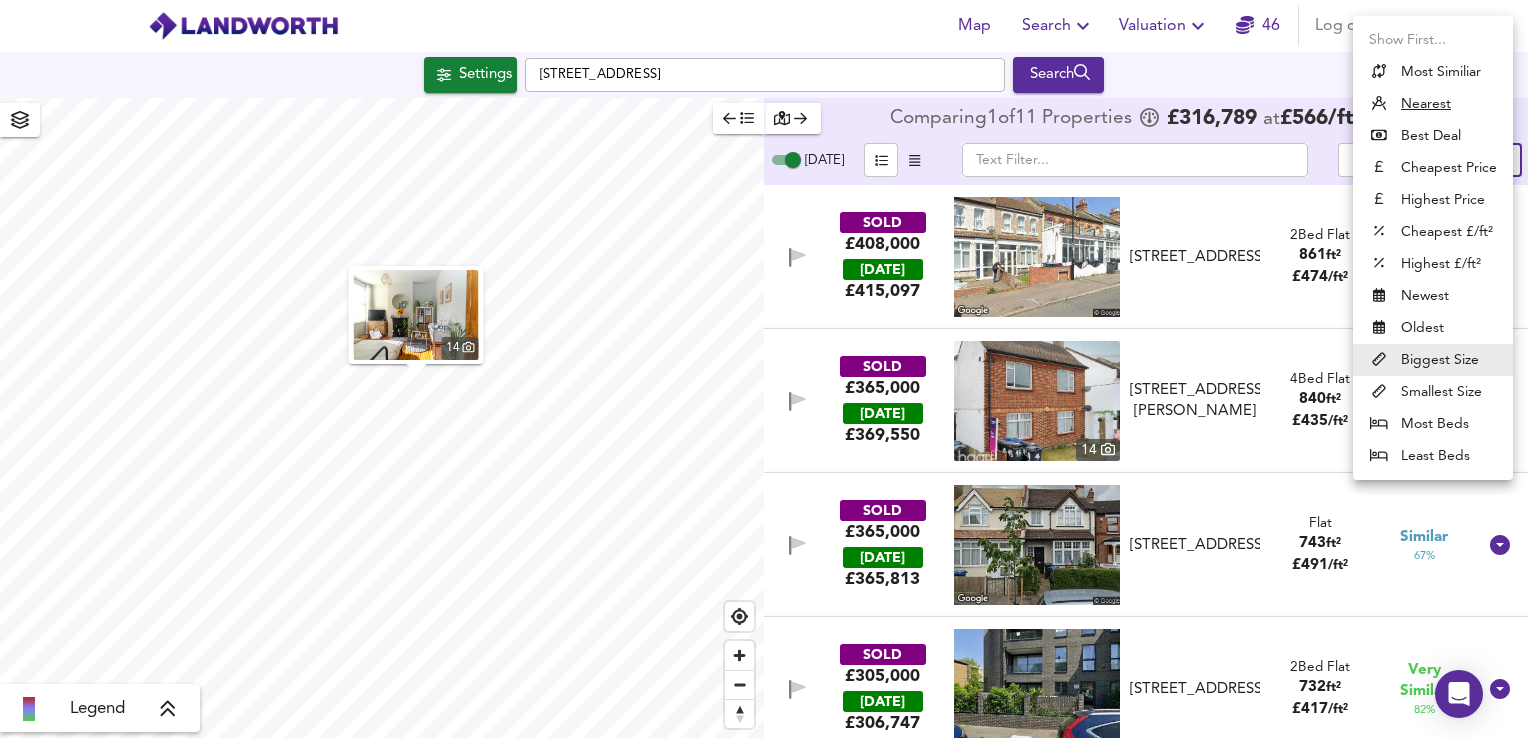 type on "distancetocenter" 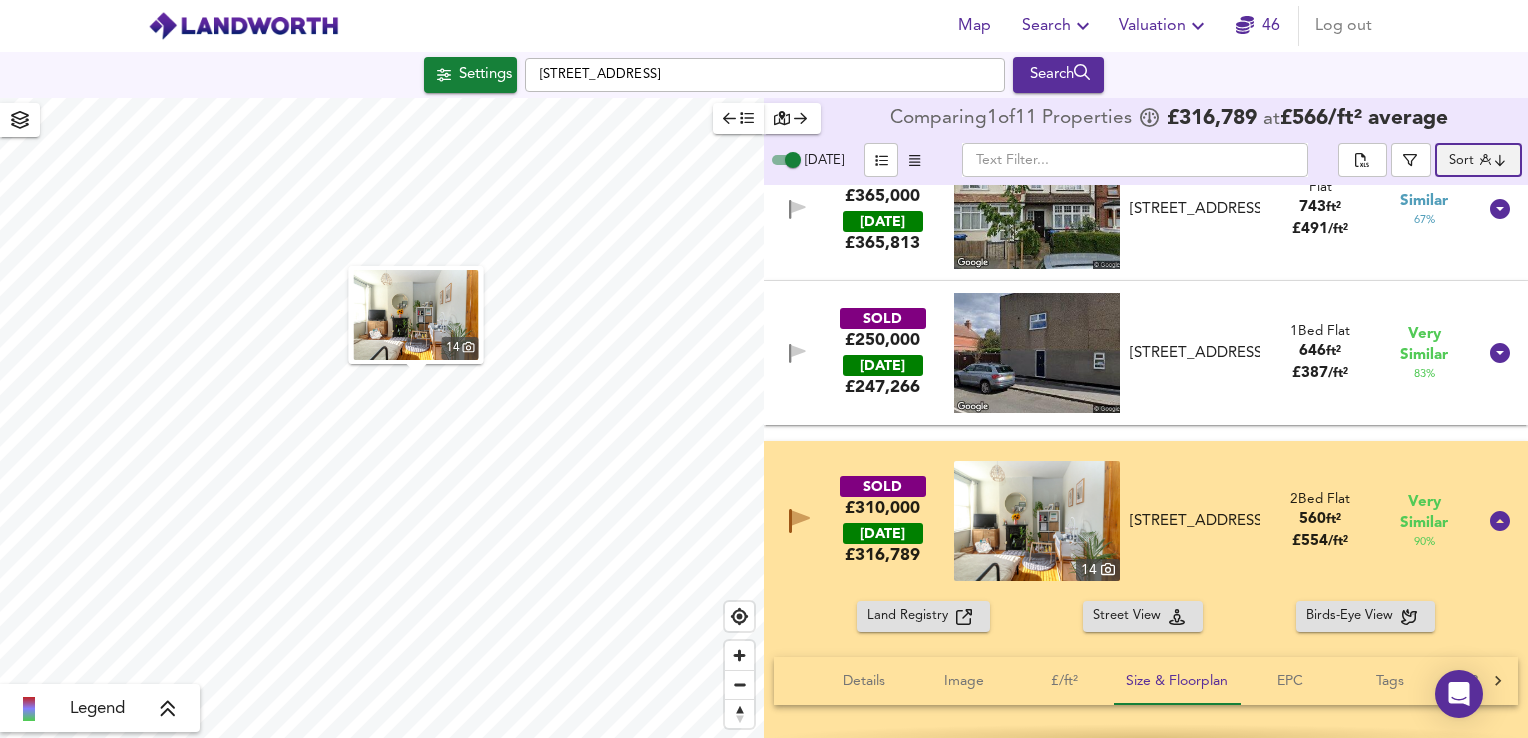 scroll, scrollTop: 72, scrollLeft: 0, axis: vertical 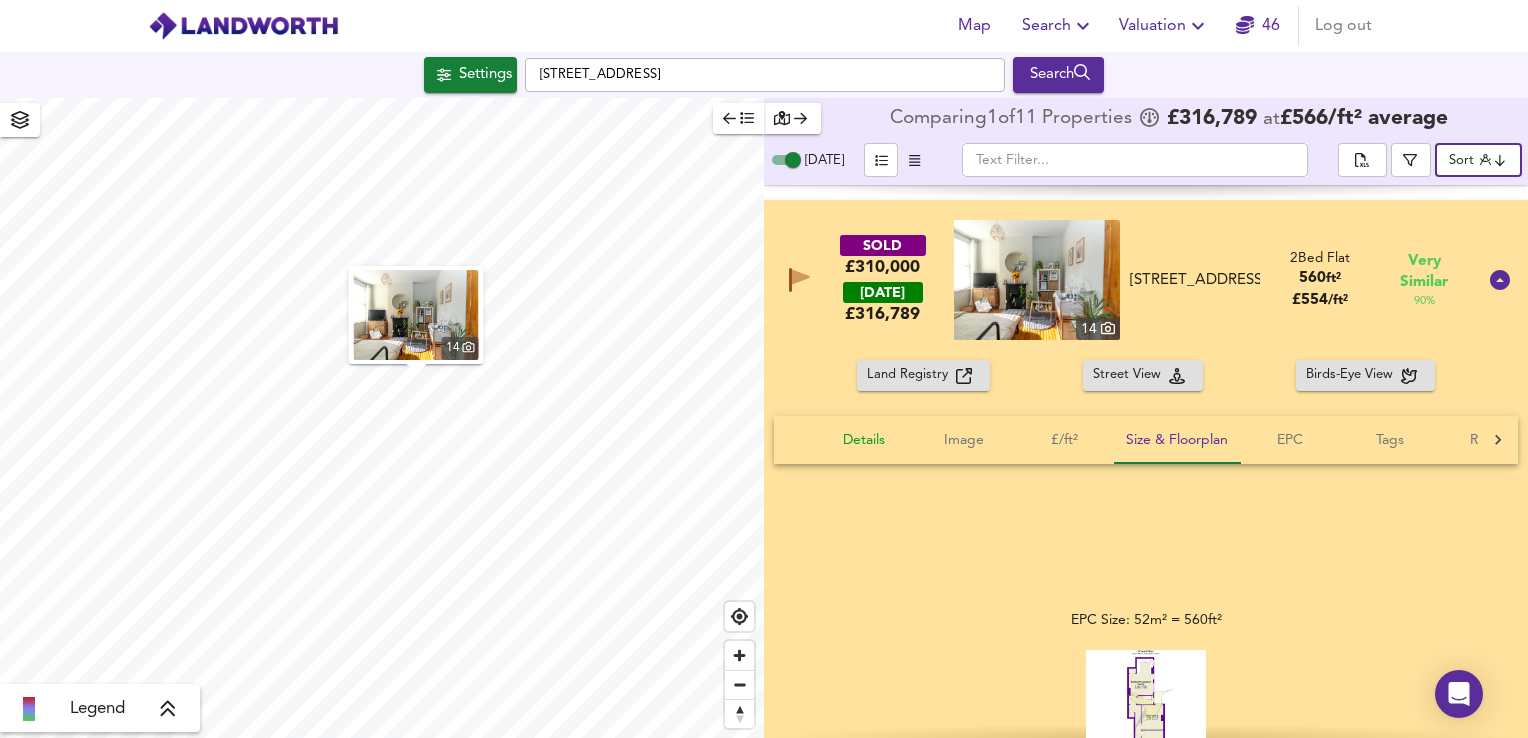 click on "Details" at bounding box center [864, 440] 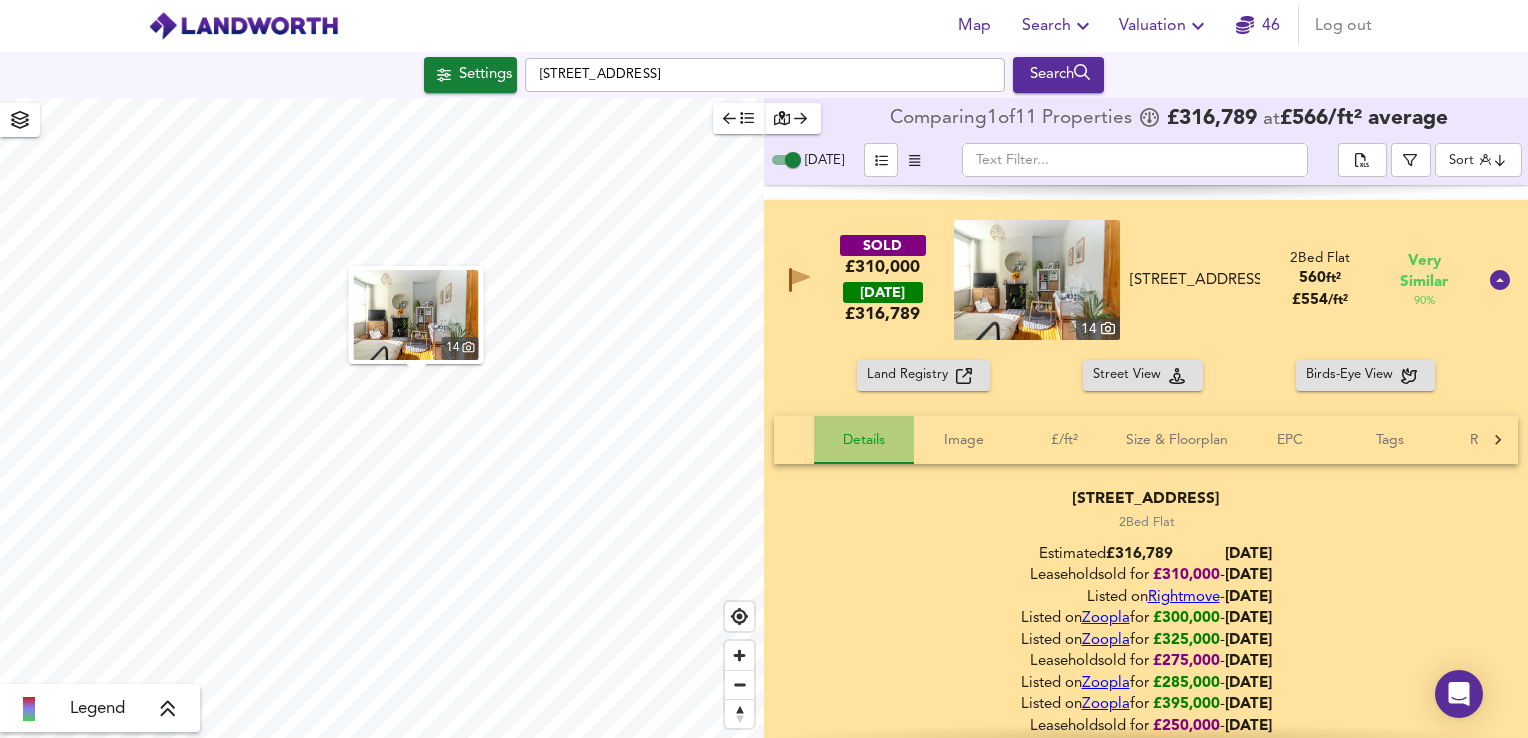 click on "Details" at bounding box center (864, 440) 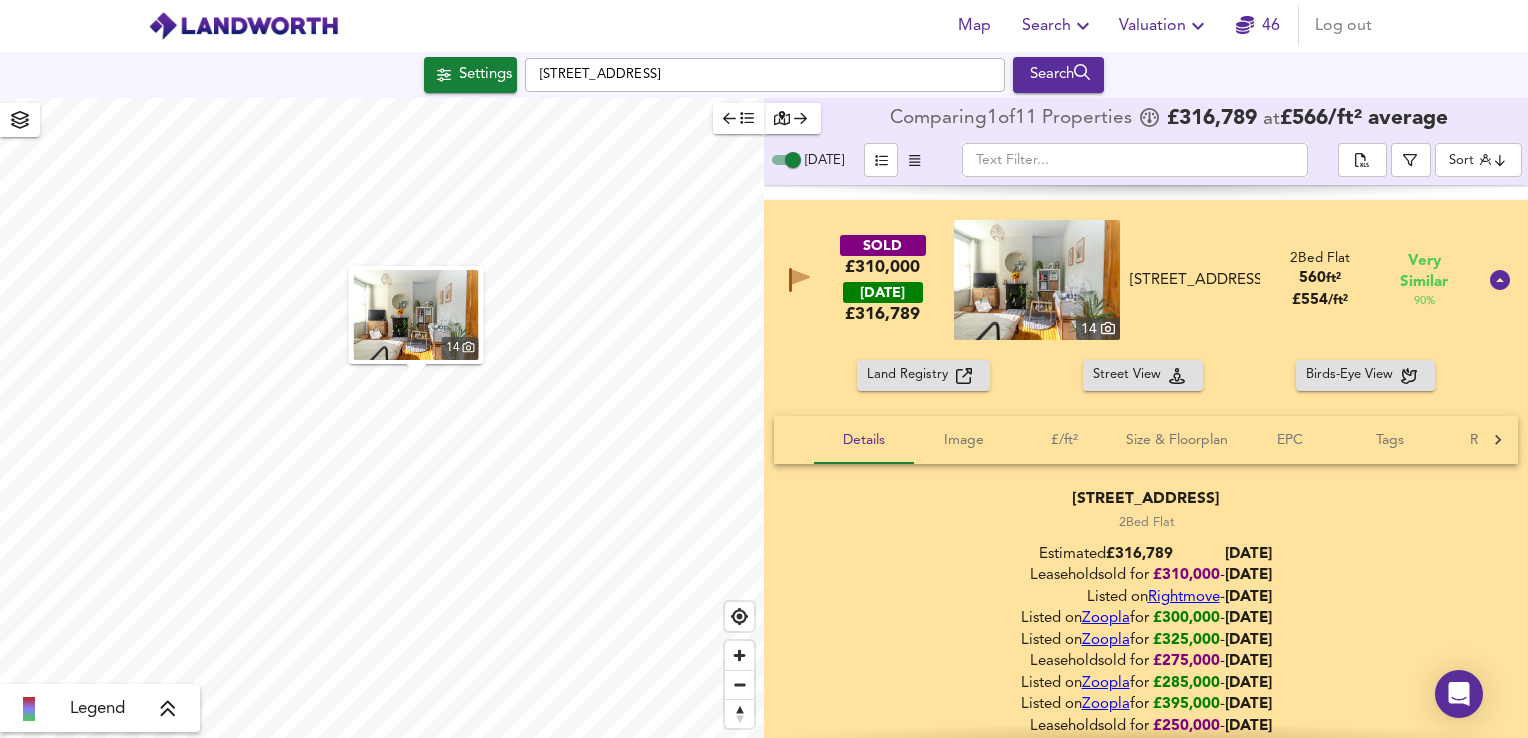 click on "Land Registry       Street View       Birds-Eye View" at bounding box center (1146, 375) 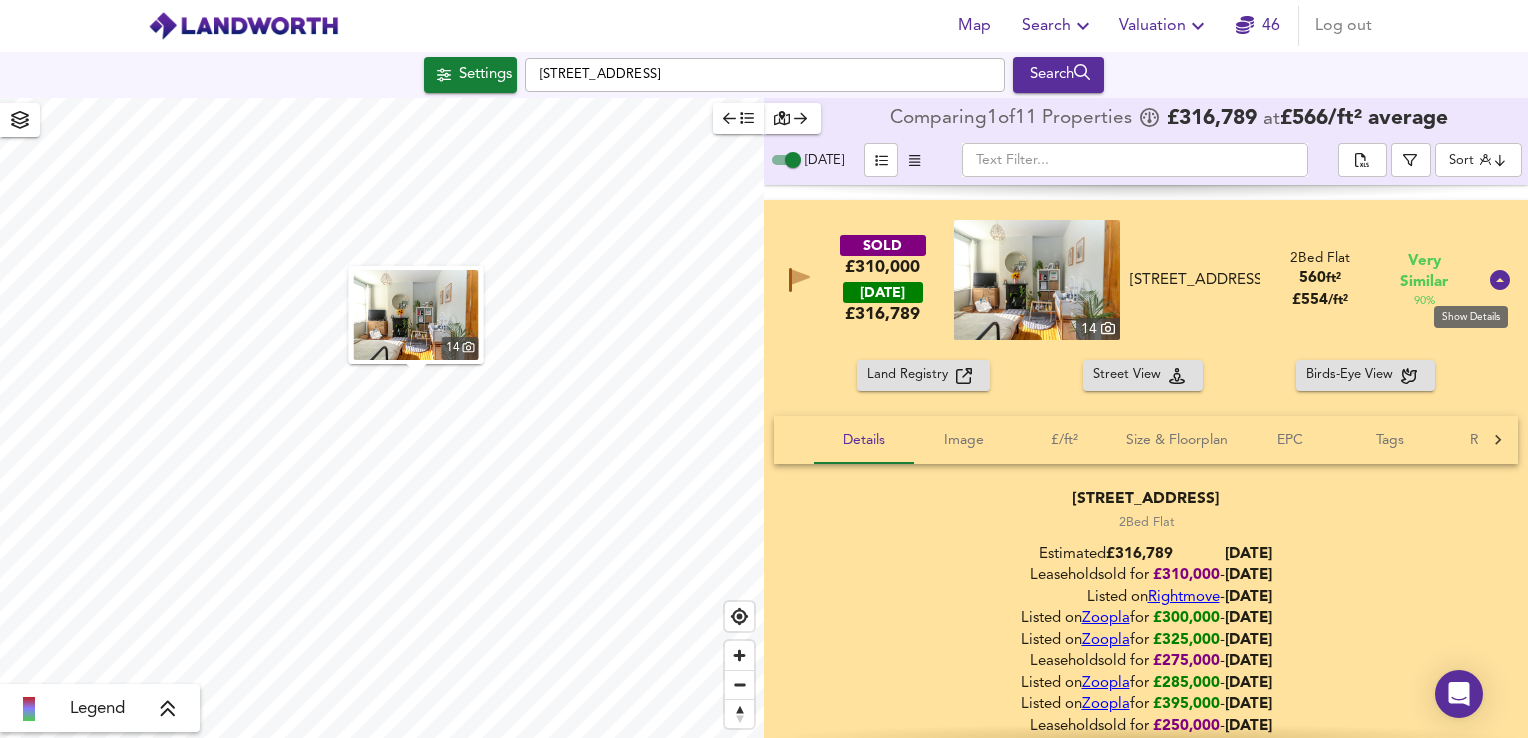 click 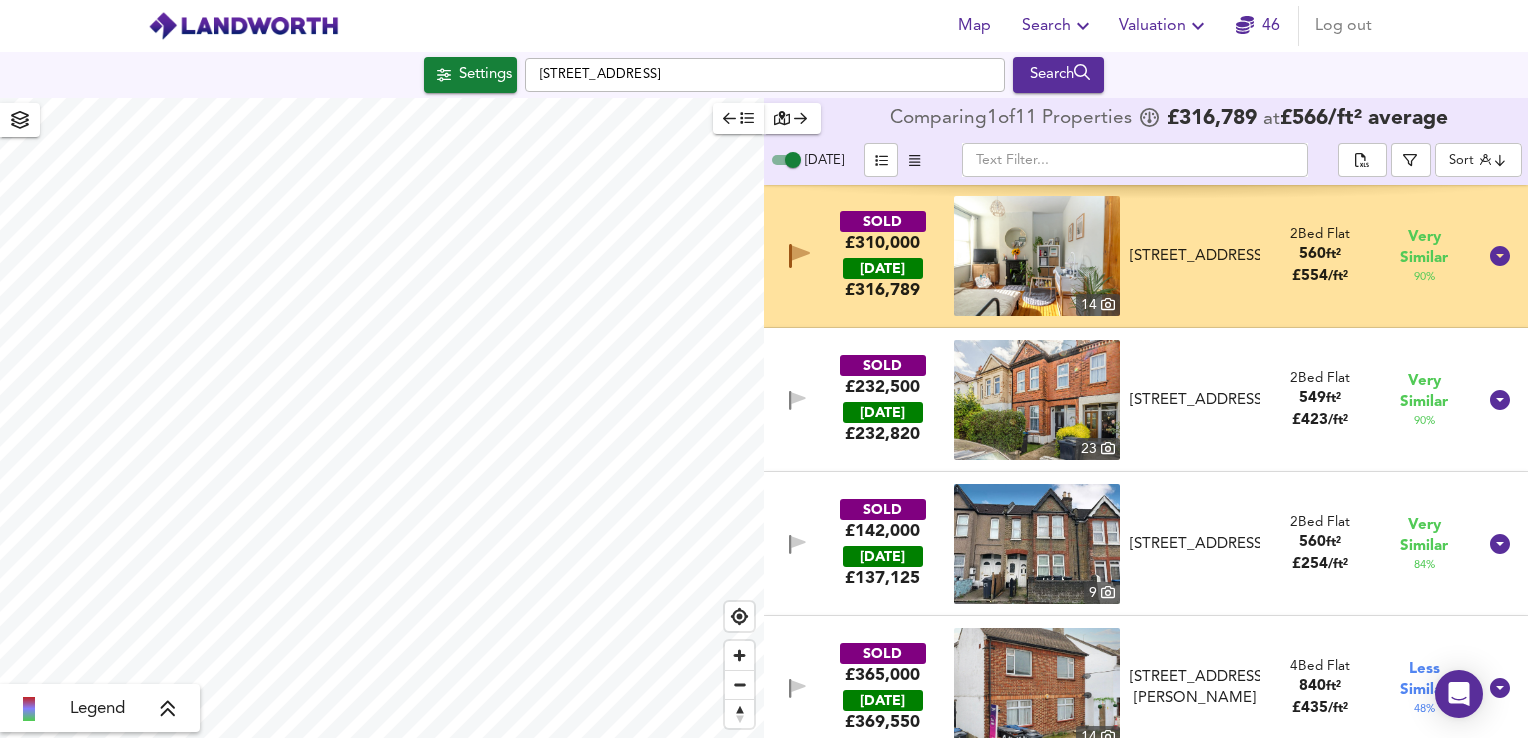 click at bounding box center (1037, 400) 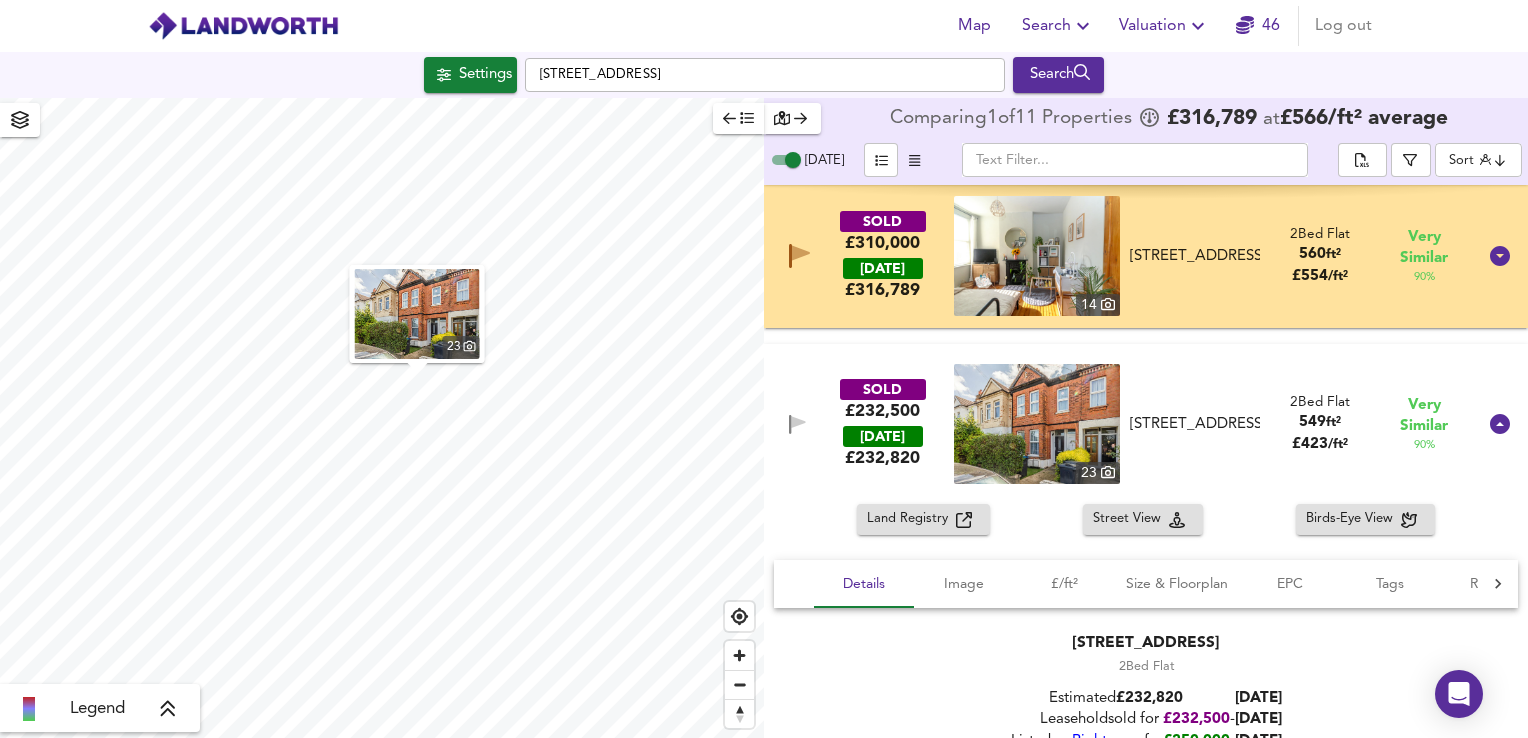 click on "SOLD £232,500   [DATE]  £ 232,820   [GEOGRAPHIC_DATA][STREET_ADDRESS][STREET_ADDRESS] 2  Bed   Flat 549 ft² £ 423 / ft²   Very Similar 90 %" at bounding box center (1146, 424) 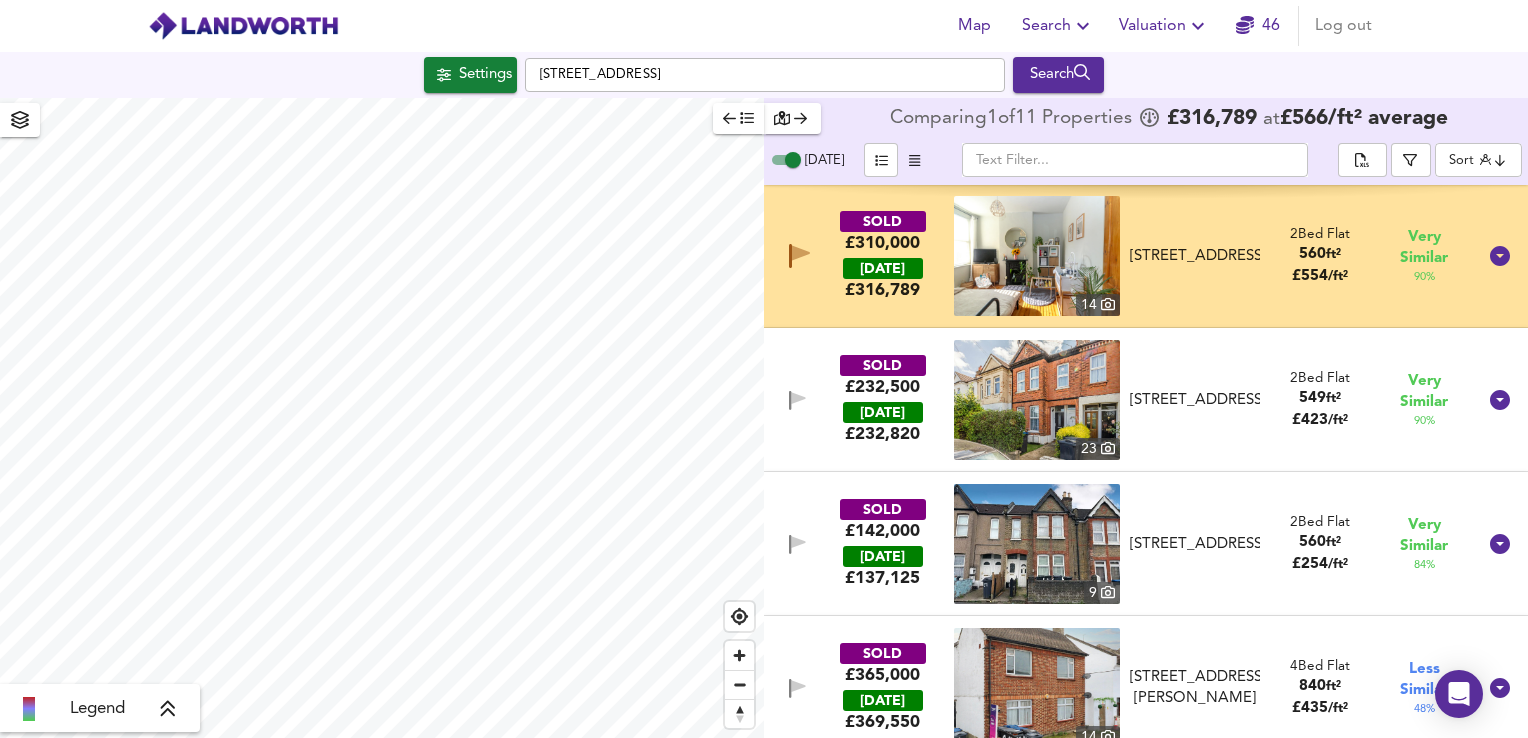click on "SOLD £310,000   [DATE]  £ 316,789   [GEOGRAPHIC_DATA][STREET_ADDRESS][STREET_ADDRESS] 2  Bed   Flat 560 ft² £ 554 / ft²   Very Similar 90 %" at bounding box center (1122, 256) 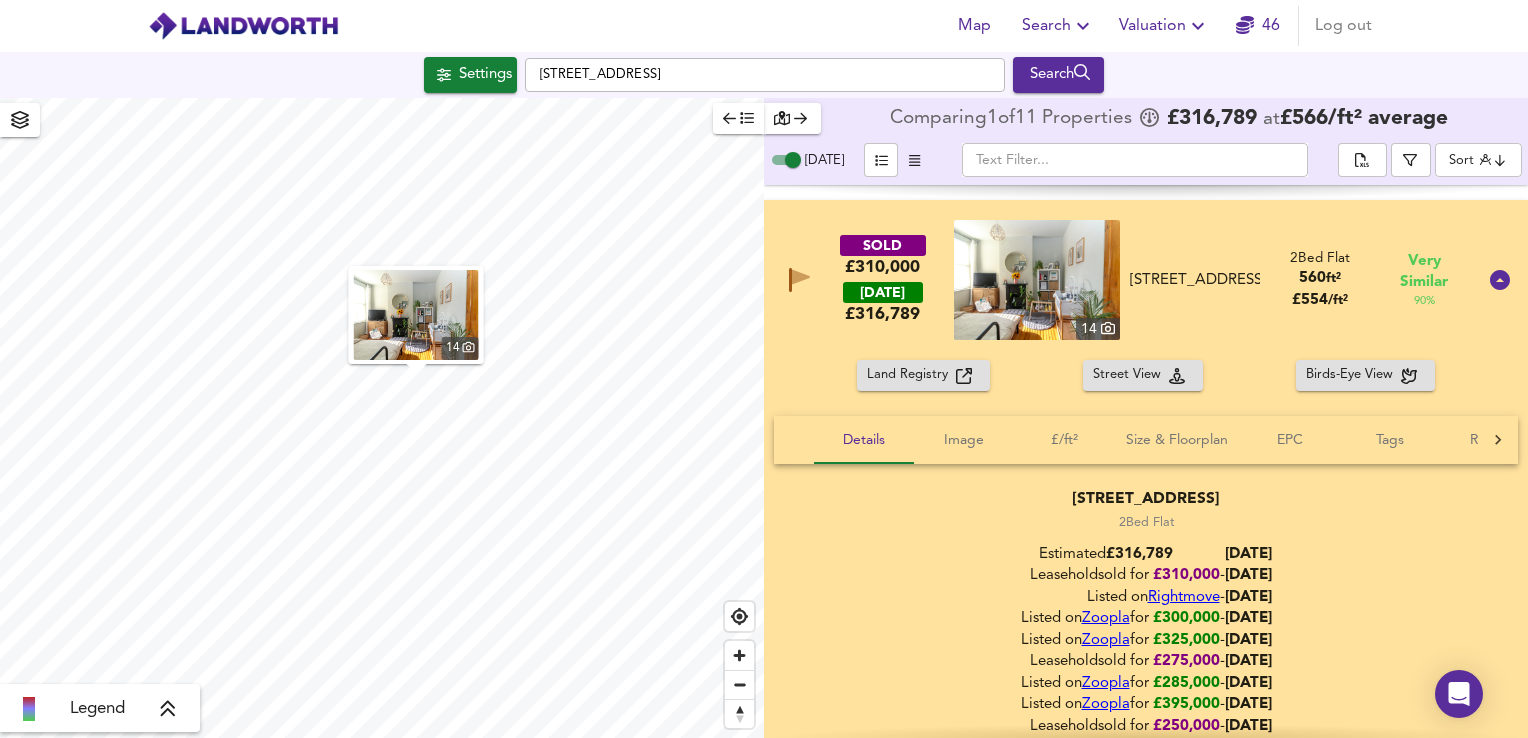 click on "SOLD £310,000   [DATE]  £ 316,789   [GEOGRAPHIC_DATA][STREET_ADDRESS][STREET_ADDRESS] 2  Bed   Flat 560 ft² £ 554 / ft²   Very Similar 90 %" at bounding box center [1122, 280] 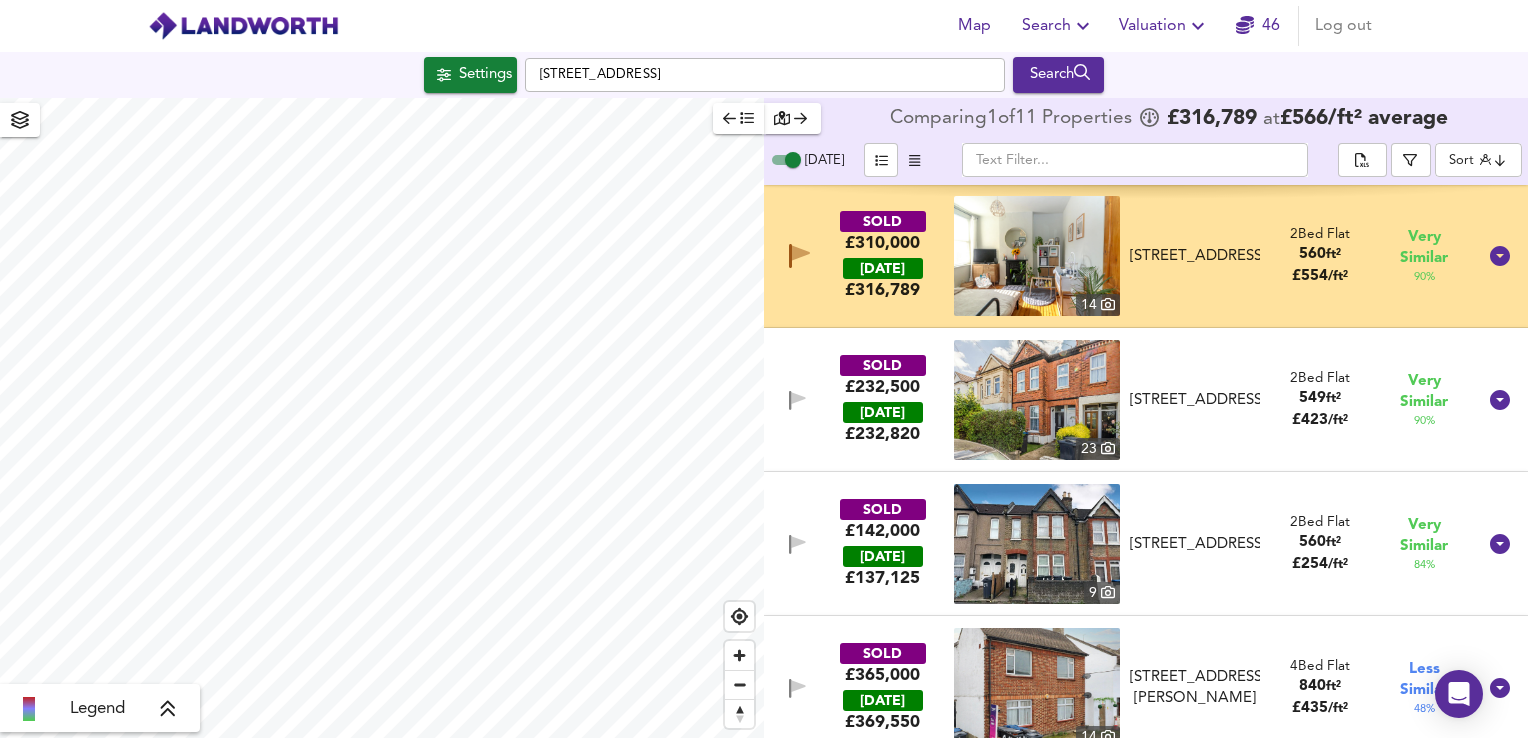 click on "SOLD £232,500   [DATE]  £ 232,820   [GEOGRAPHIC_DATA][STREET_ADDRESS][STREET_ADDRESS] 2  Bed   Flat 549 ft² £ 423 / ft²   Very Similar 90 %" at bounding box center (1122, 400) 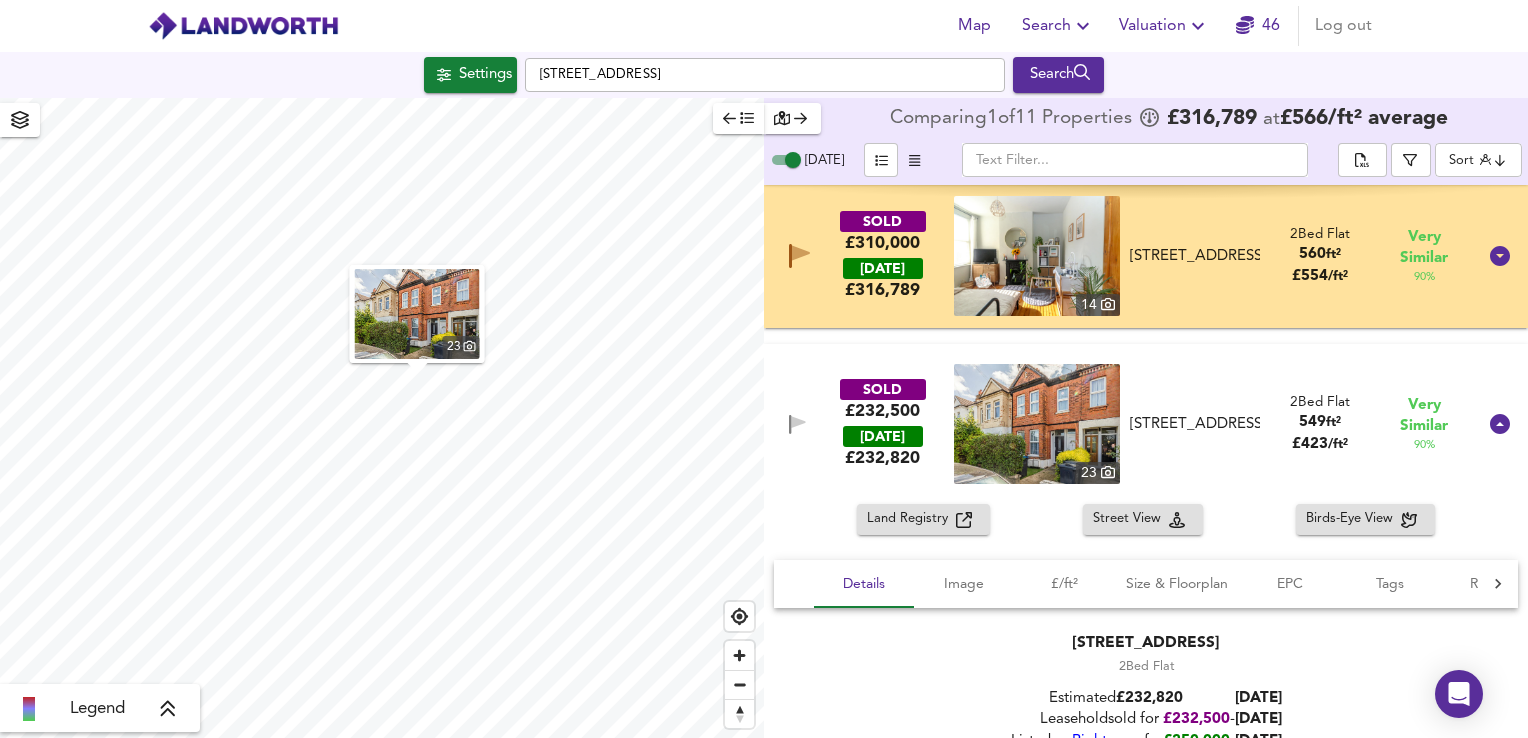 click at bounding box center (1037, 424) 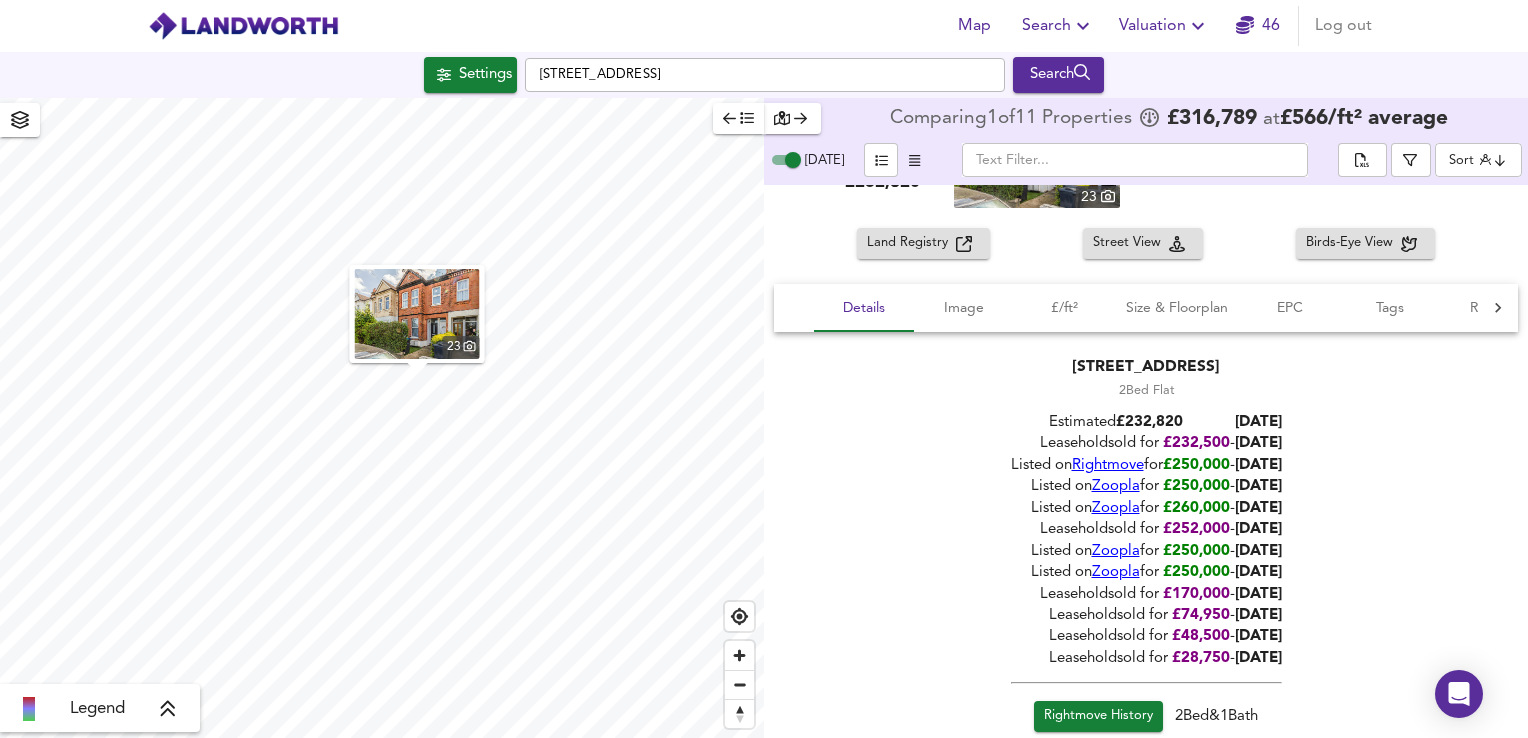 scroll, scrollTop: 556, scrollLeft: 0, axis: vertical 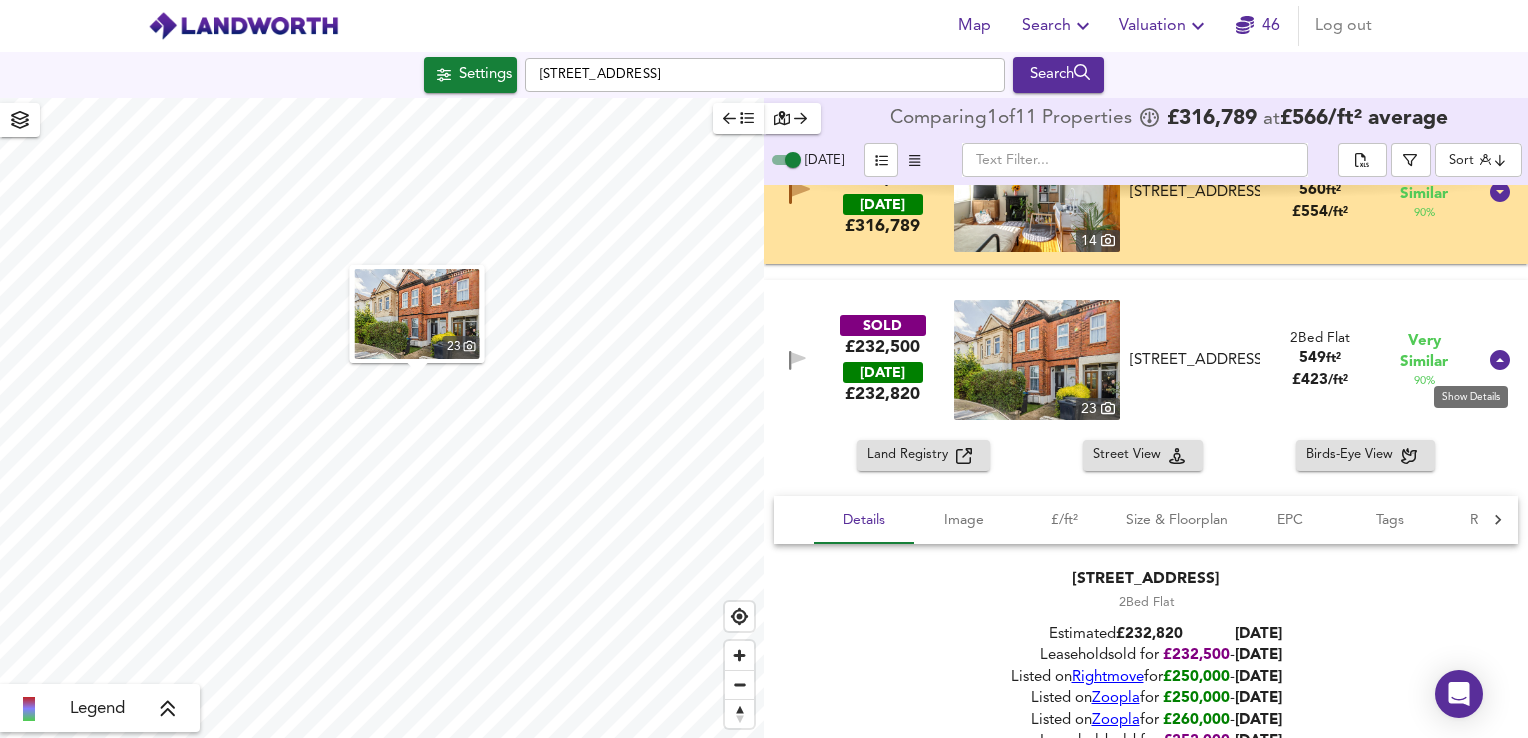click 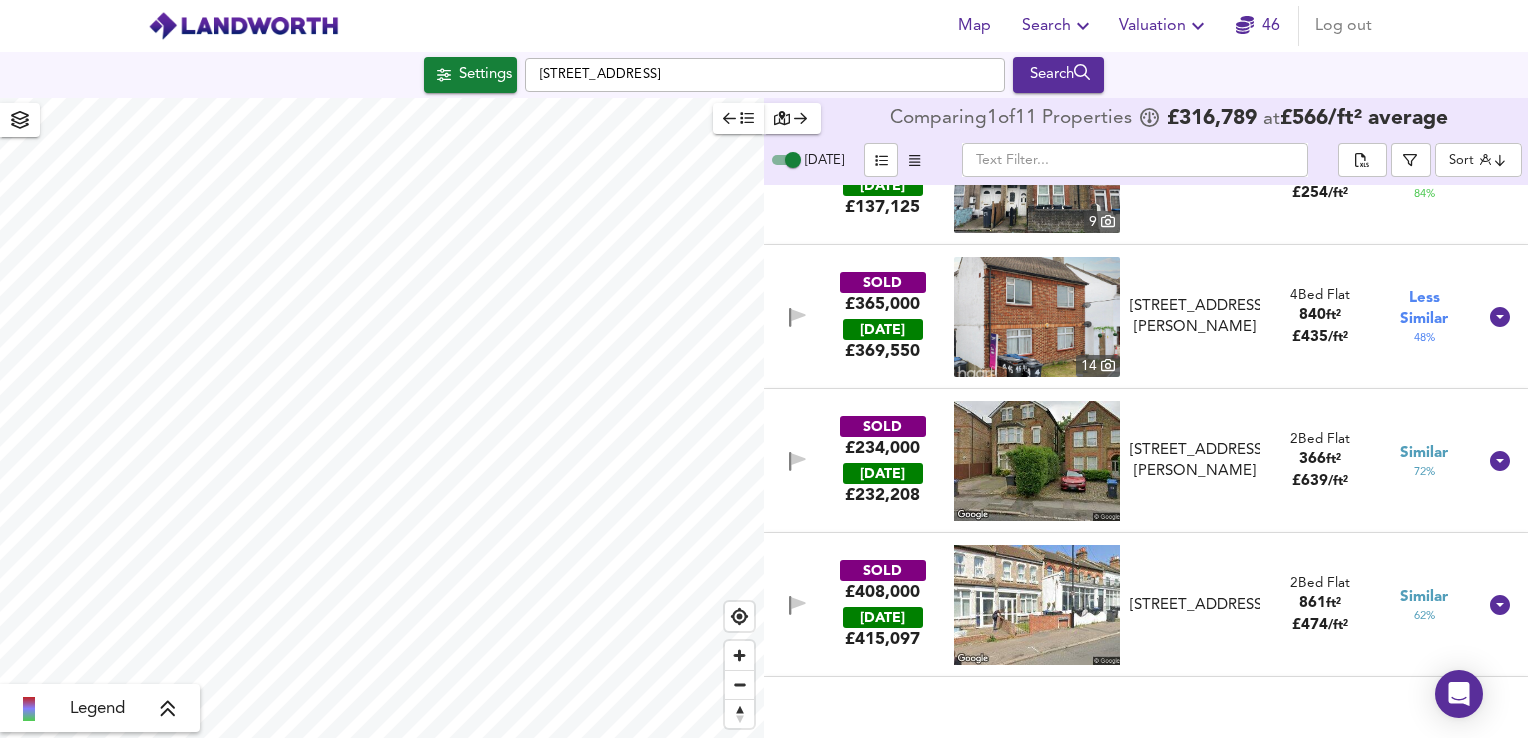scroll, scrollTop: 662, scrollLeft: 0, axis: vertical 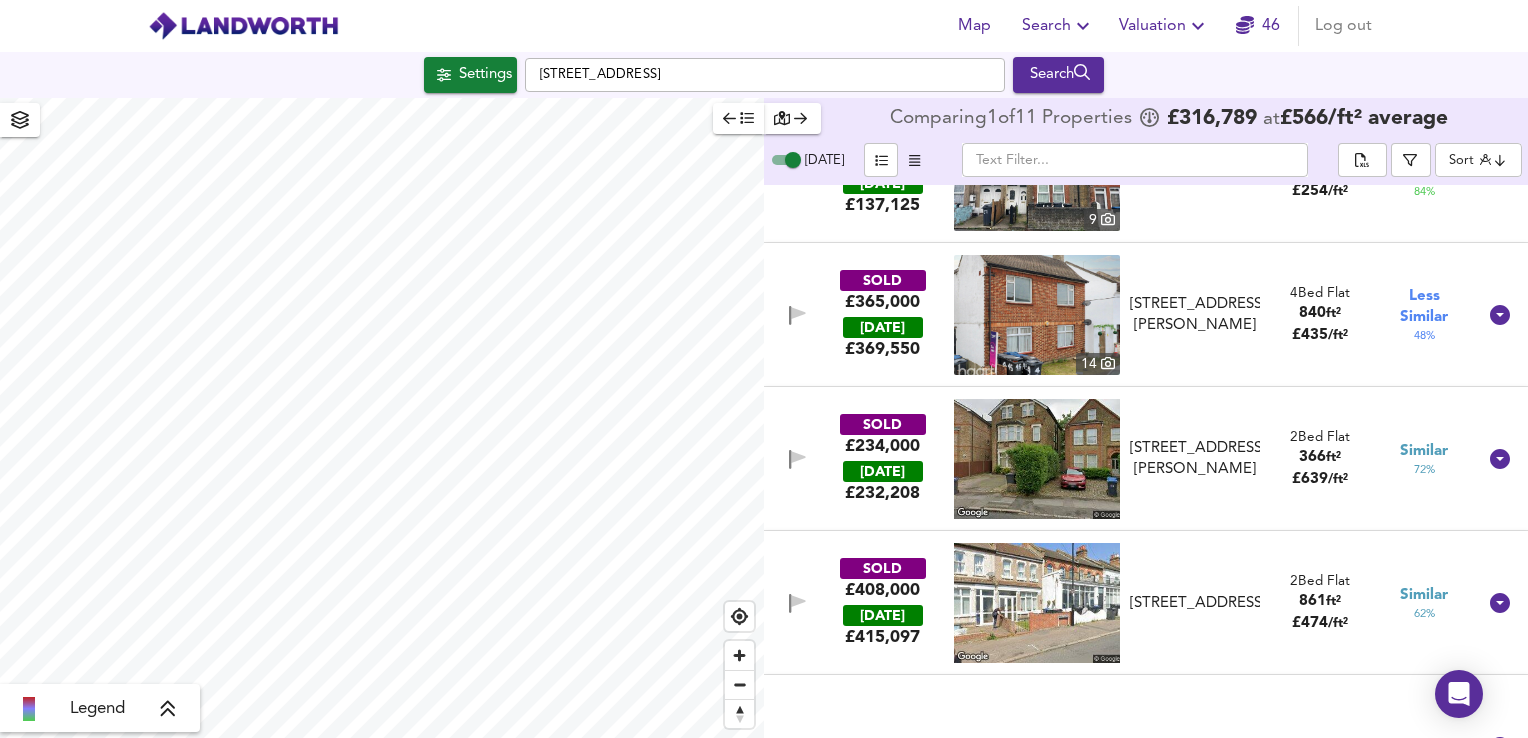click on "SOLD £234,000   [DATE]  £ 232,208 [STREET_ADDRESS][GEOGRAPHIC_DATA][PERSON_NAME][STREET_ADDRESS][PERSON_NAME] 2  Bed   Flat 366 ft² £ 639 / ft²   Similar 72 %" at bounding box center [1122, 459] 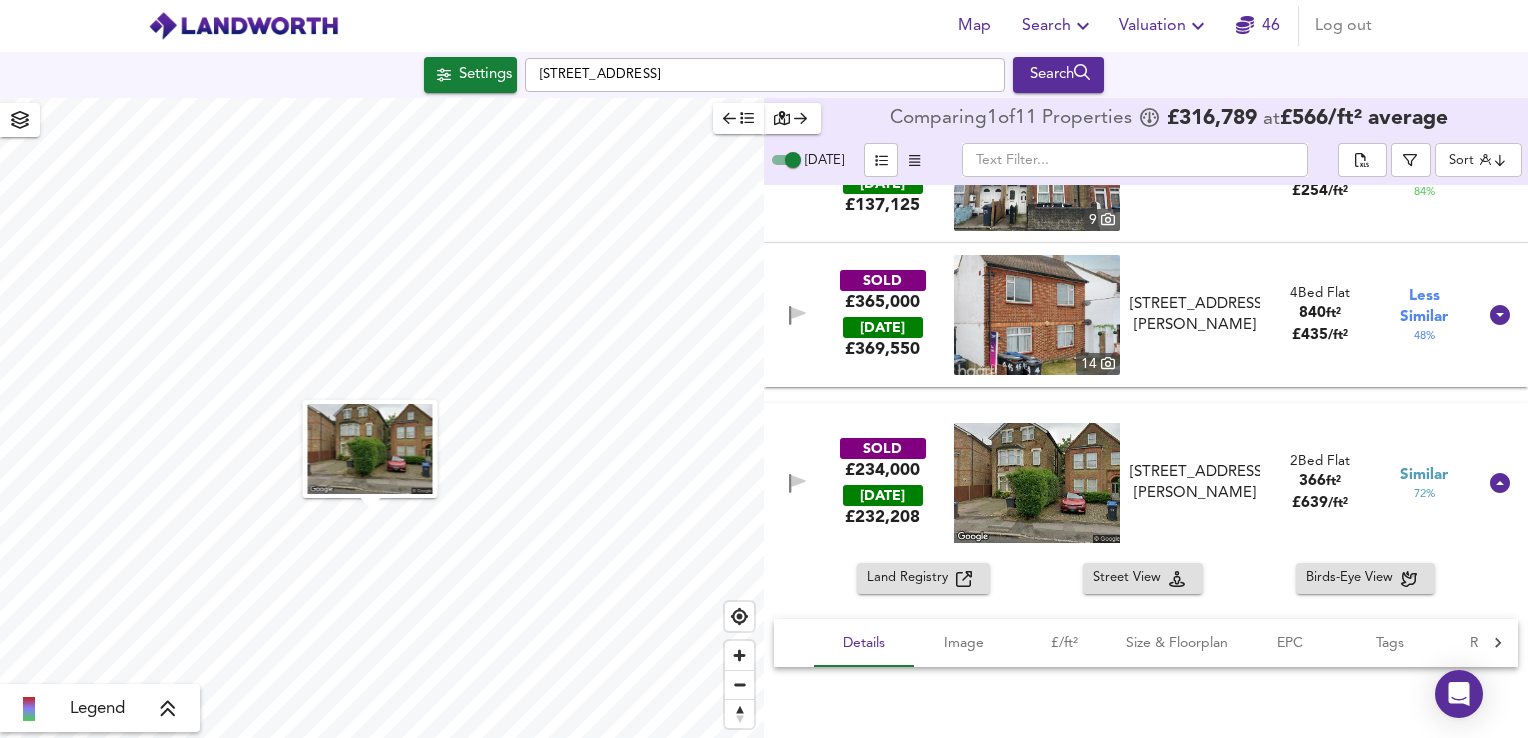 click on "SOLD £234,000   [DATE]  £ 232,208 [STREET_ADDRESS][GEOGRAPHIC_DATA][PERSON_NAME][STREET_ADDRESS][PERSON_NAME] 2  Bed   Flat 366 ft² £ 639 / ft²   Similar 72 %" at bounding box center (1122, 483) 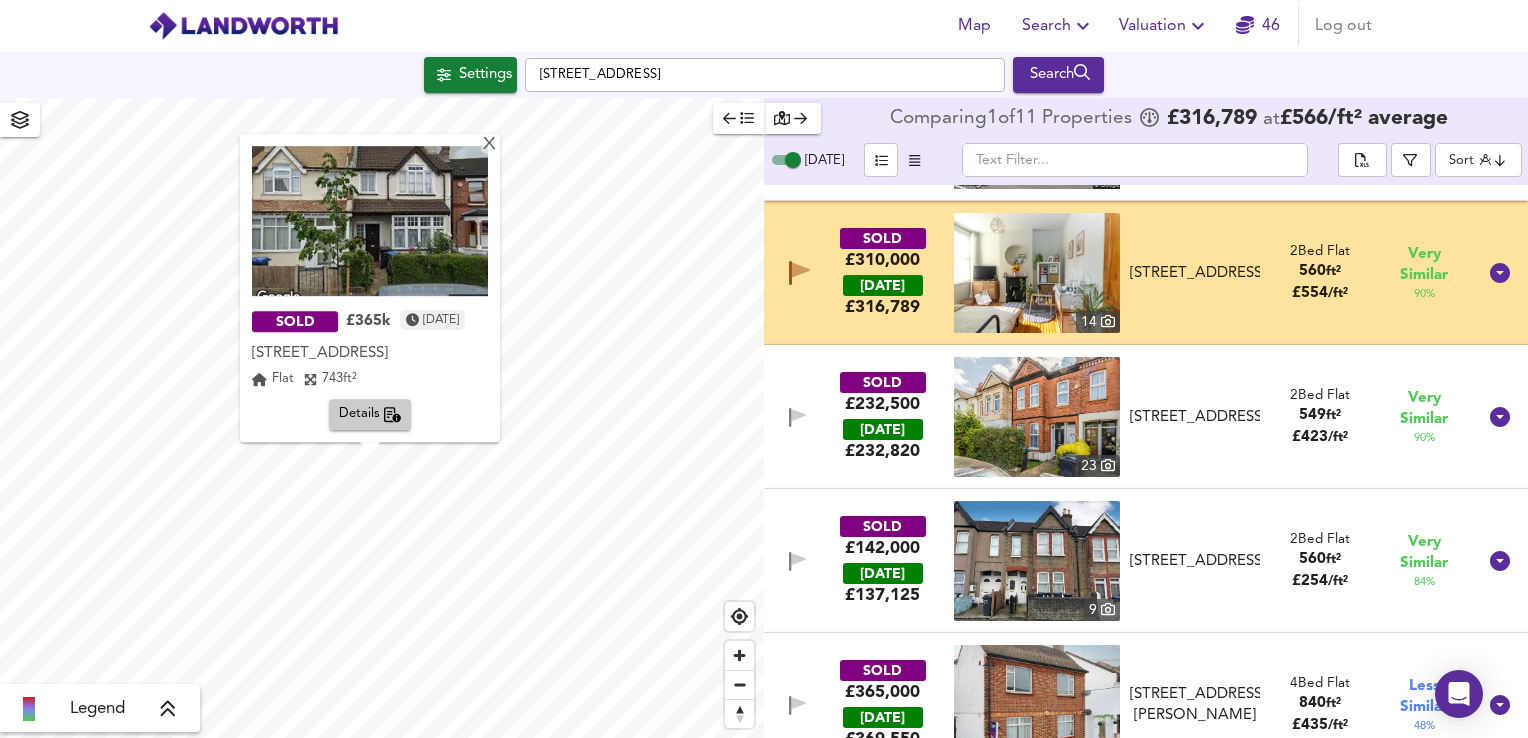 scroll, scrollTop: 0, scrollLeft: 0, axis: both 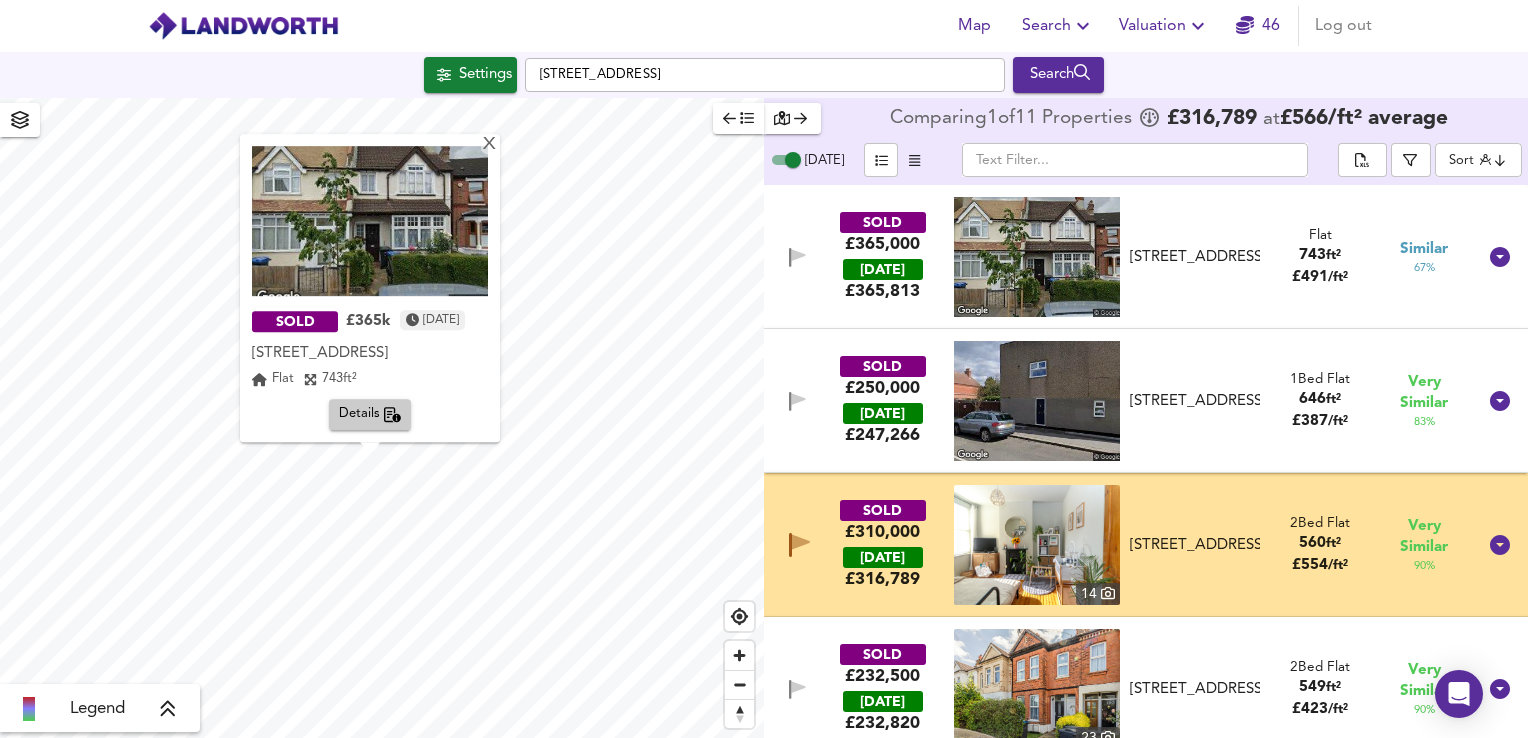 click at bounding box center (1037, 257) 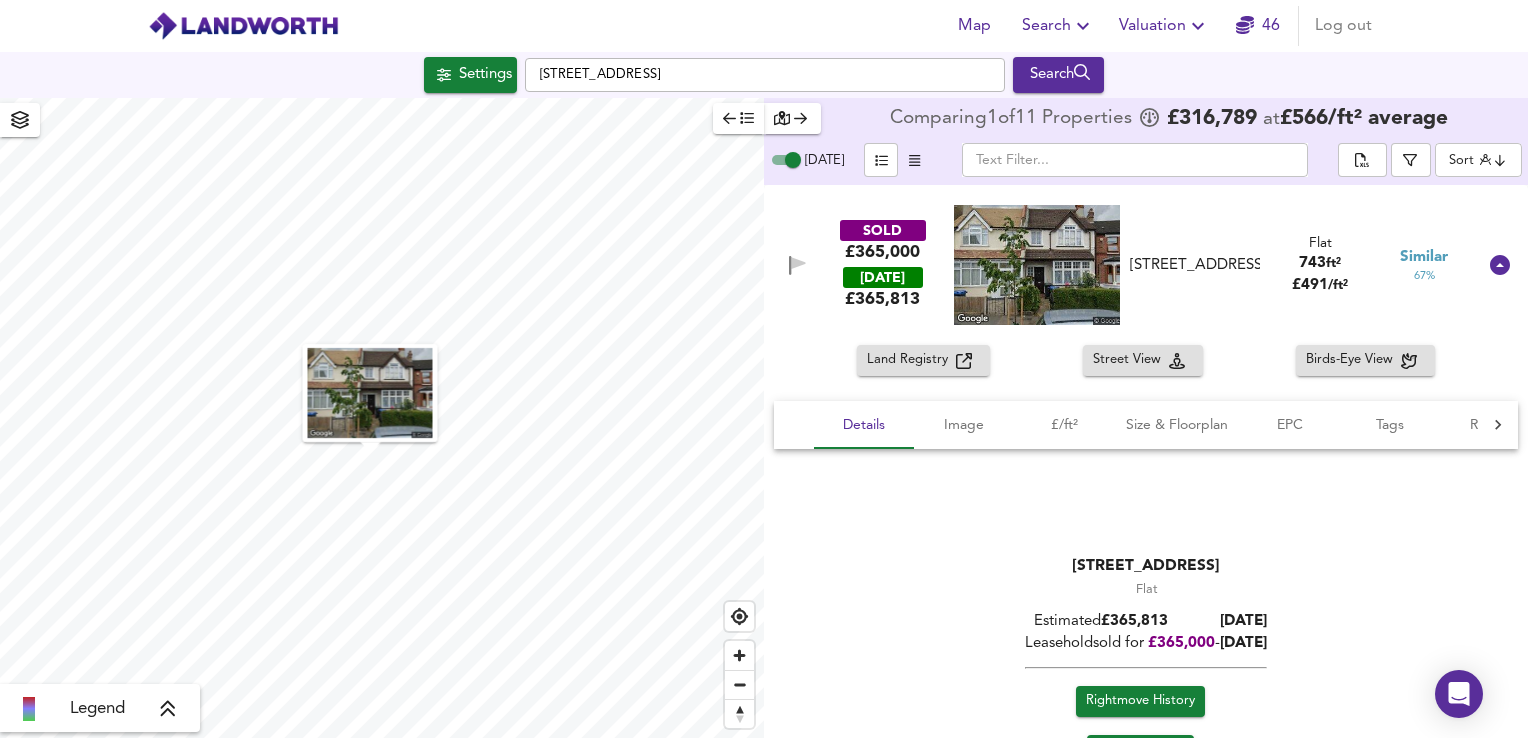 click on "SOLD £365,000   [DATE]  £ 365,813 [STREET_ADDRESS][GEOGRAPHIC_DATA][STREET_ADDRESS] Flat 743 ft² £ 491 / ft²   Similar 67 %" at bounding box center (1122, 265) 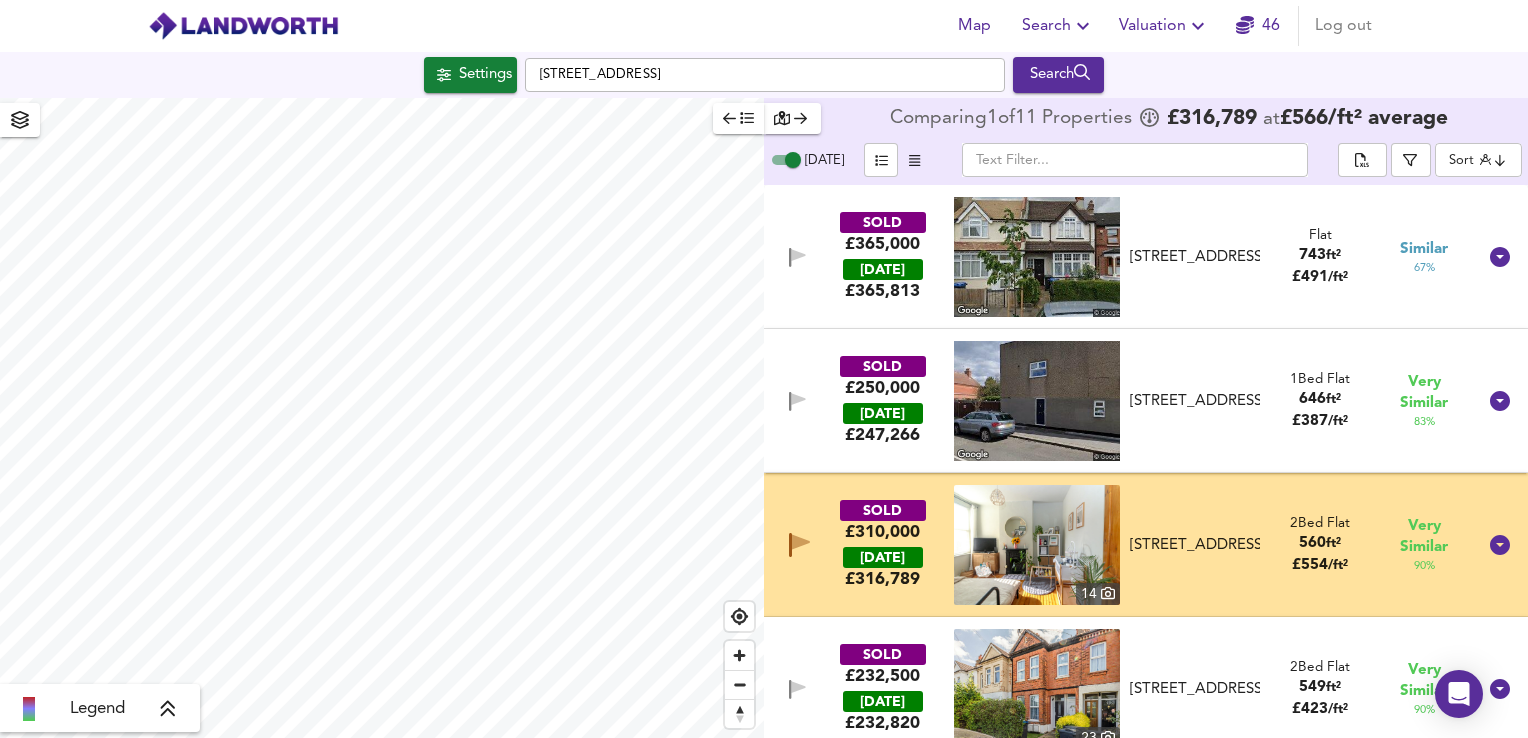 click on "SOLD £365,000   [DATE]  £ 365,813 [STREET_ADDRESS][GEOGRAPHIC_DATA][STREET_ADDRESS] Flat 743 ft² £ 491 / ft²   Similar 67 %" at bounding box center (1122, 257) 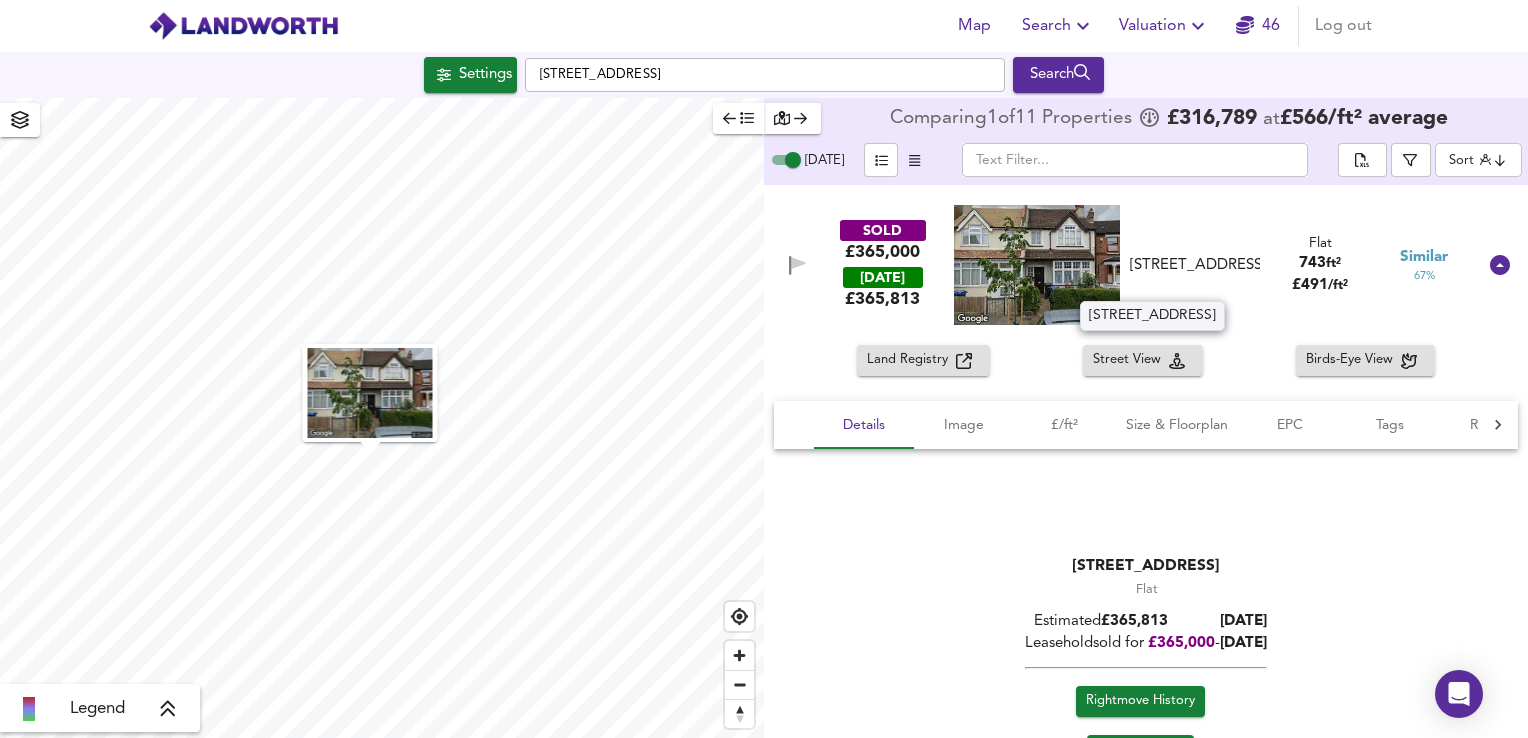 click on "[STREET_ADDRESS]" at bounding box center [1195, 265] 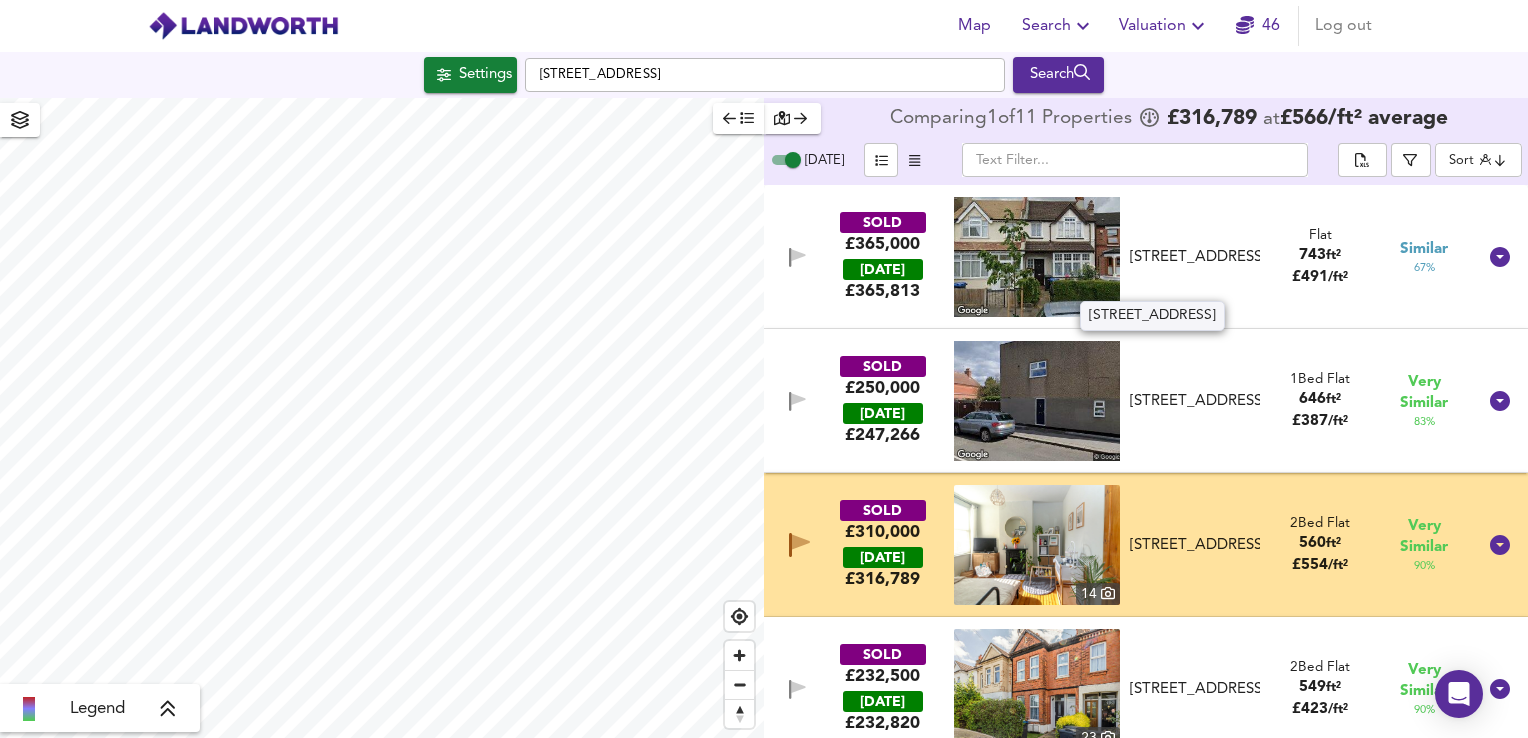 click on "[STREET_ADDRESS]" at bounding box center [1195, 257] 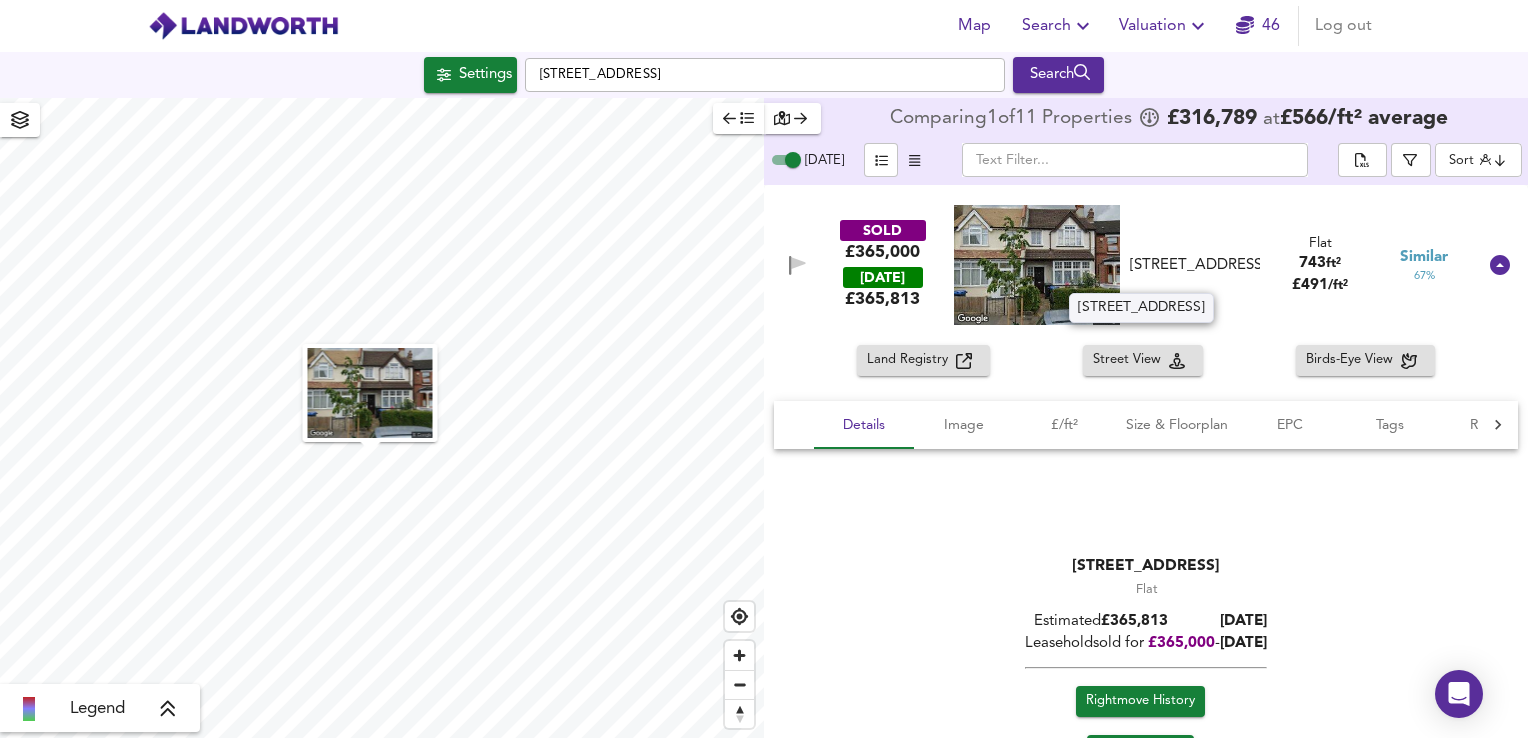 click on "[STREET_ADDRESS]" at bounding box center [1195, 265] 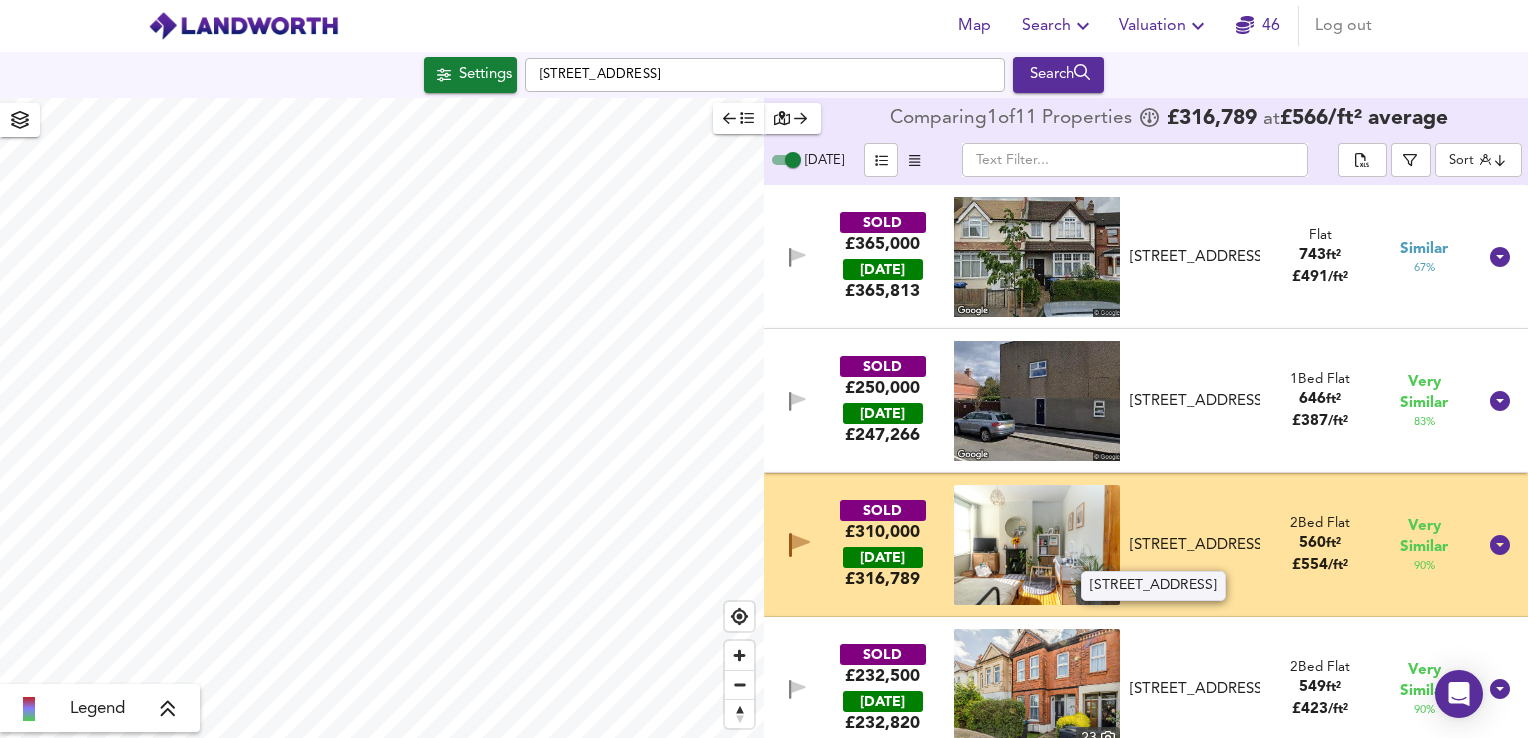 click on "[STREET_ADDRESS]" at bounding box center [1195, 545] 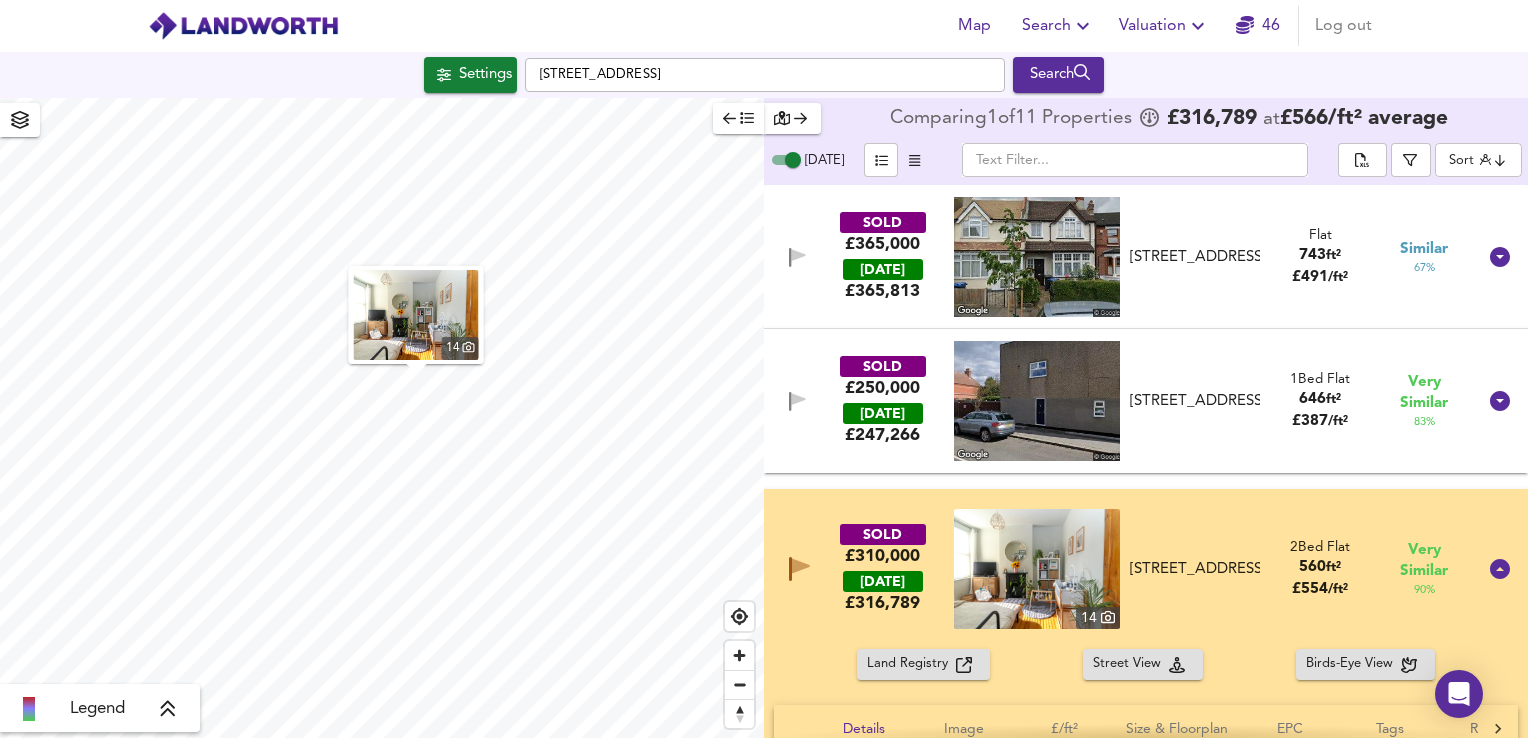 click on "Land Registry       Street View       Birds-Eye View" at bounding box center (1146, 664) 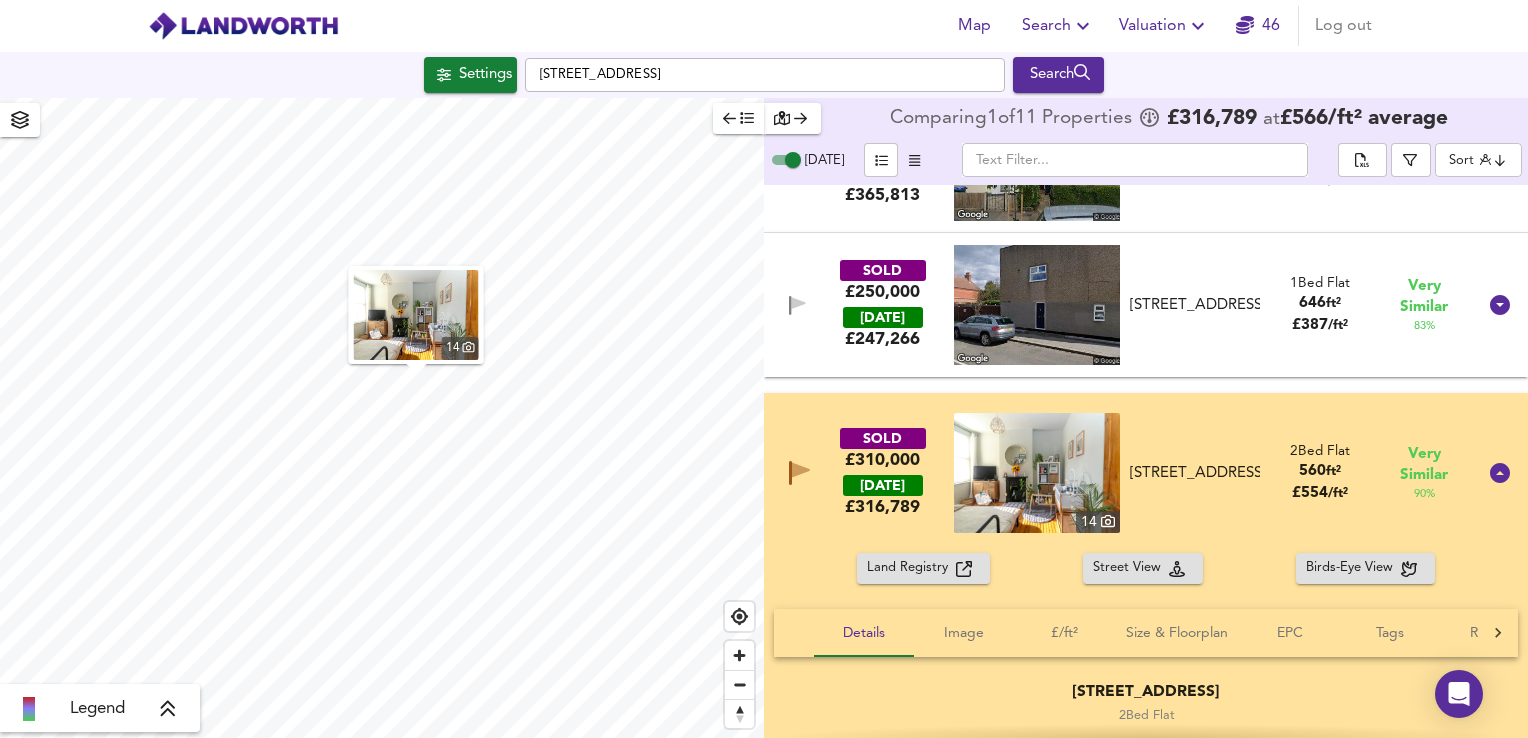 scroll, scrollTop: 98, scrollLeft: 0, axis: vertical 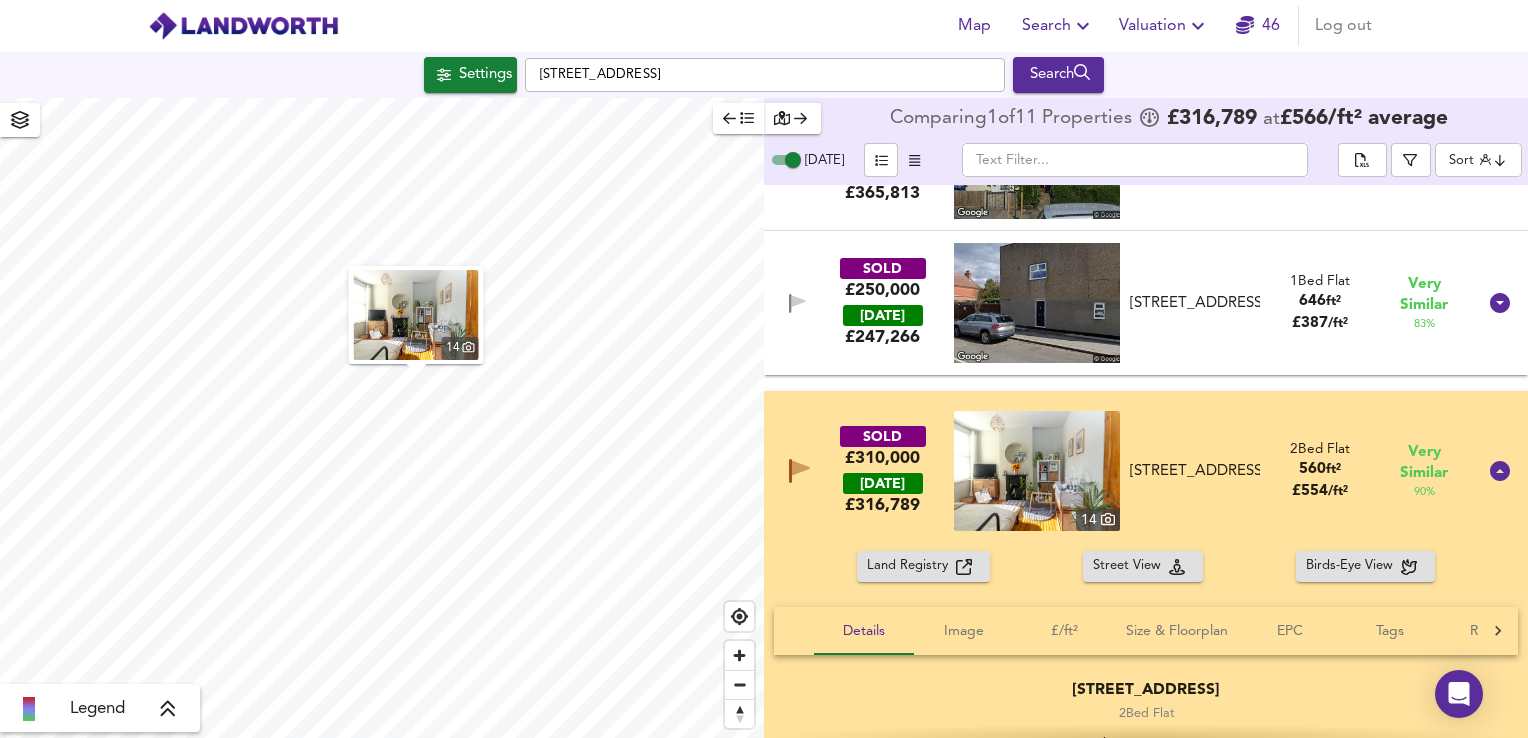 click 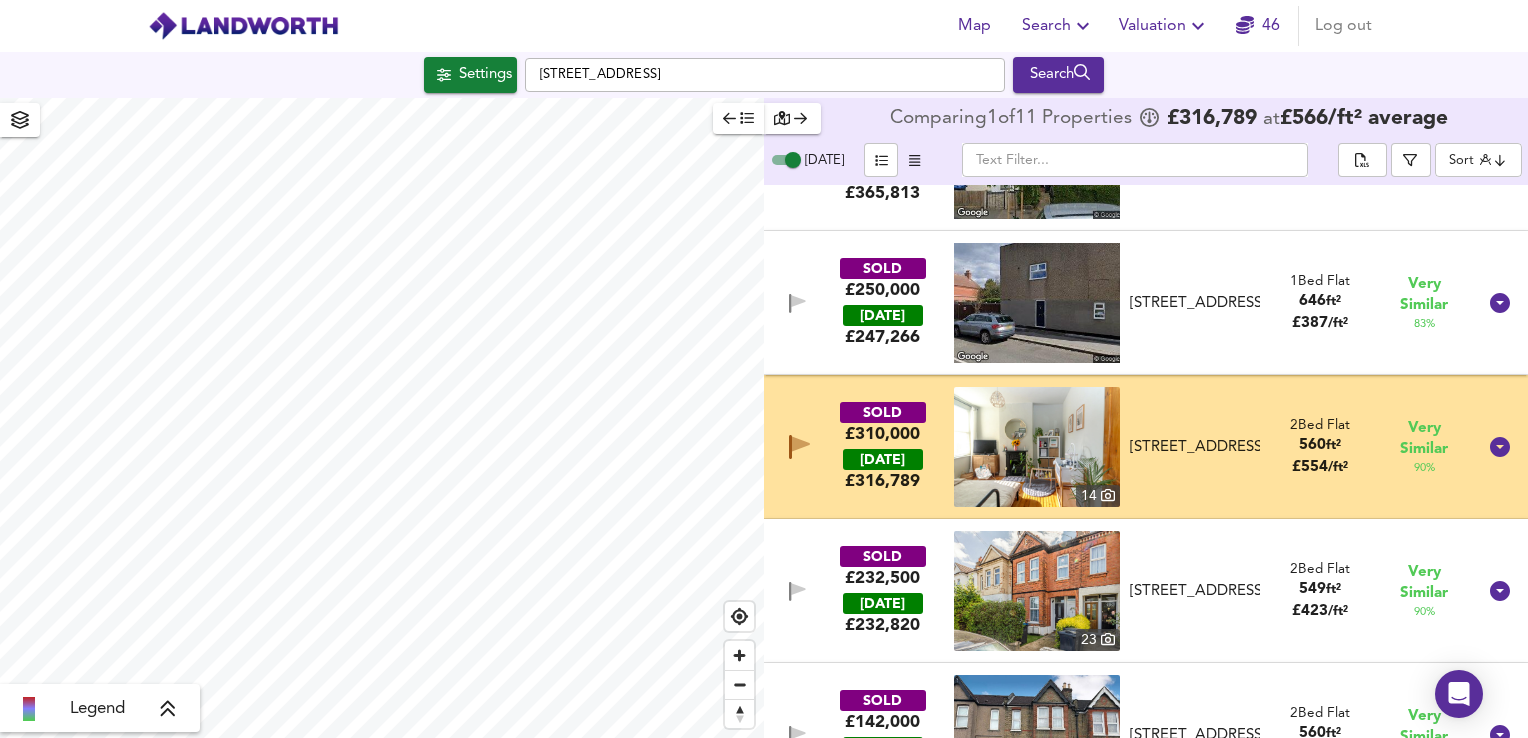scroll, scrollTop: 0, scrollLeft: 0, axis: both 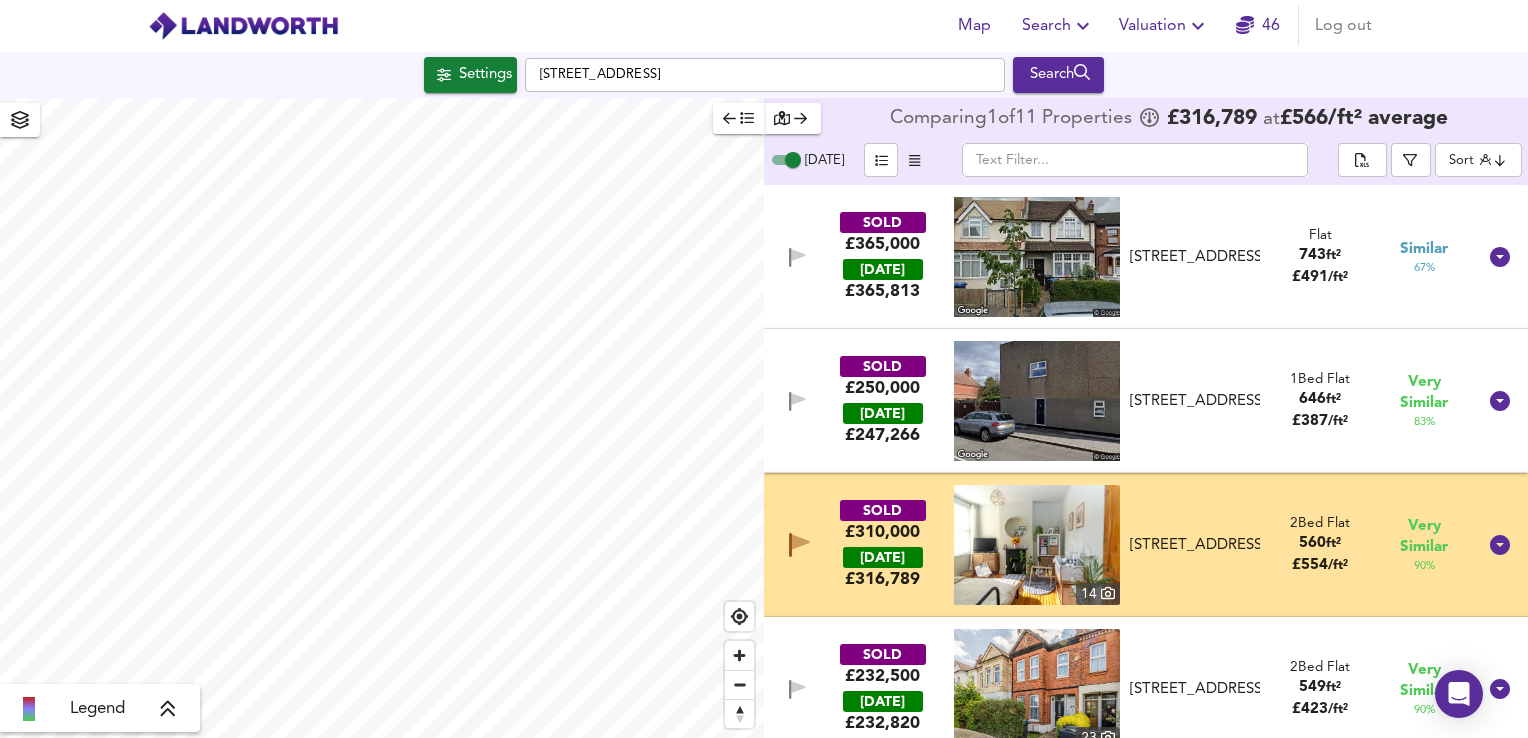 click on "SOLD £365,000   [DATE]  £ 365,813 [STREET_ADDRESS][GEOGRAPHIC_DATA][STREET_ADDRESS] Flat 743 ft² £ 491 / ft²   Similar 67 %" at bounding box center [1122, 257] 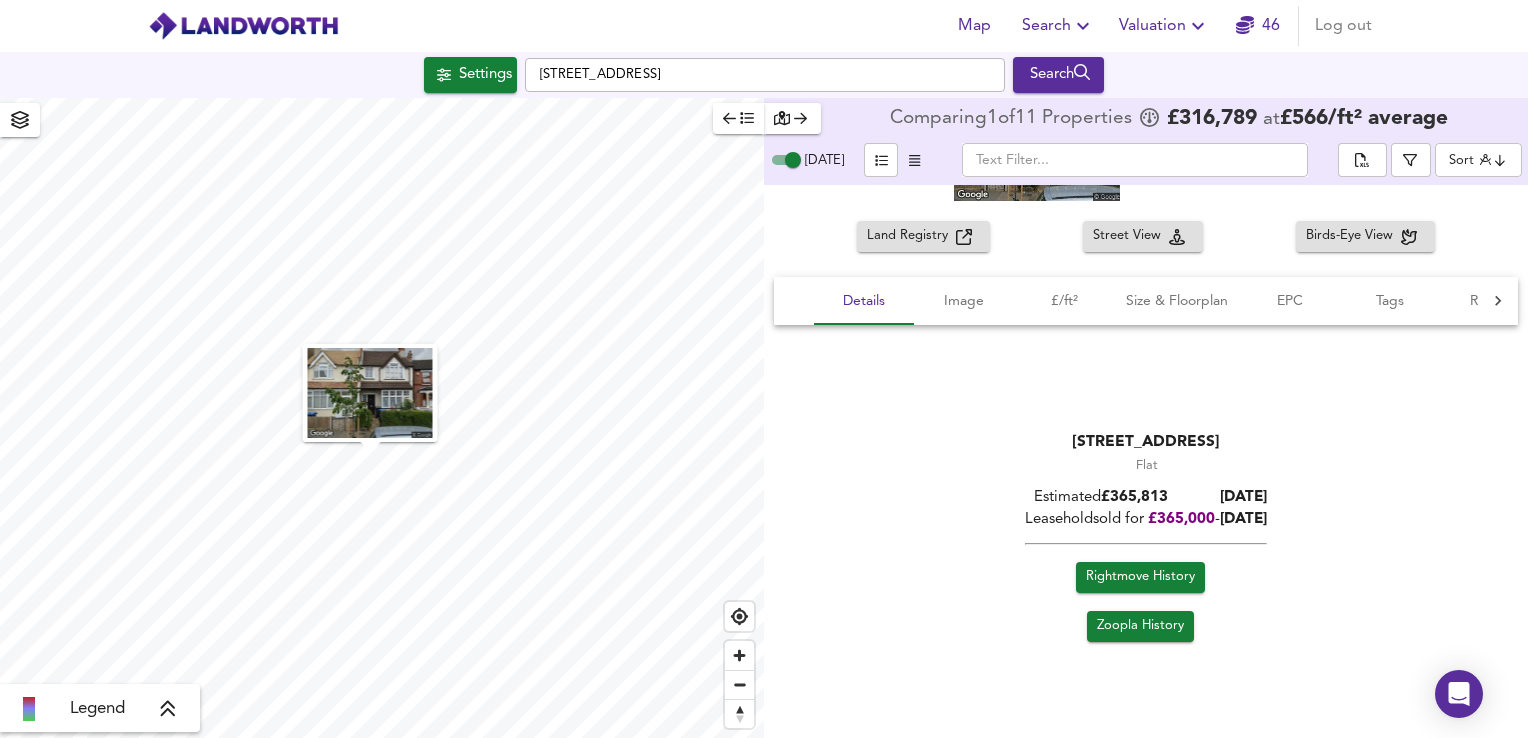 scroll, scrollTop: 156, scrollLeft: 0, axis: vertical 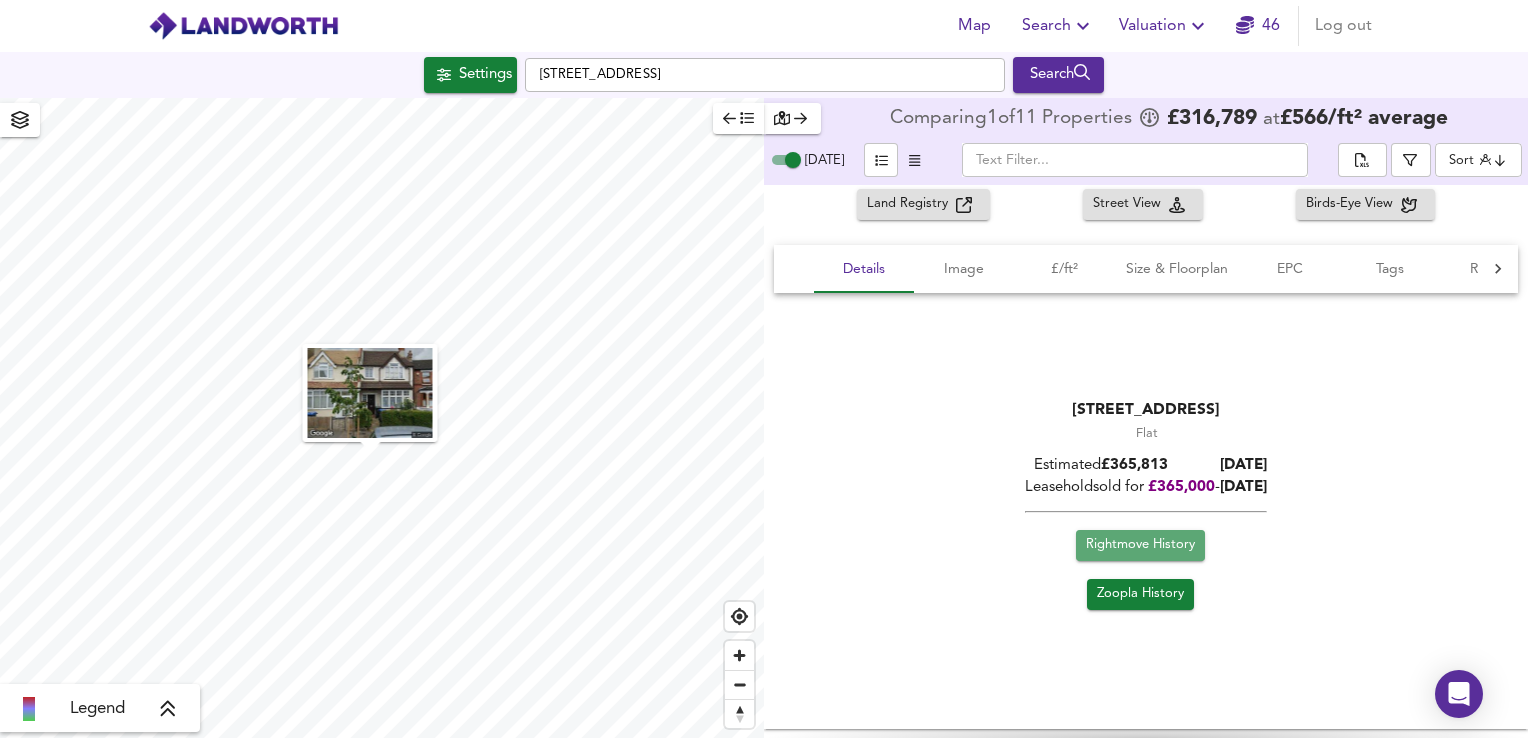 click on "Rightmove History" at bounding box center [1140, 545] 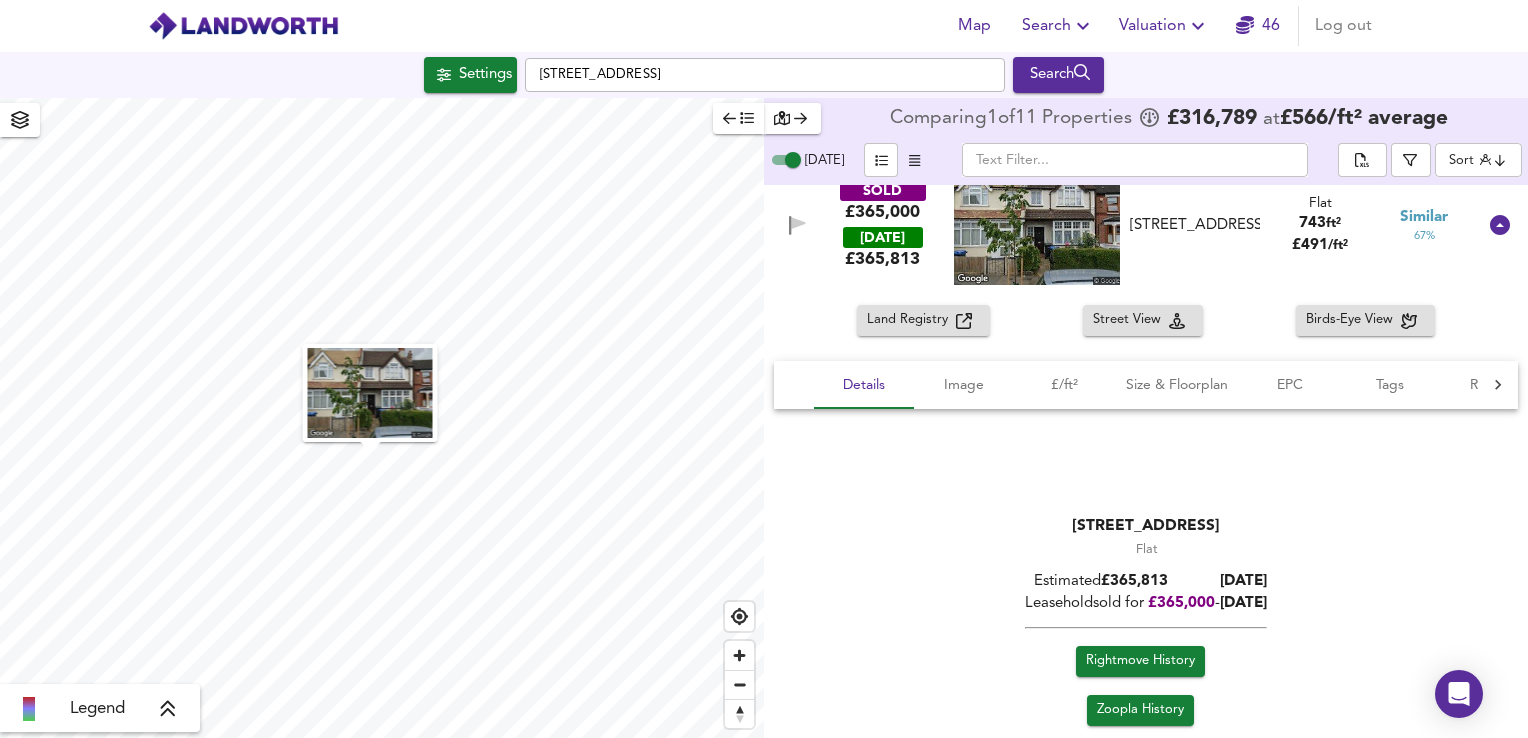 scroll, scrollTop: 0, scrollLeft: 0, axis: both 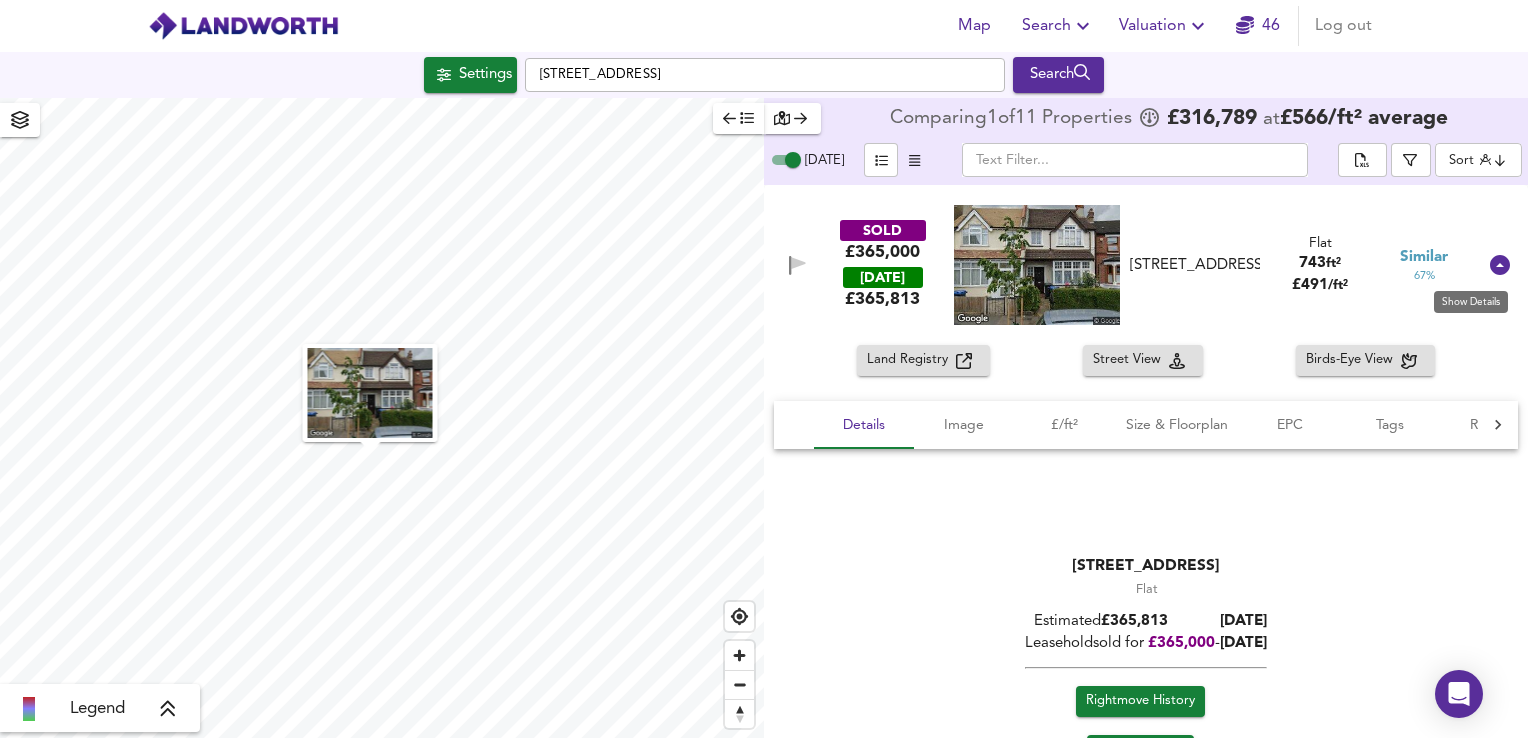 click 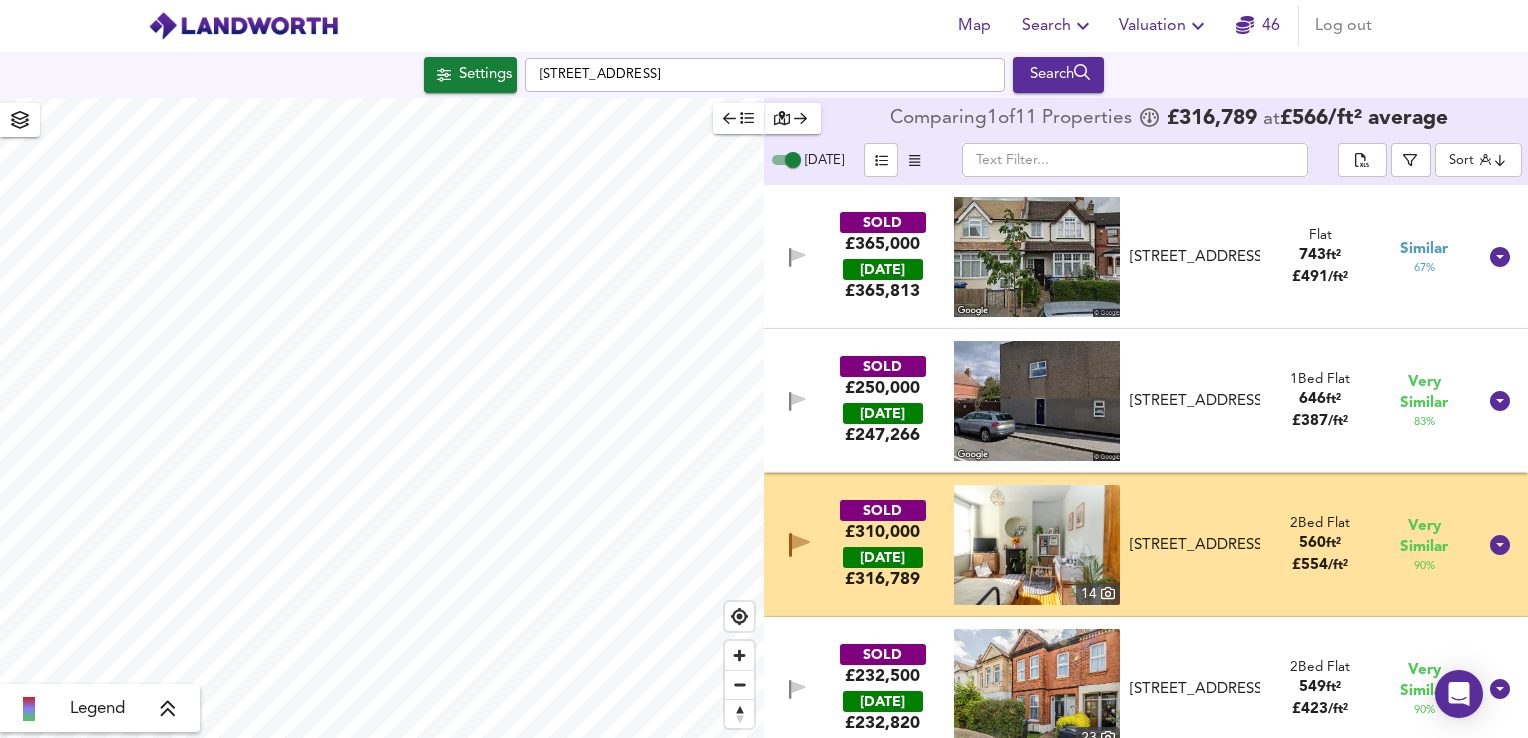 click on "[STREET_ADDRESS]" at bounding box center [1195, 545] 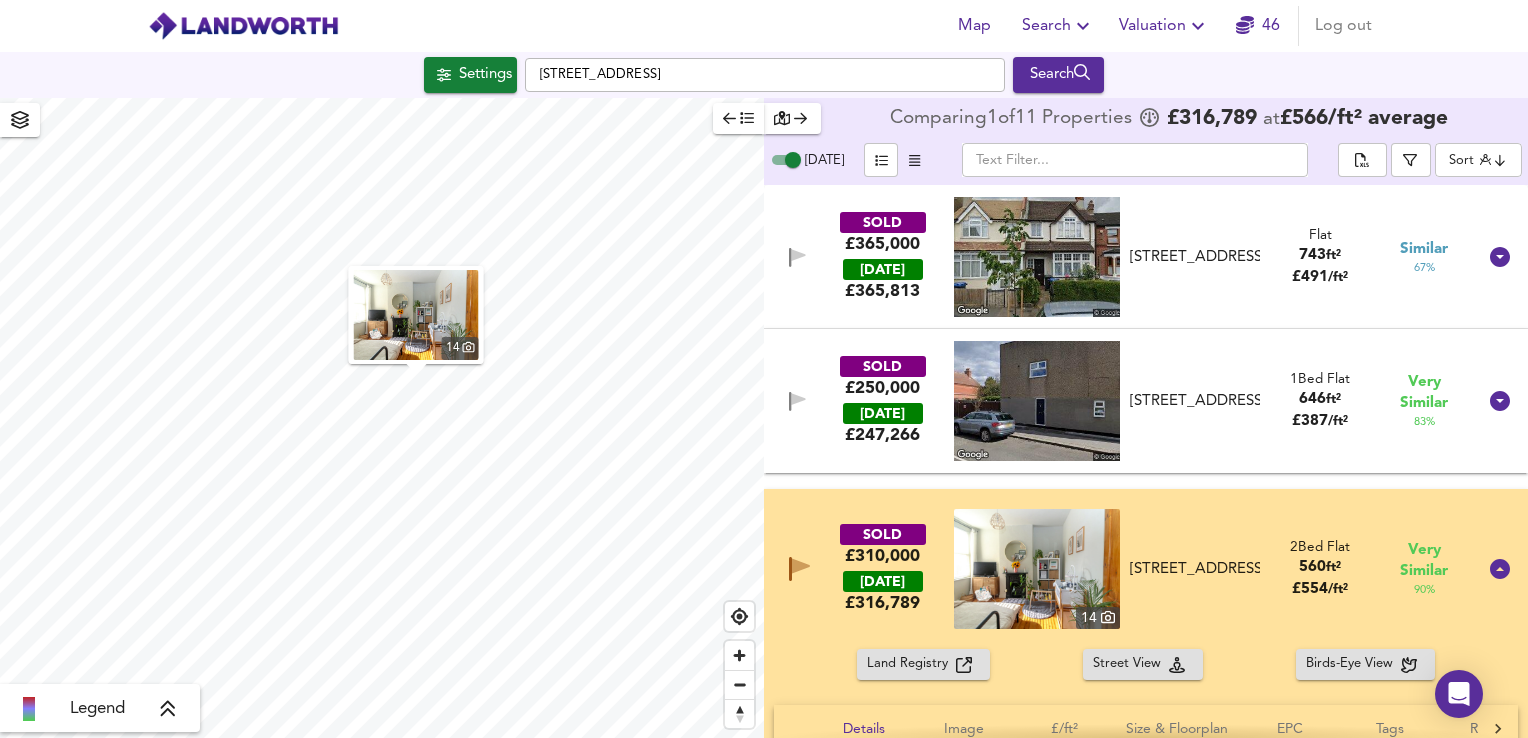 click on "[STREET_ADDRESS]" at bounding box center (1195, 257) 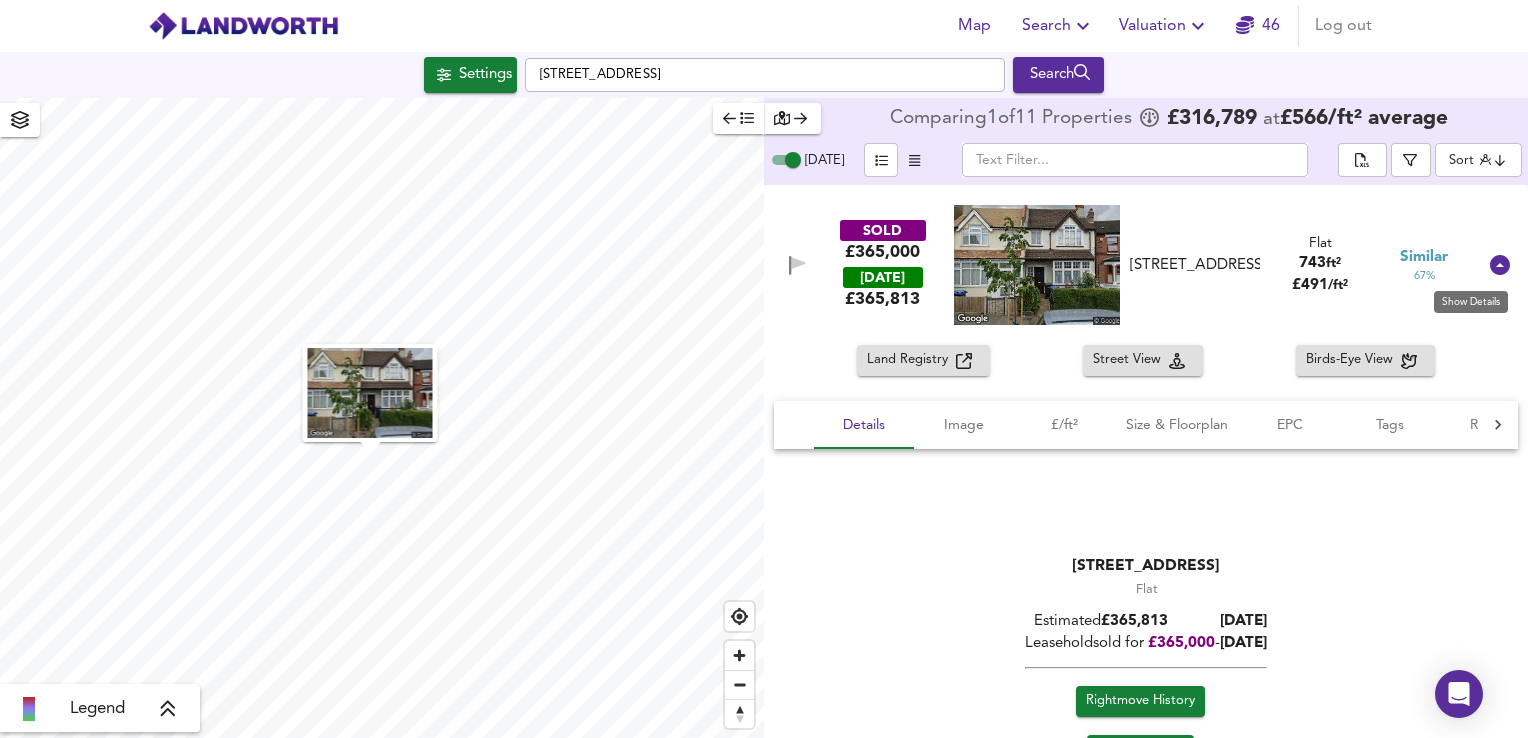click 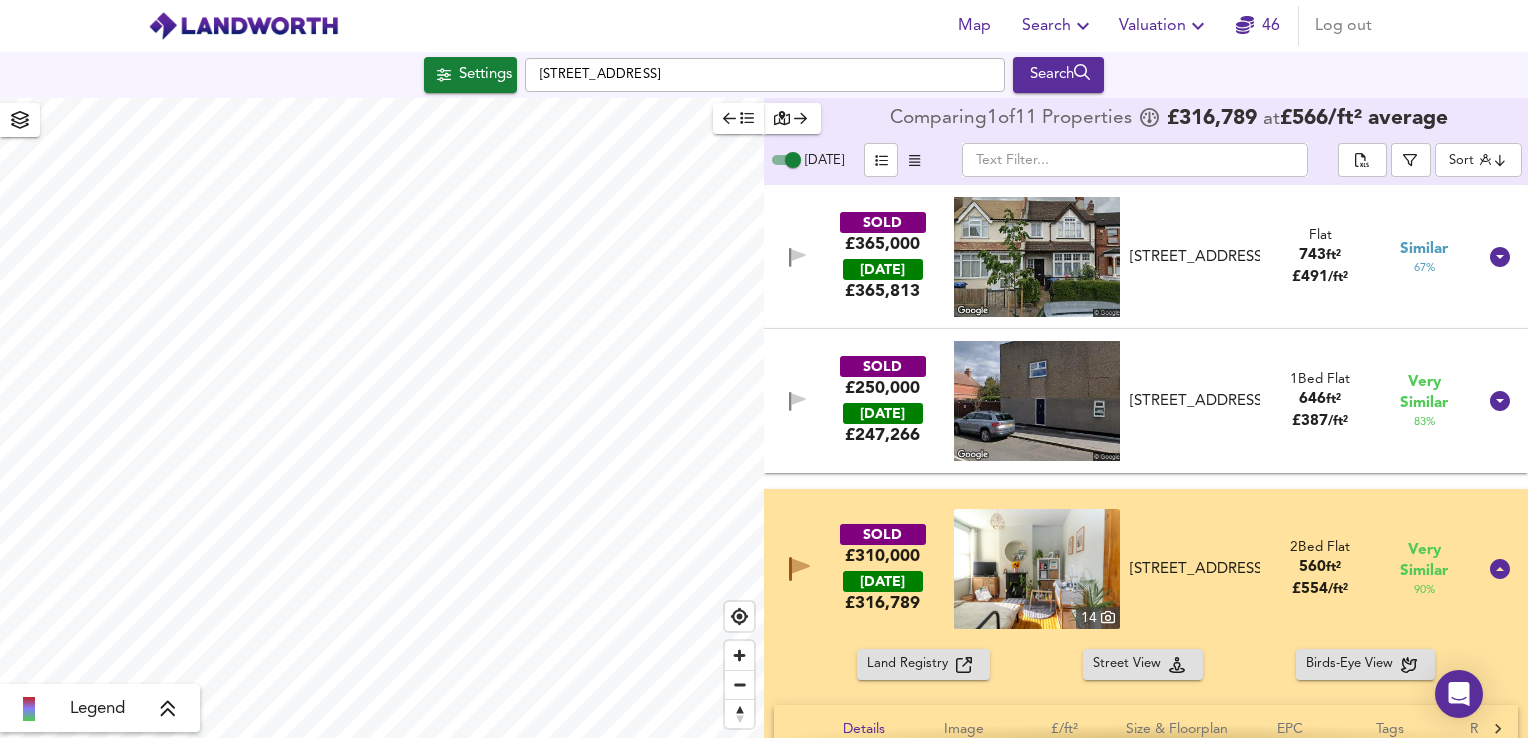 click on "SOLD £250,000   [DATE]  £ 247,266 [STREET_ADDRESS] [STREET_ADDRESS] 1  Bed   Flat 646 ft² £ 387 / ft²   Very Similar 83 %" at bounding box center (1122, 401) 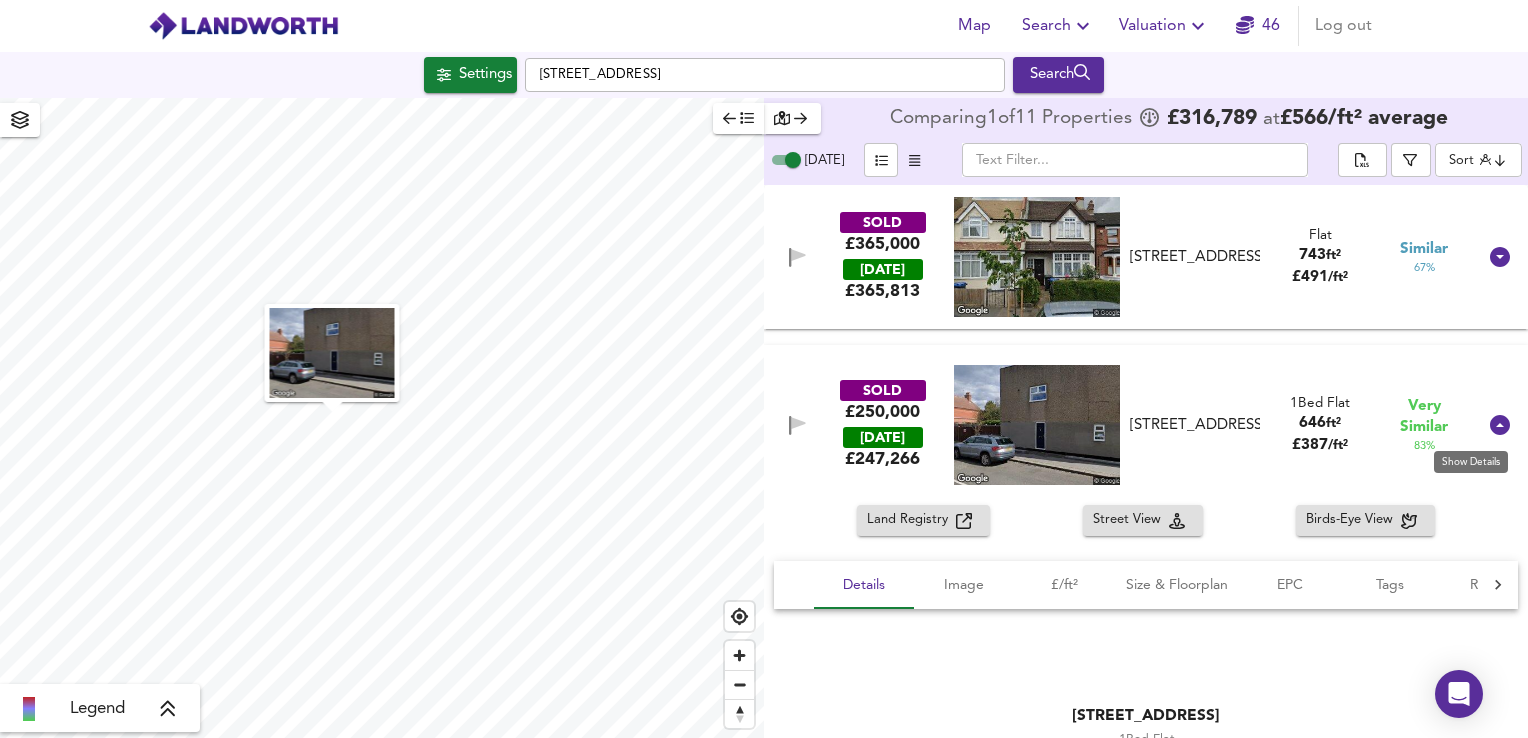 click 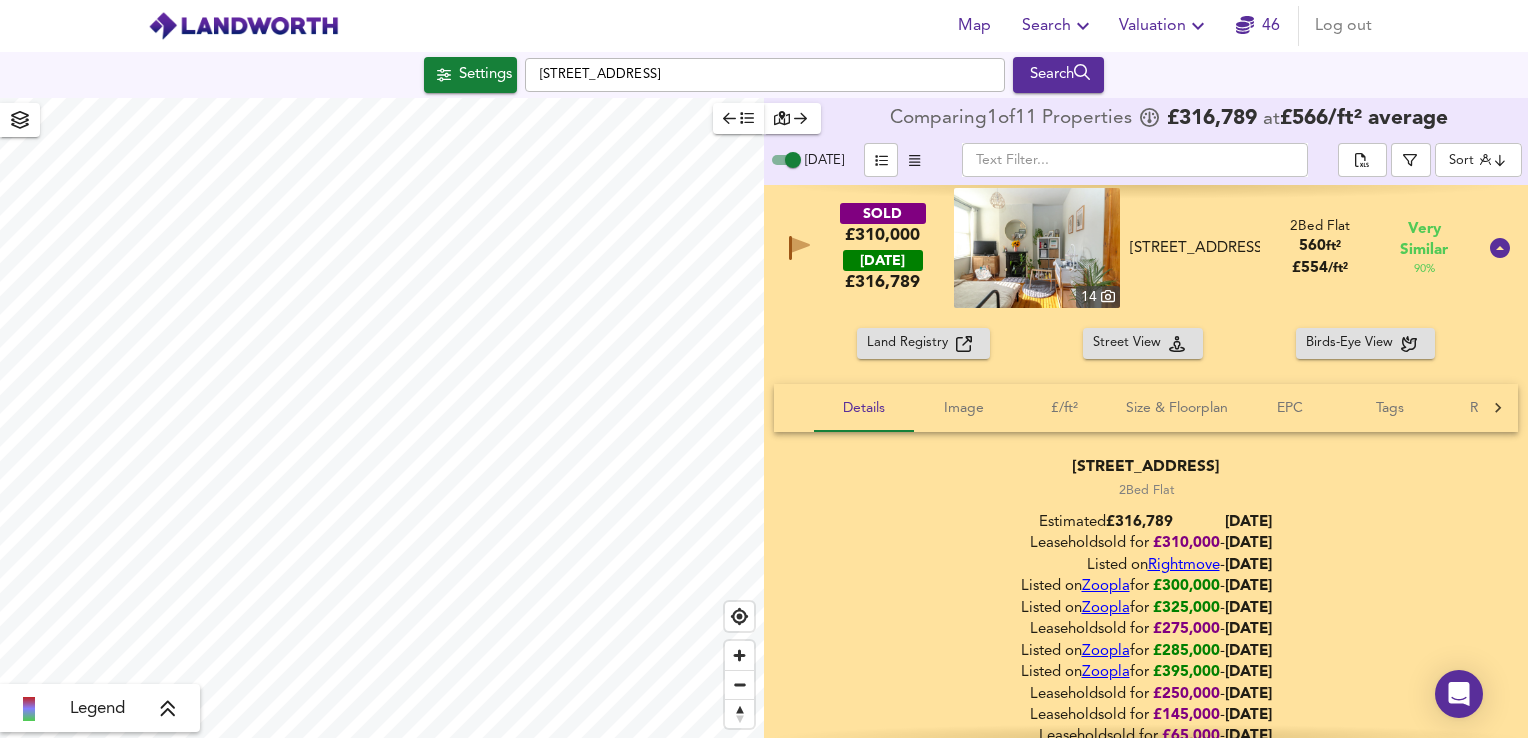 scroll, scrollTop: 325, scrollLeft: 0, axis: vertical 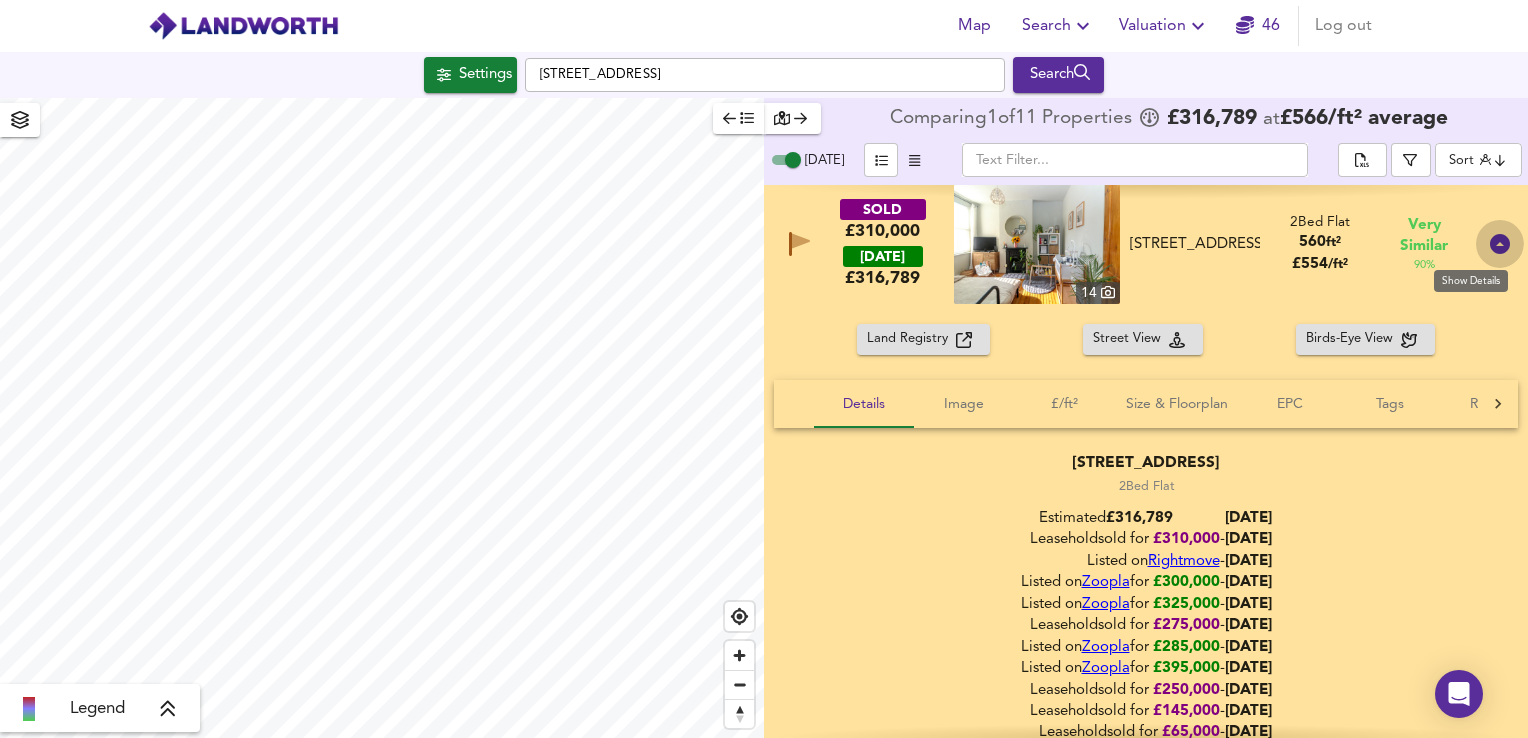 click 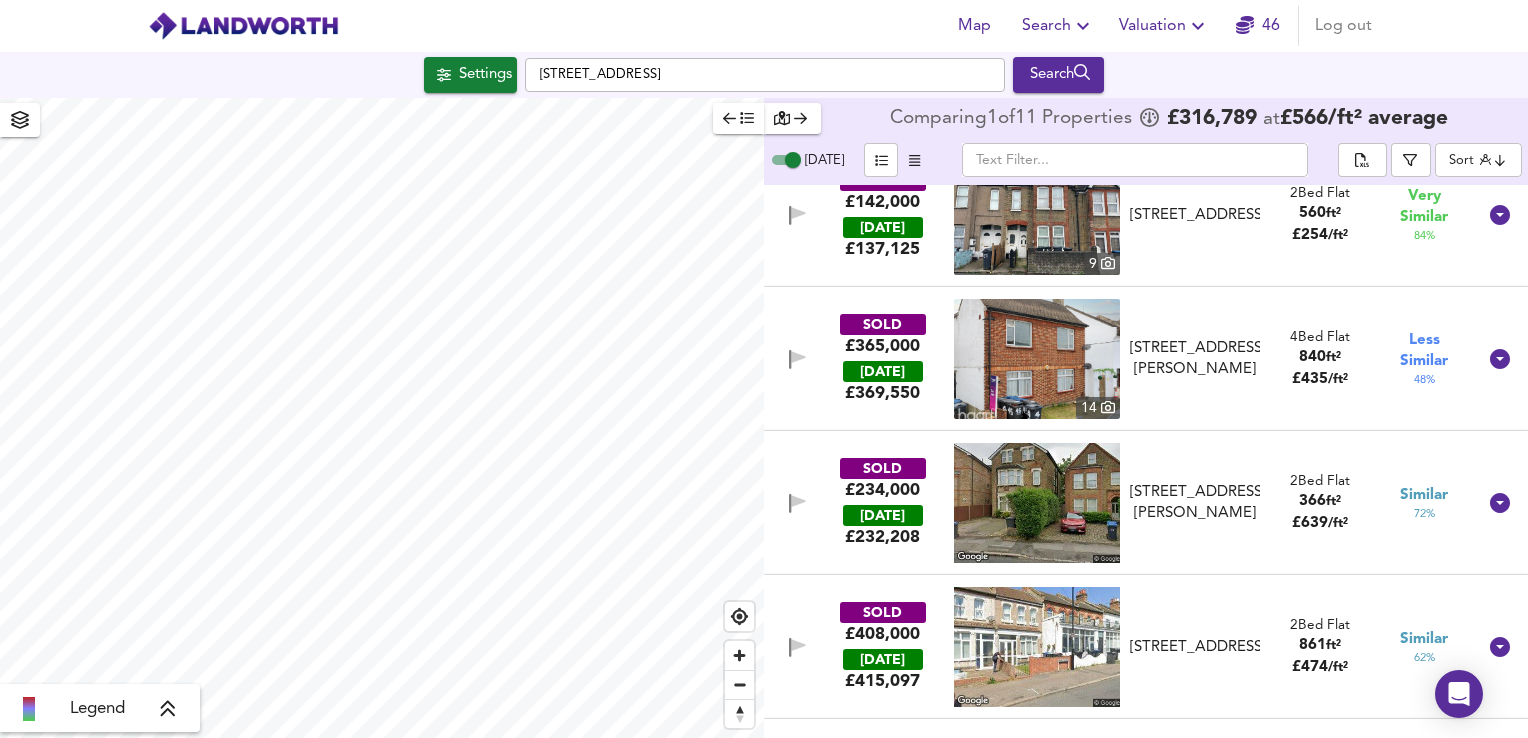 scroll, scrollTop: 619, scrollLeft: 0, axis: vertical 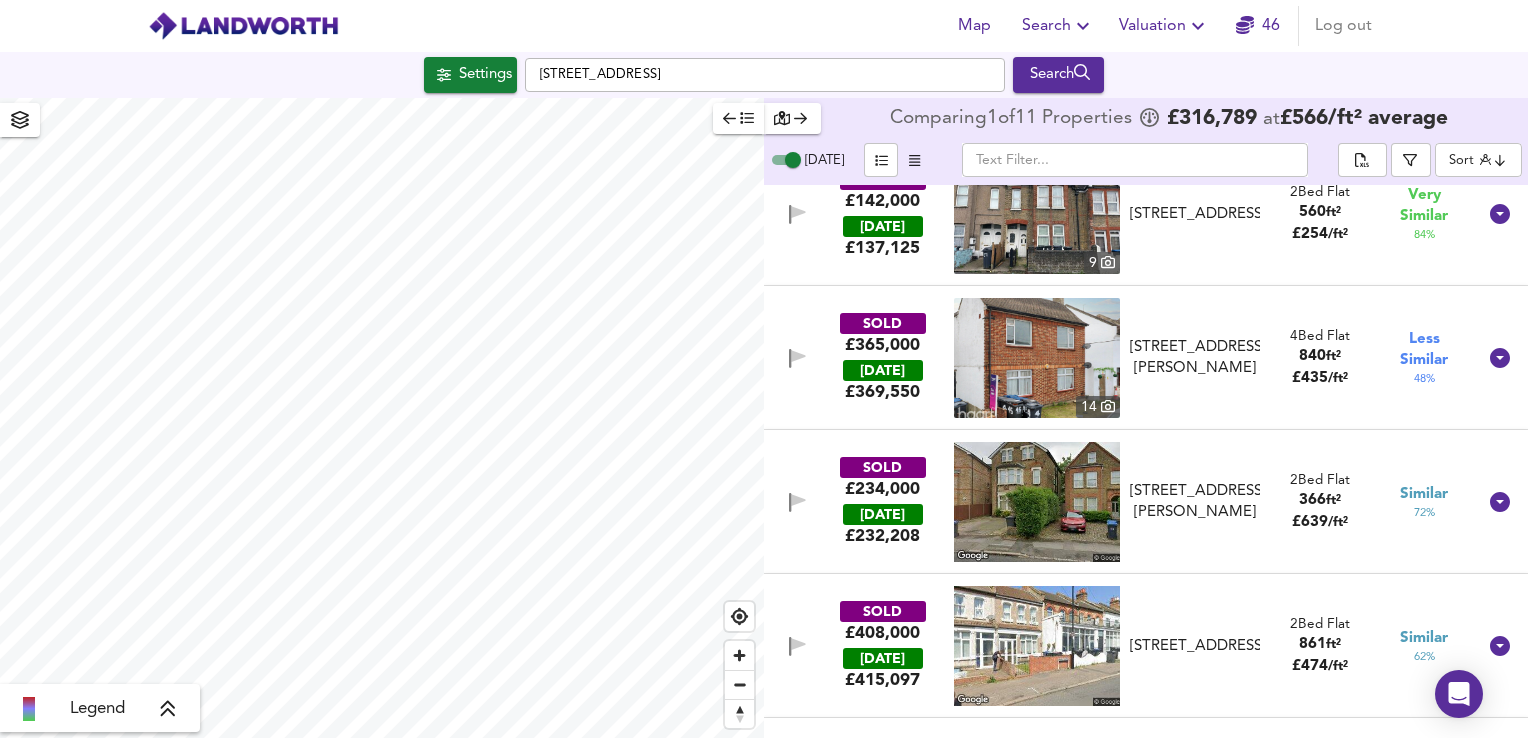click on "SOLD £234,000   [DATE]  £ 232,208 [STREET_ADDRESS][GEOGRAPHIC_DATA][PERSON_NAME][STREET_ADDRESS][PERSON_NAME] 2  Bed   Flat 366 ft² £ 639 / ft²   Similar 72 %" at bounding box center (1122, 502) 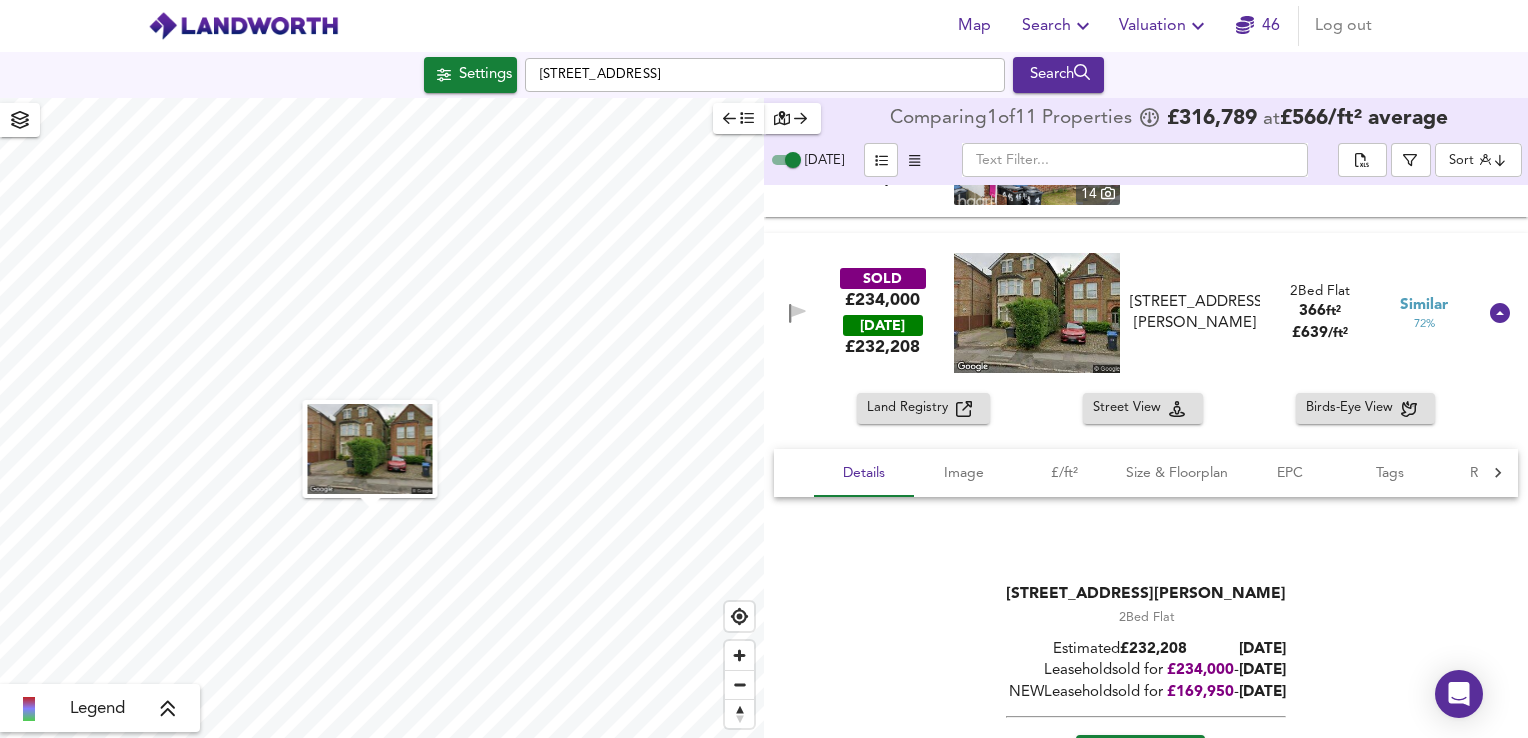 scroll, scrollTop: 834, scrollLeft: 0, axis: vertical 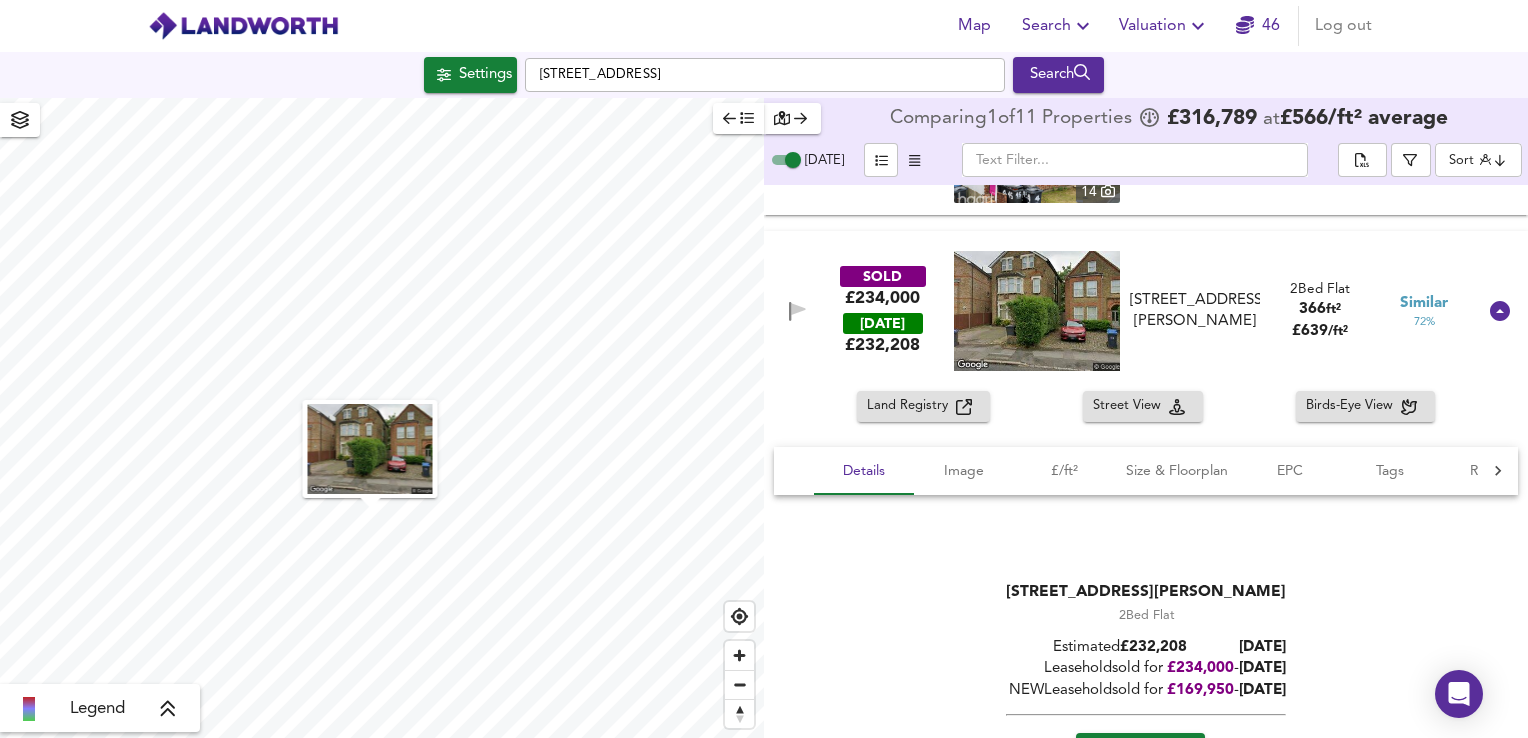 click at bounding box center (1500, 311) 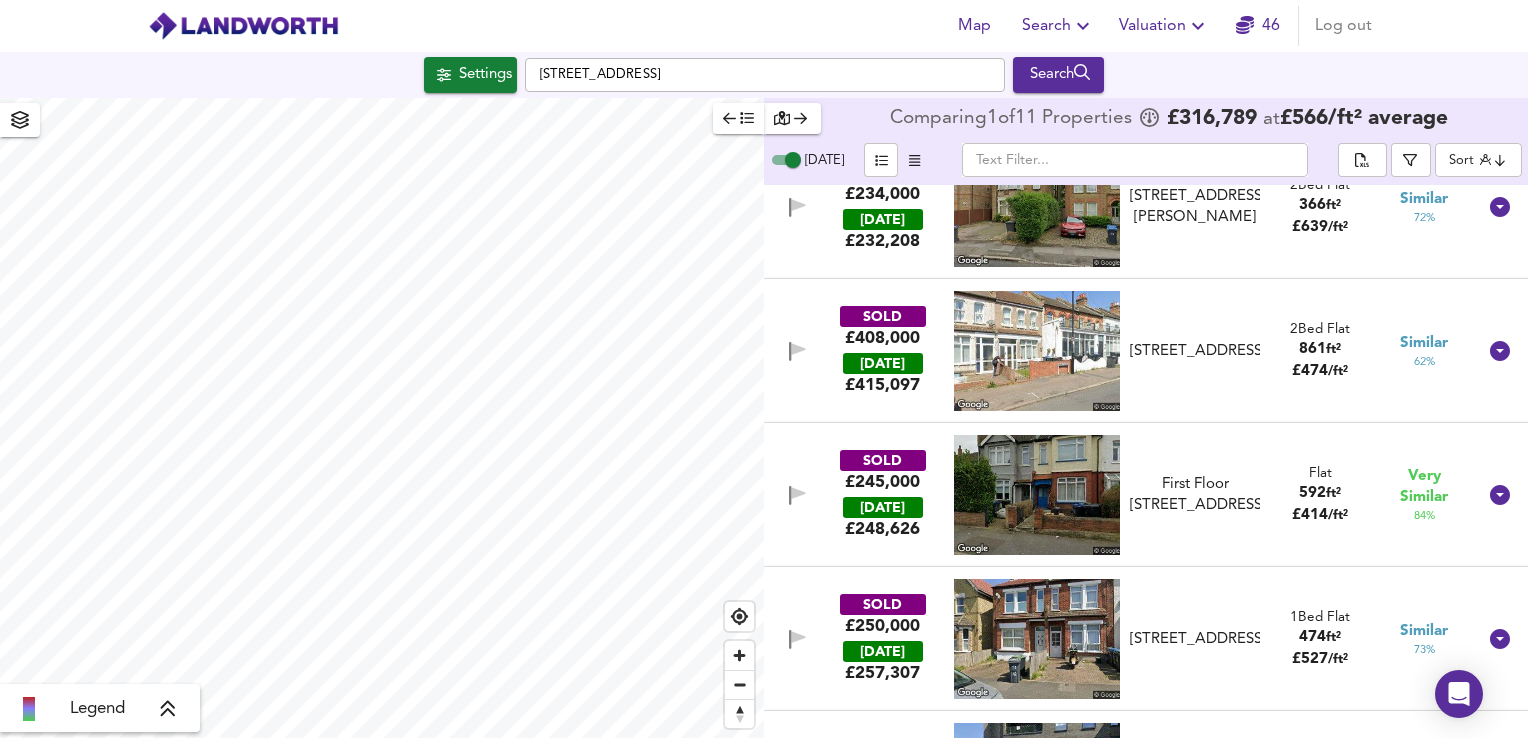 scroll, scrollTop: 916, scrollLeft: 0, axis: vertical 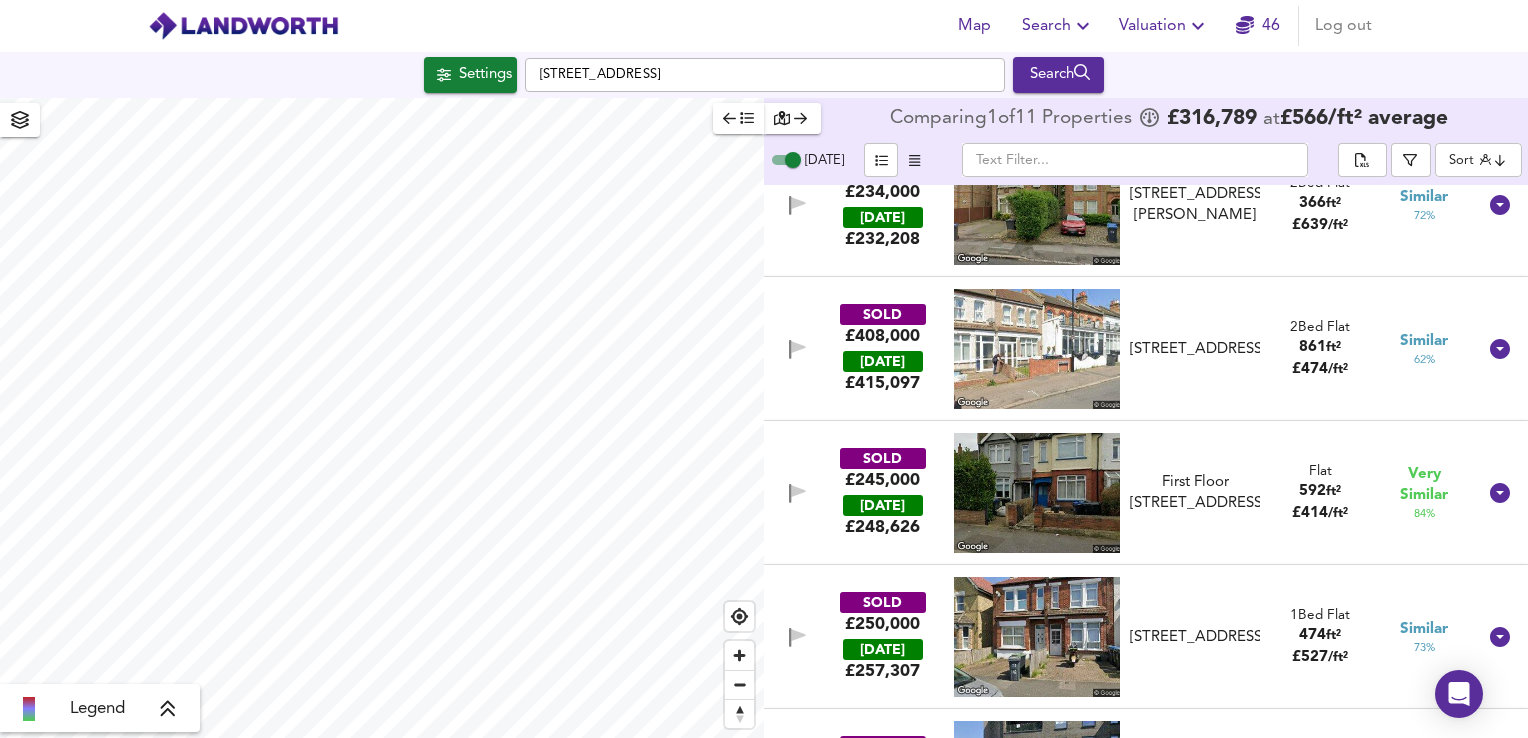 click on "SOLD £245,000   [DATE]  £ 248,626 First [STREET_ADDRESS][GEOGRAPHIC_DATA][STREET_ADDRESS] Flat 592 ft² £ 414 / ft²   Very Similar 84 %" at bounding box center (1122, 493) 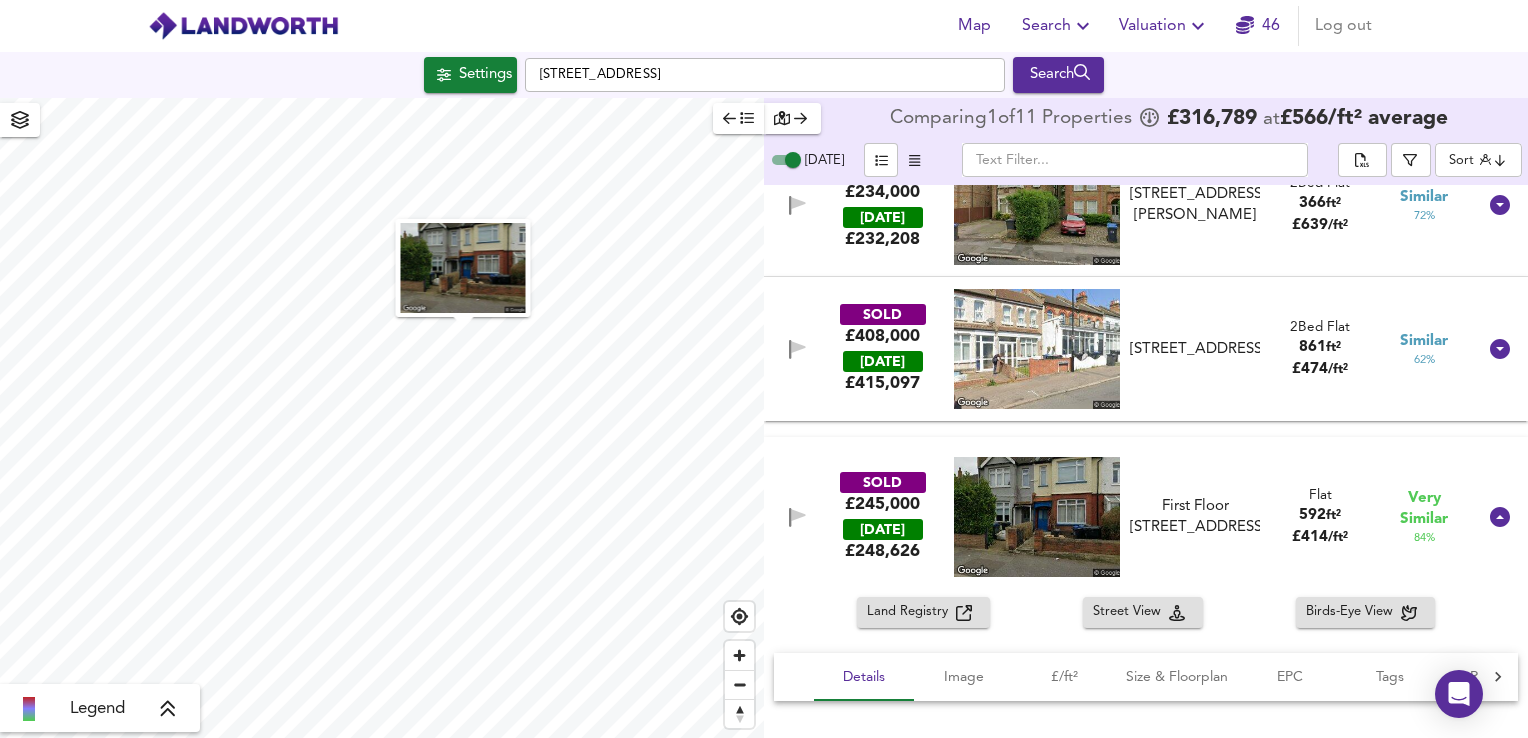 click on "SOLD £245,000   [DATE]  £ 248,626 First [STREET_ADDRESS][GEOGRAPHIC_DATA][STREET_ADDRESS] Flat 592 ft² £ 414 / ft²   Very Similar 84 %" at bounding box center (1122, 517) 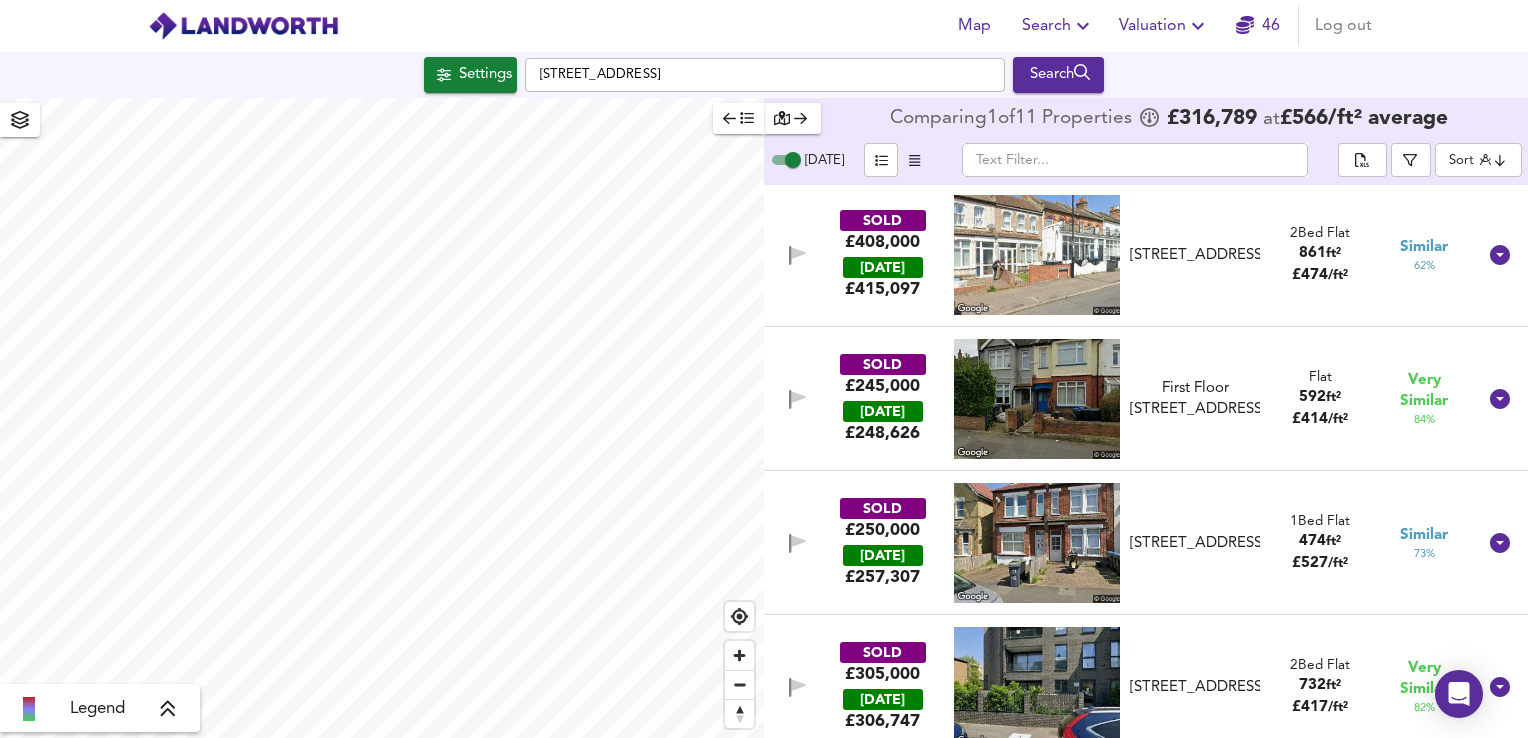 scroll, scrollTop: 1008, scrollLeft: 0, axis: vertical 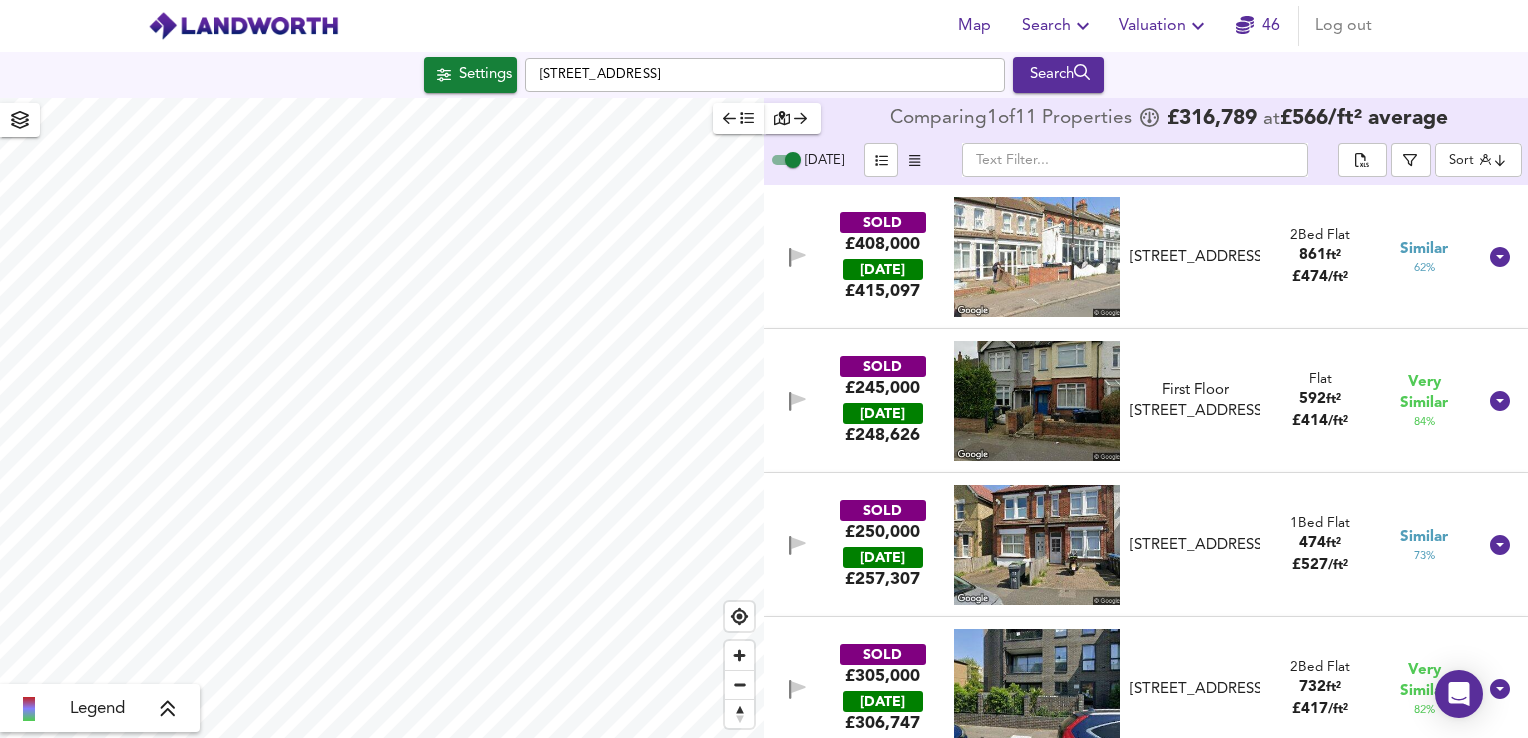 click on "SOLD £250,000   [DATE]  £ 257,307 [STREET_ADDRESS] [STREET_ADDRESS] 1  Bed   Flat 474 ft² £ 527 / ft²   Similar 73 %" at bounding box center [1122, 545] 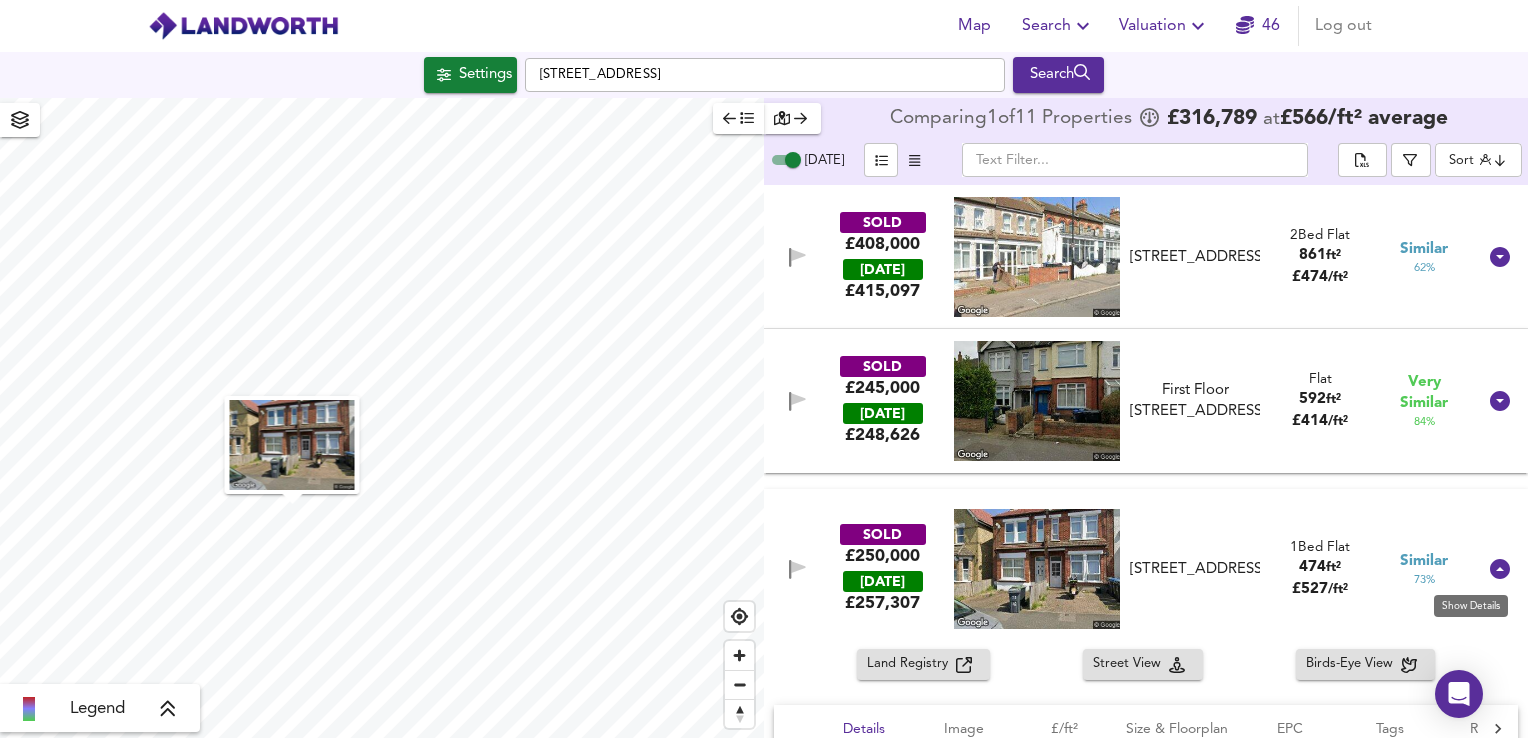 click 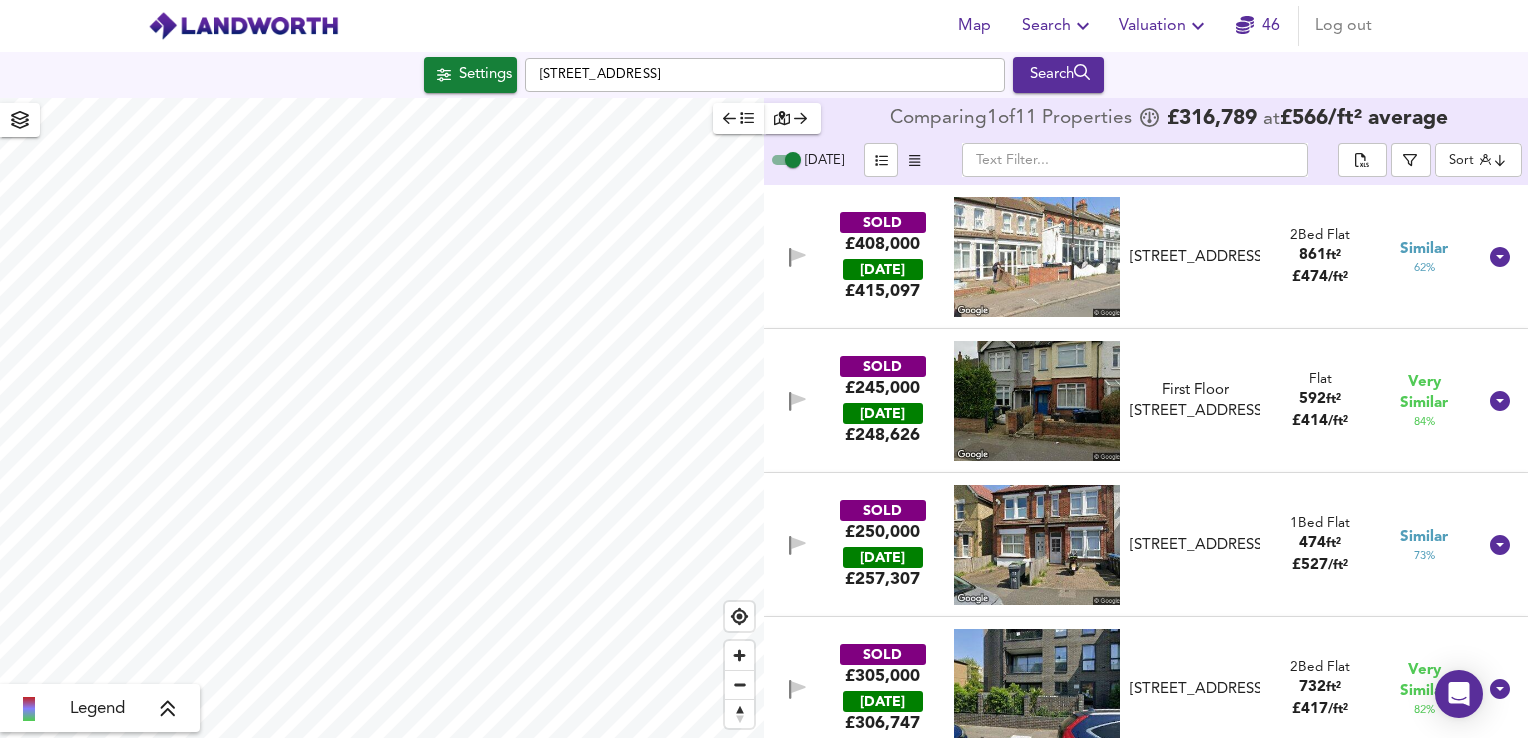 scroll, scrollTop: 1031, scrollLeft: 0, axis: vertical 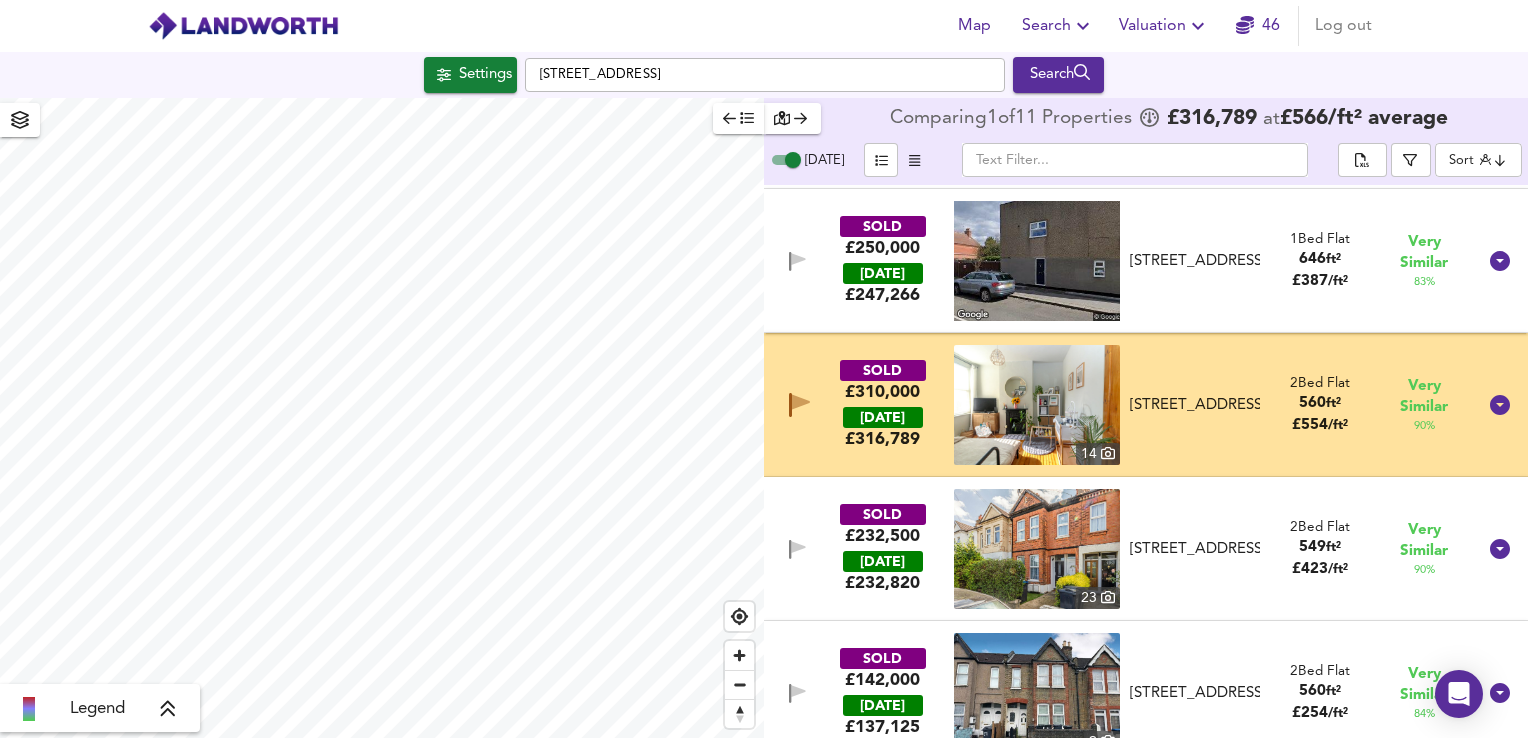 click on "SOLD £232,500   [DATE]  £ 232,820   [GEOGRAPHIC_DATA][STREET_ADDRESS][STREET_ADDRESS] 2  Bed   Flat 549 ft² £ 423 / ft²   Very Similar 90 %" at bounding box center [1122, 549] 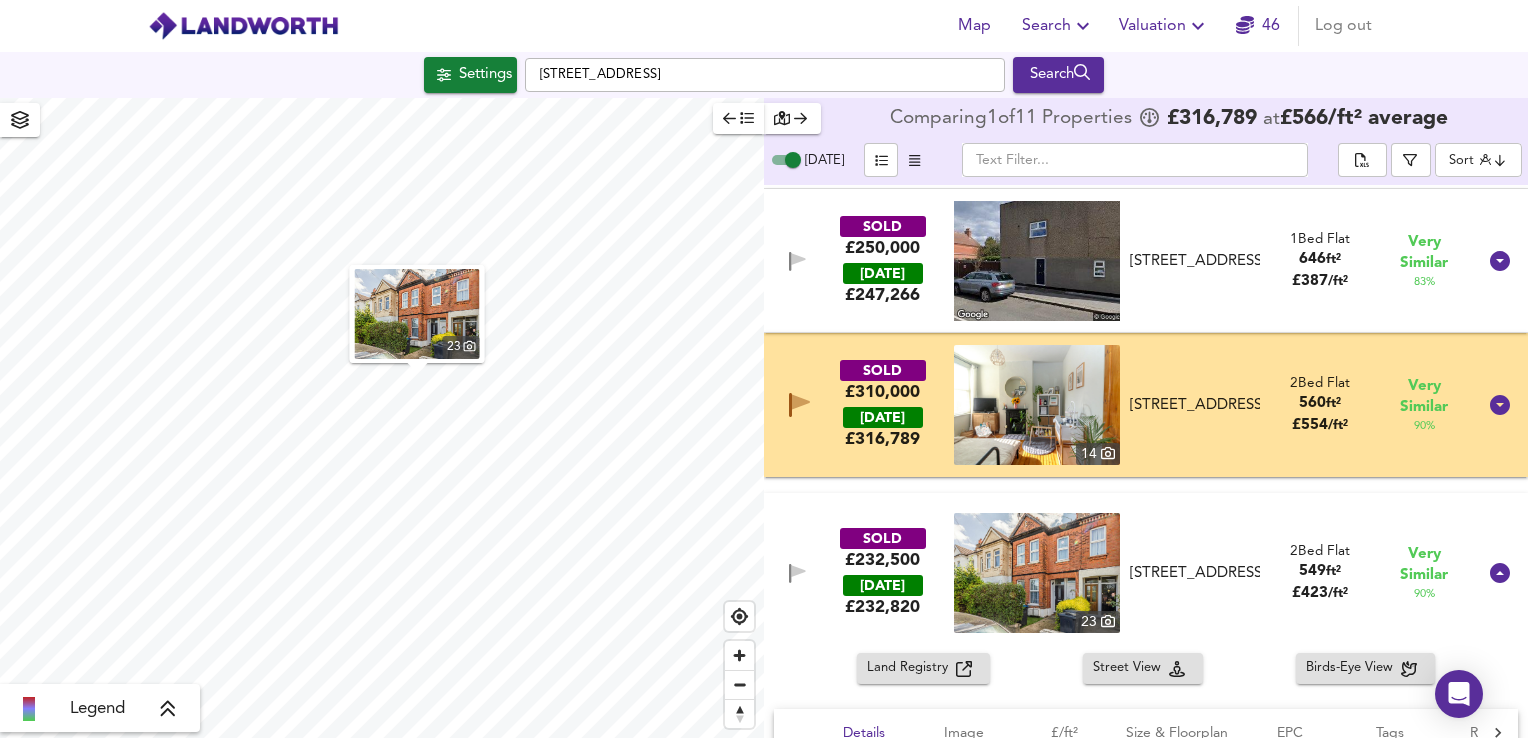 click on "14" at bounding box center [1098, 454] 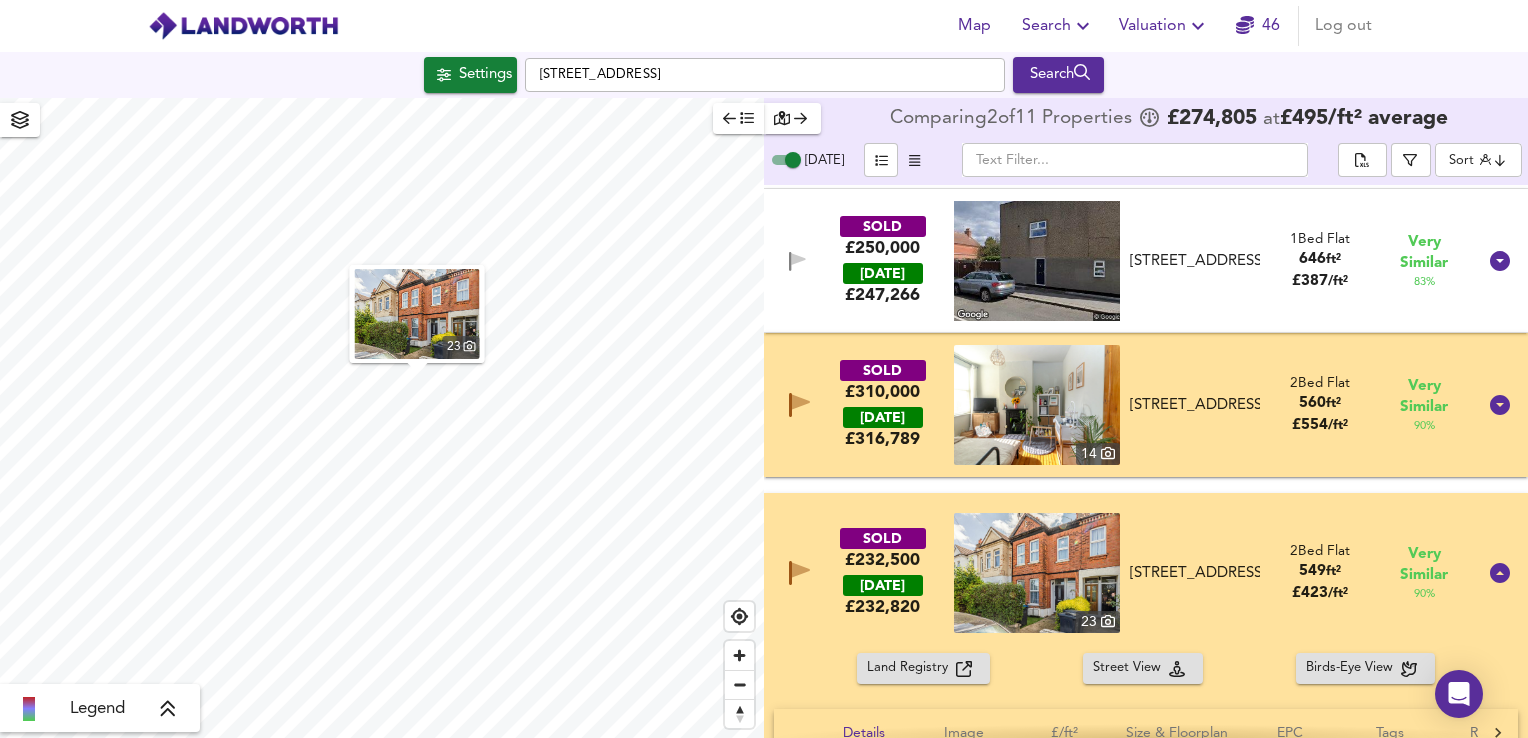 click on "SOLD £232,500   [DATE]  £ 232,820   [GEOGRAPHIC_DATA][STREET_ADDRESS][STREET_ADDRESS] 2  Bed   Flat 549 ft² £ 423 / ft²   Very Similar 90 %" at bounding box center (1122, 573) 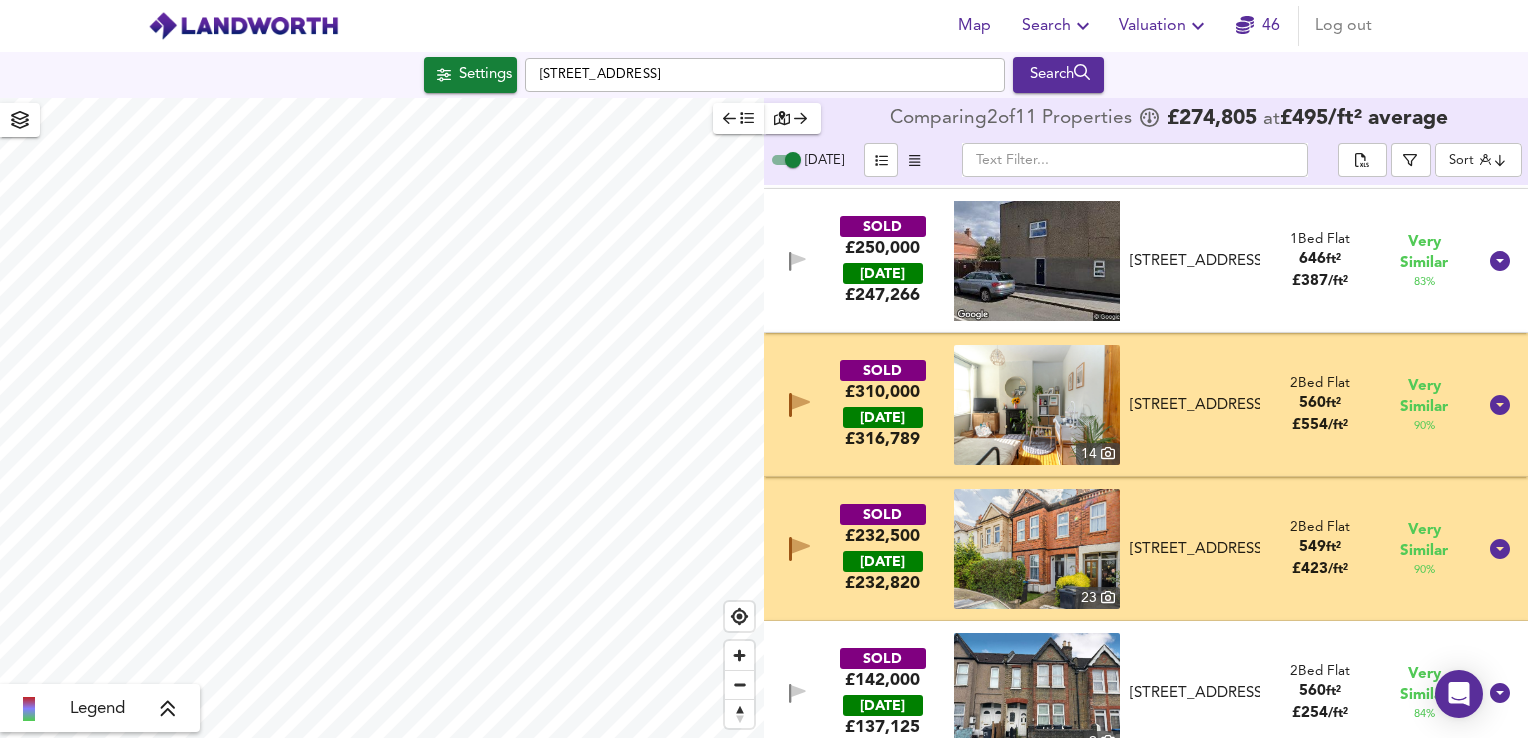 click 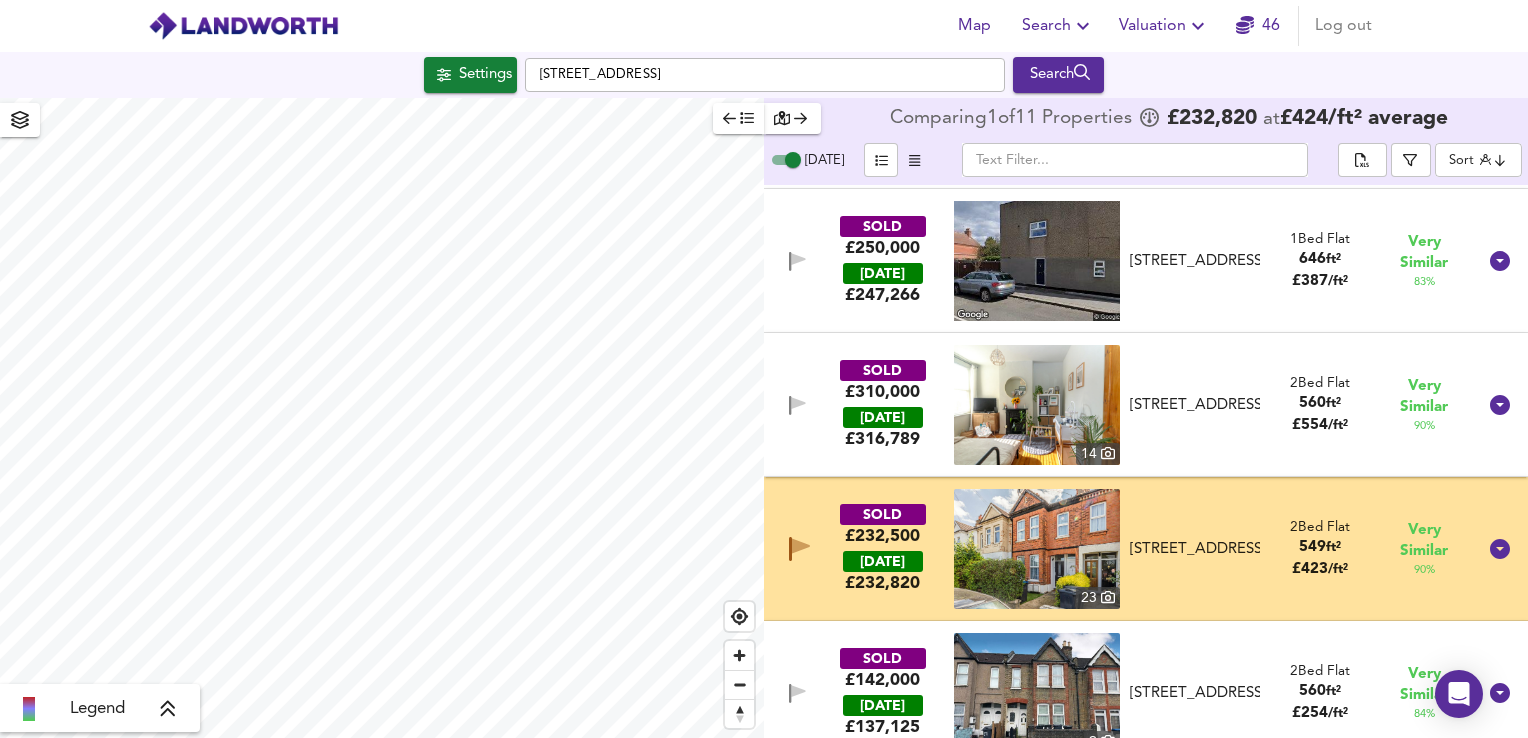 click on "SOLD £232,500   [DATE]  £ 232,820   [GEOGRAPHIC_DATA][STREET_ADDRESS][STREET_ADDRESS] 2  Bed   Flat 549 ft² £ 423 / ft²   Very Similar 90 %" at bounding box center [1122, 549] 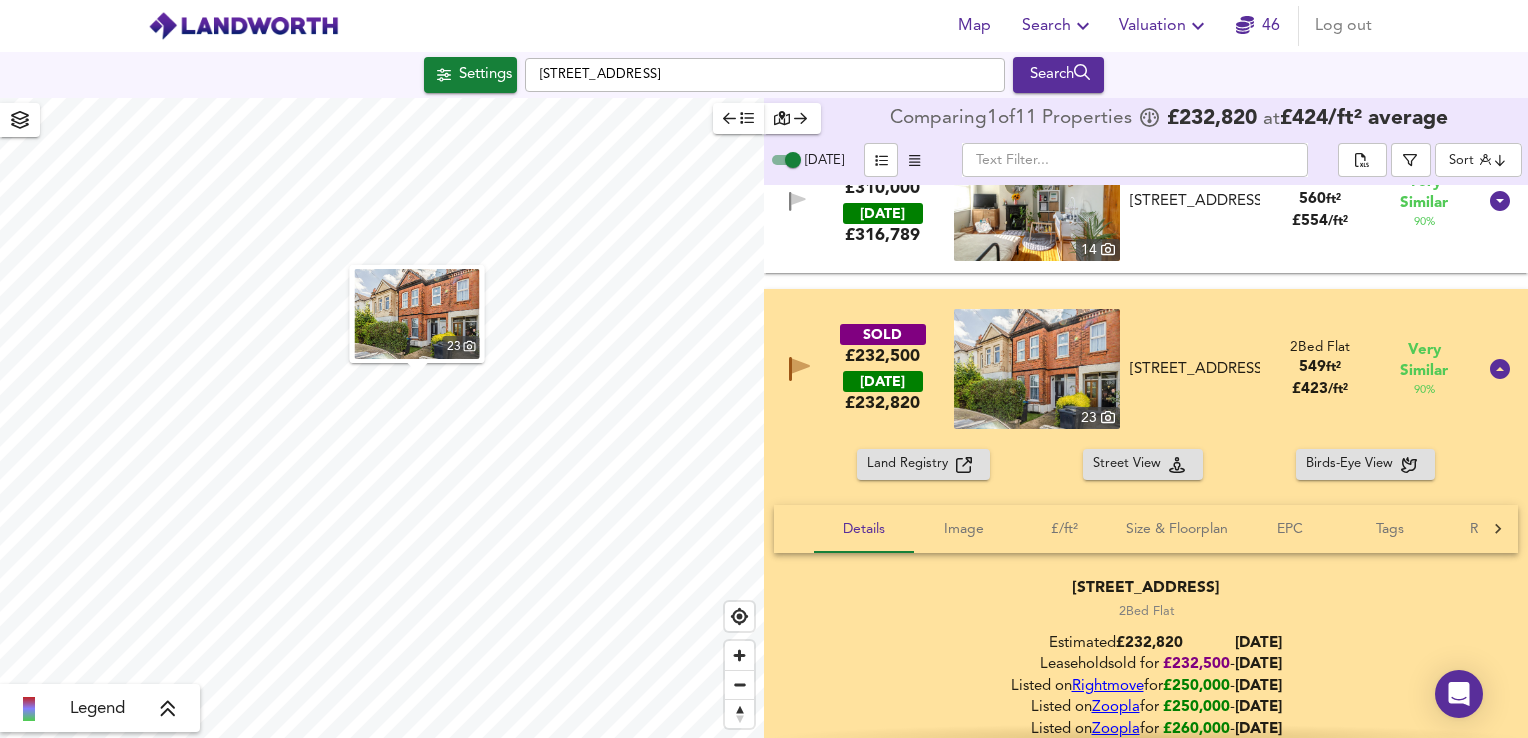 scroll, scrollTop: 356, scrollLeft: 0, axis: vertical 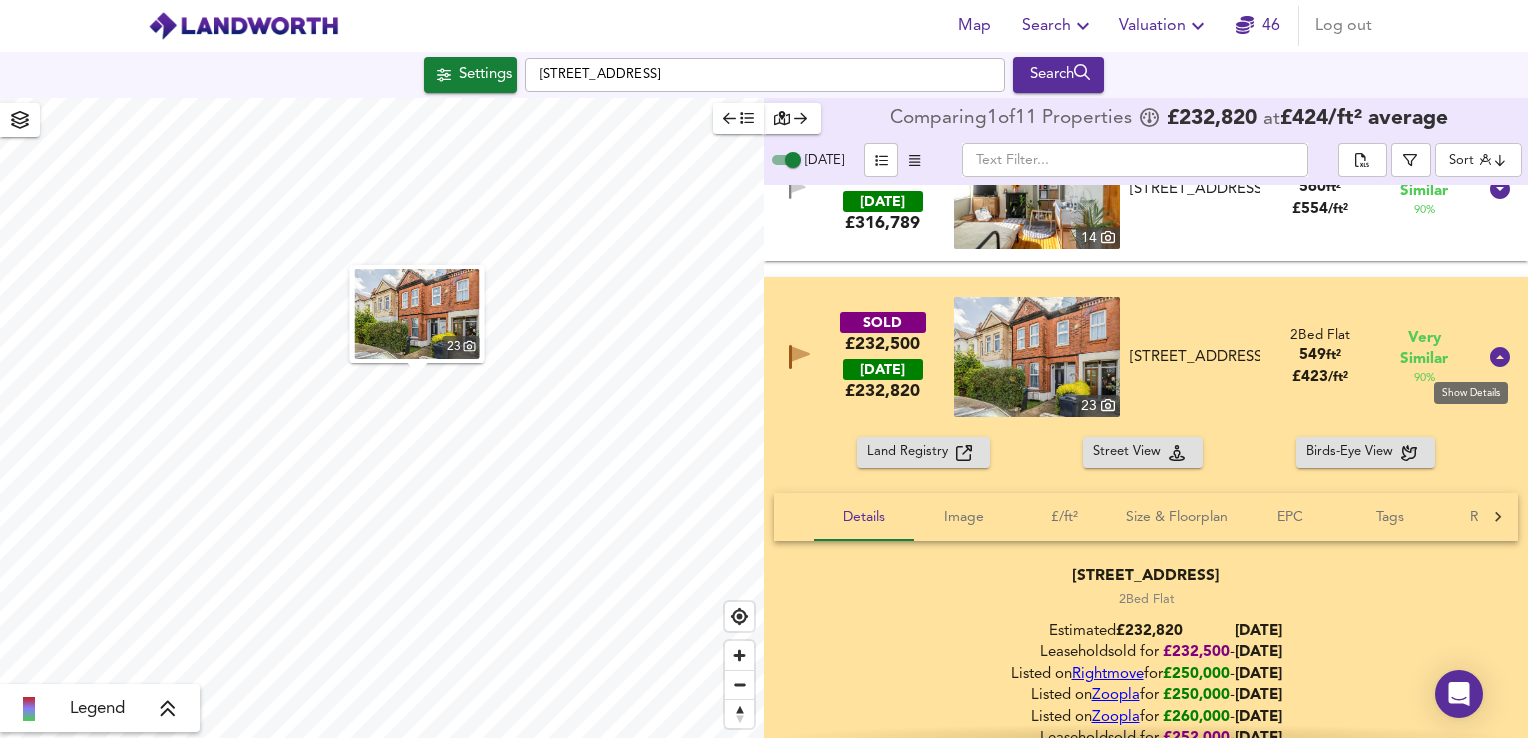 click 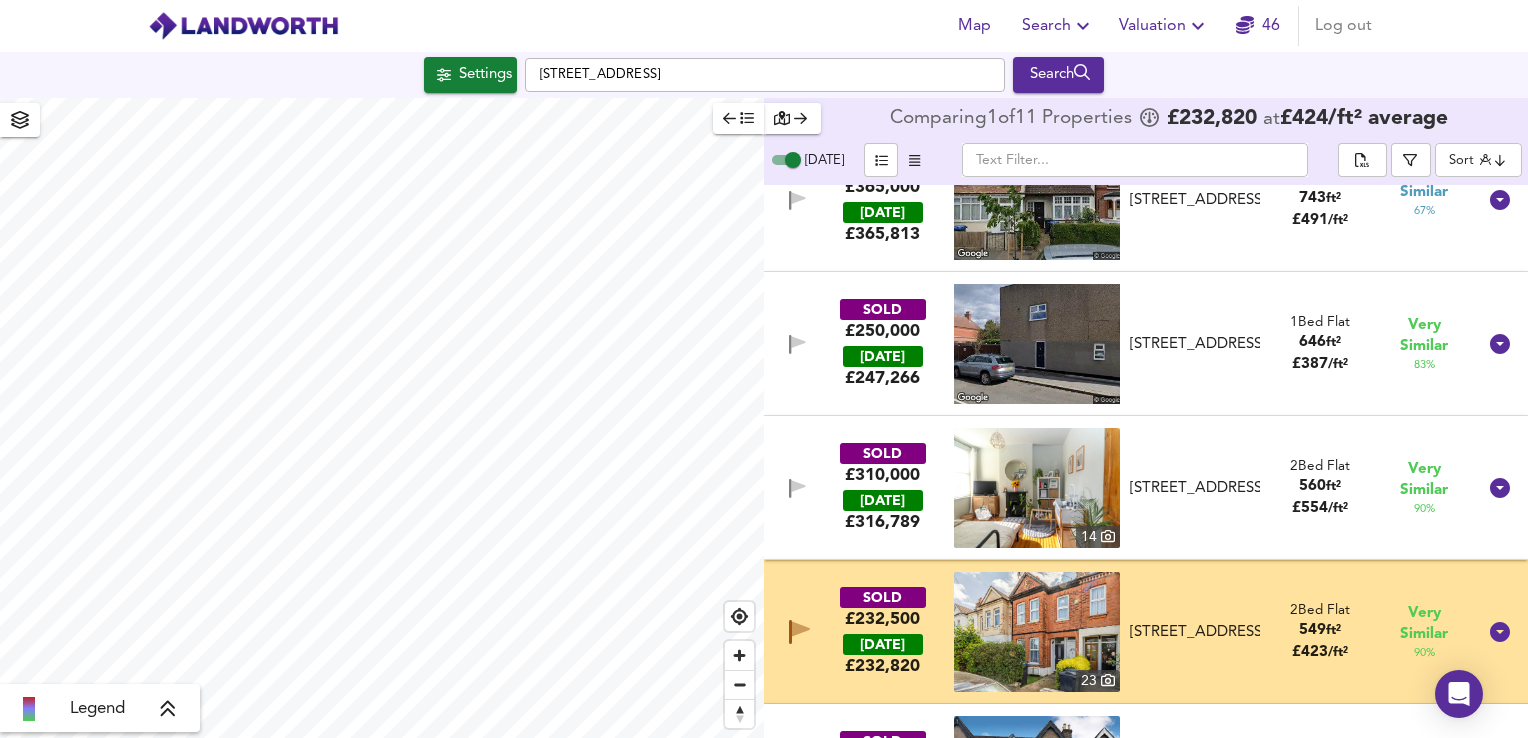 scroll, scrollTop: 59, scrollLeft: 0, axis: vertical 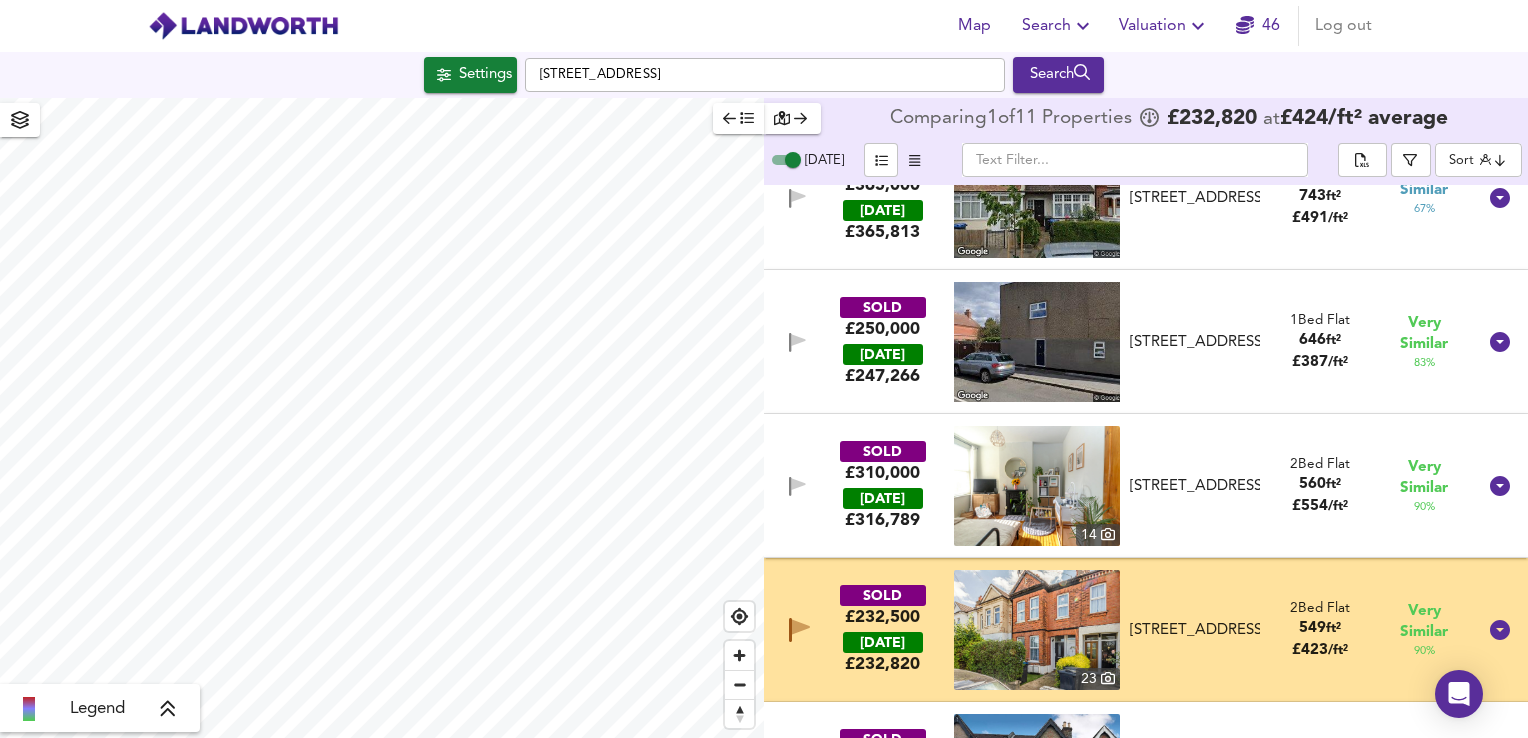 drag, startPoint x: 1512, startPoint y: 258, endPoint x: 1513, endPoint y: 269, distance: 11.045361 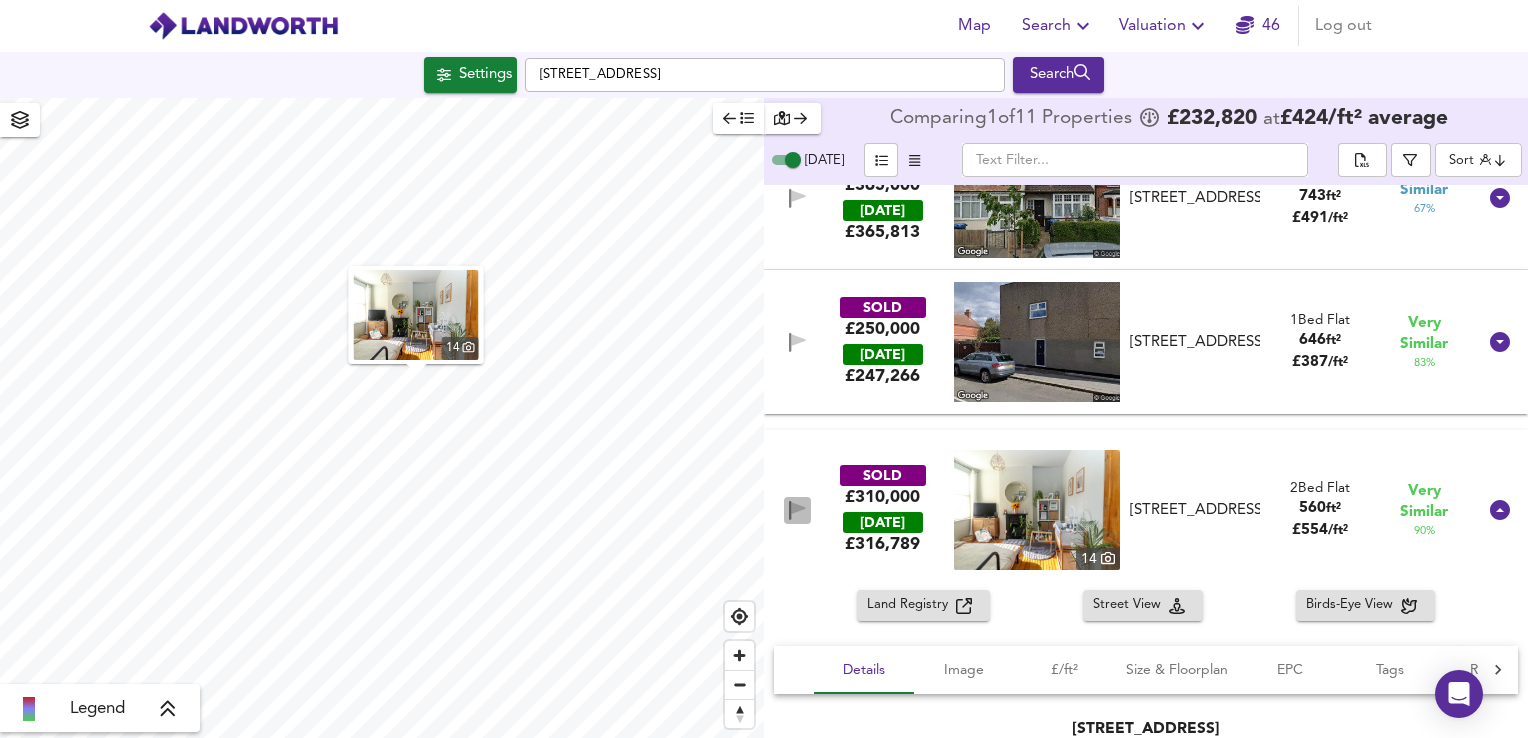 click 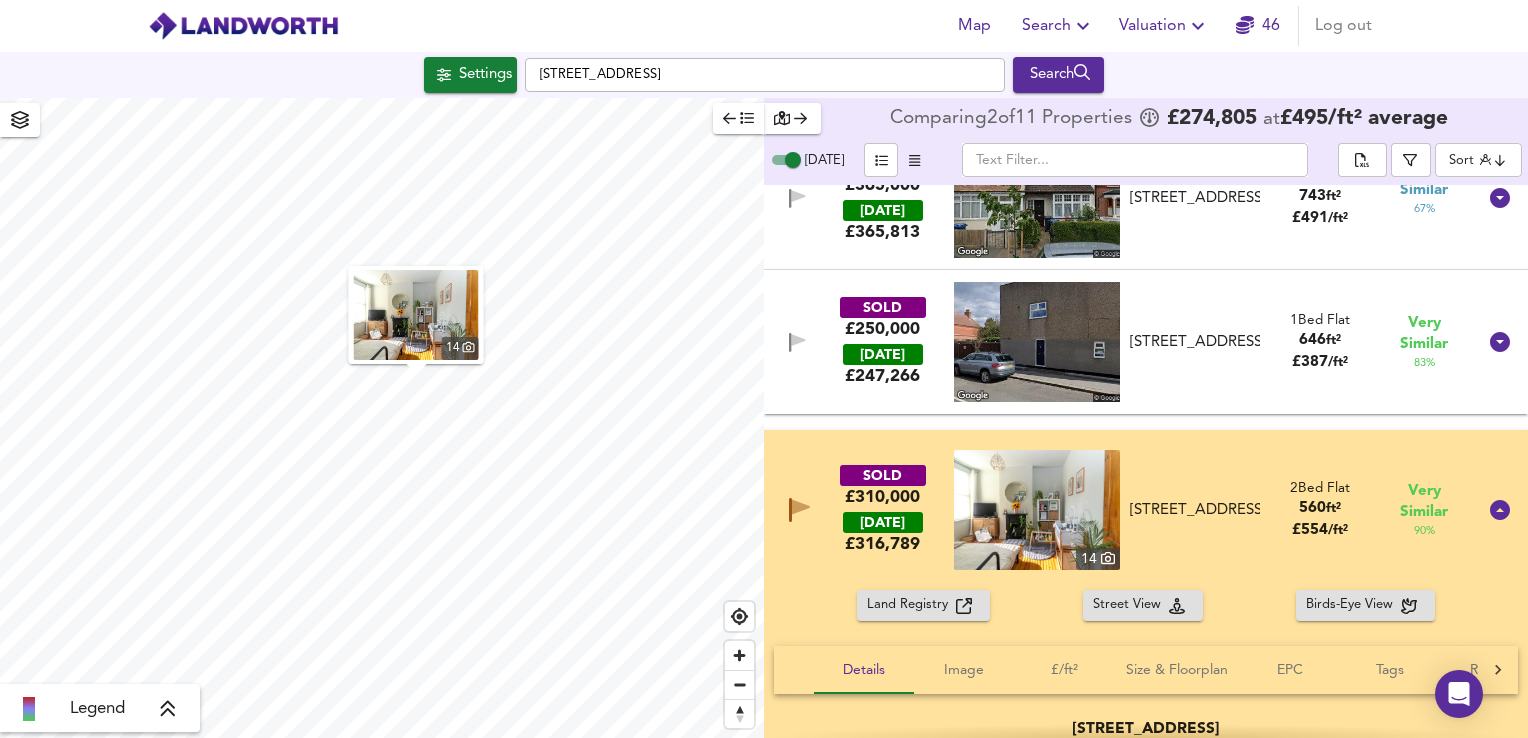 click 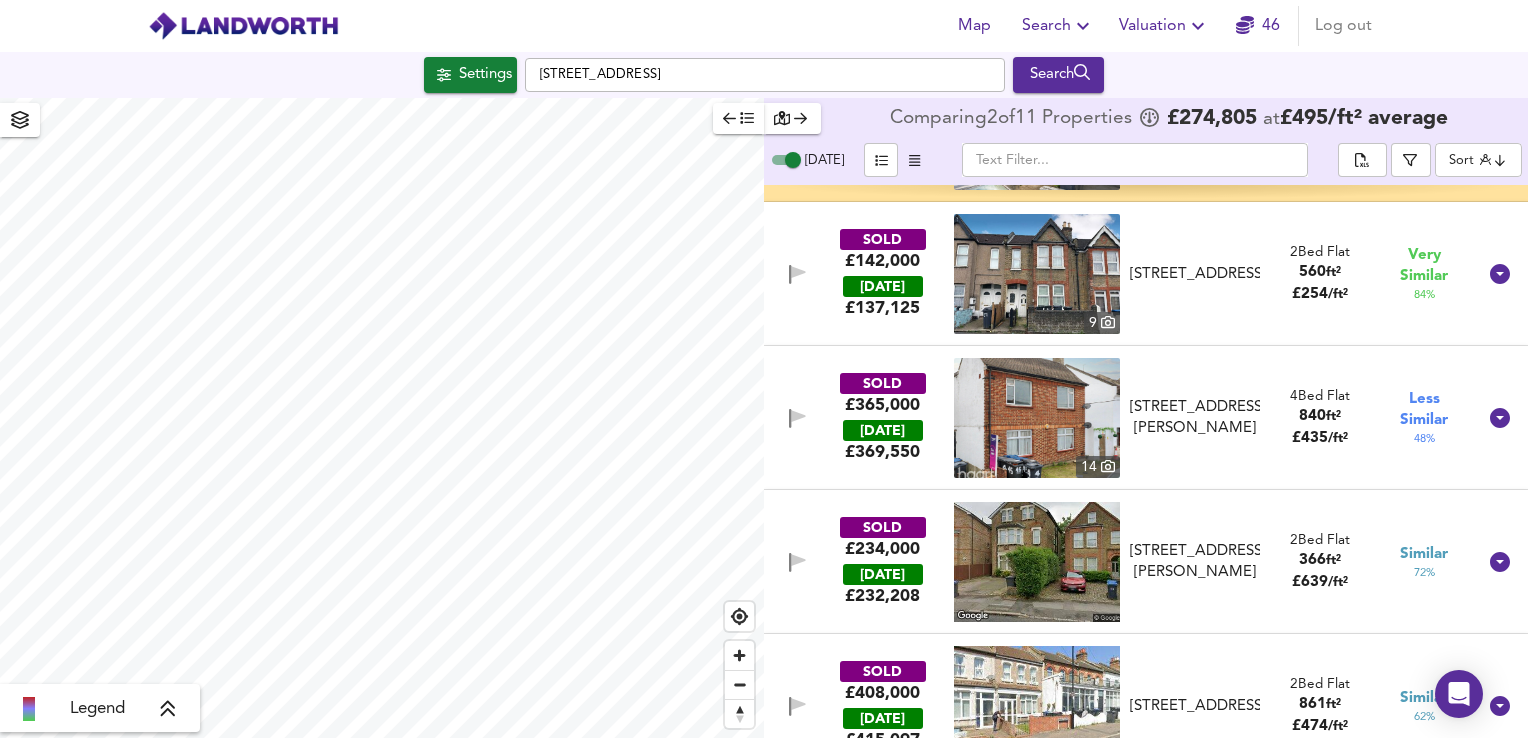 scroll, scrollTop: 586, scrollLeft: 0, axis: vertical 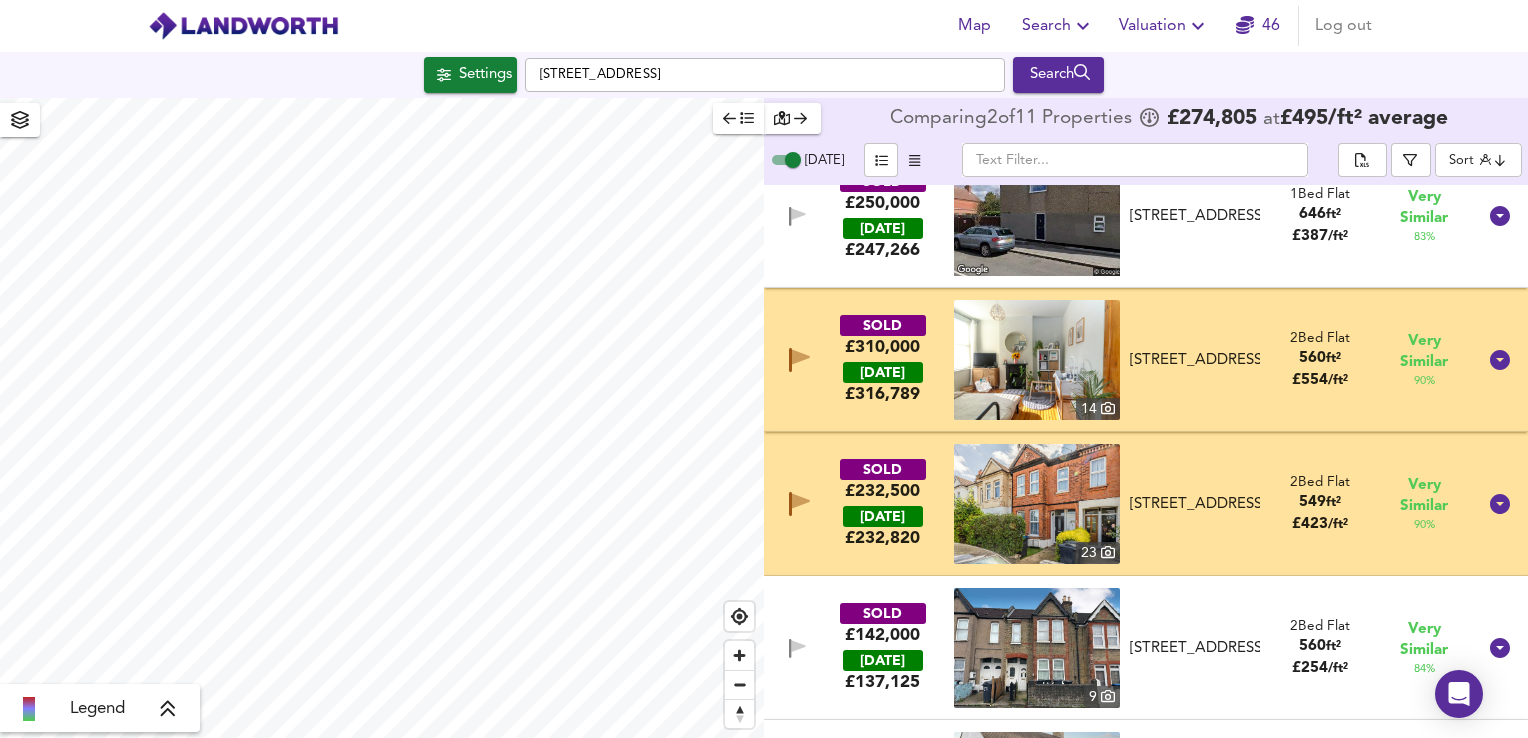 type on "528" 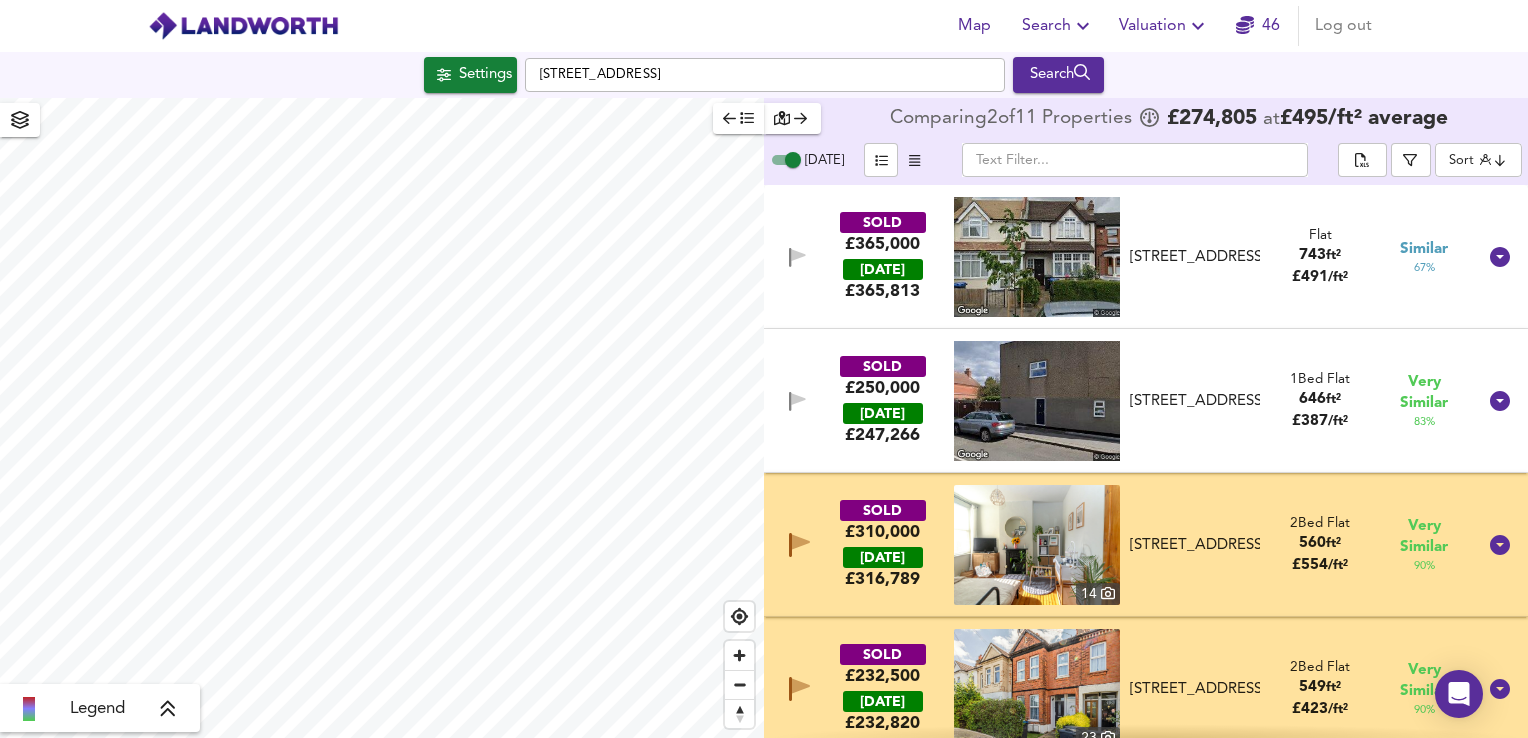 click on "Map Search Valuation    46 Log out        Settings     [STREET_ADDRESS]        Search            Legend       Comparing  2  of  11   Properties     £ 274,805   at  £ 495 / ft²   average    [DATE]           ​         Sort   distancetocenter ​ SOLD £365,000   [DATE]  £ 365,813 [STREET_ADDRESS][GEOGRAPHIC_DATA][STREET_ADDRESS] Flat 743 ft² £ 491 / ft²   Similar 67 % SOLD £250,000   [DATE]  £ 247,266 [STREET_ADDRESS] [STREET_ADDRESS] 1  Bed   Flat 646 ft² £ 387 / ft²   Very Similar 83 % SOLD £310,000   [DATE]  £ 316,789   [GEOGRAPHIC_DATA][STREET_ADDRESS][STREET_ADDRESS] 2  Bed   Flat 560 ft² £ 554 / ft²   Very Similar 90 % SOLD £232,500   [DATE]  £ 232,820   [GEOGRAPHIC_DATA][STREET_ADDRESS][STREET_ADDRESS] 2  Bed   Flat 549 ft² £ 423 / ft²   Very Similar 90 % SOLD £142,000   [DATE]  £ 137,125   [GEOGRAPHIC_DATA][STREET_ADDRESS] 2  Bed   Flat 560 ft²" at bounding box center [764, 369] 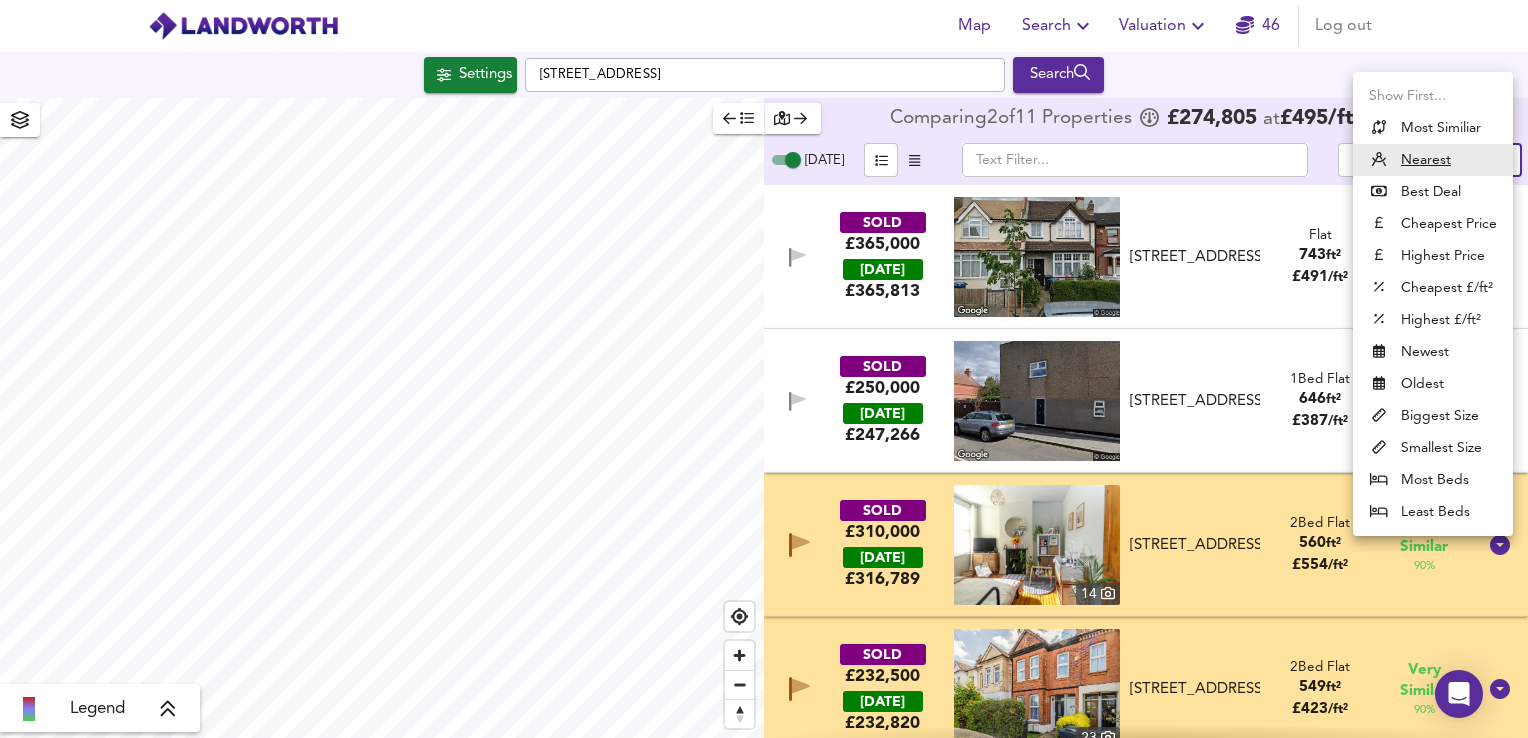 click at bounding box center [764, 369] 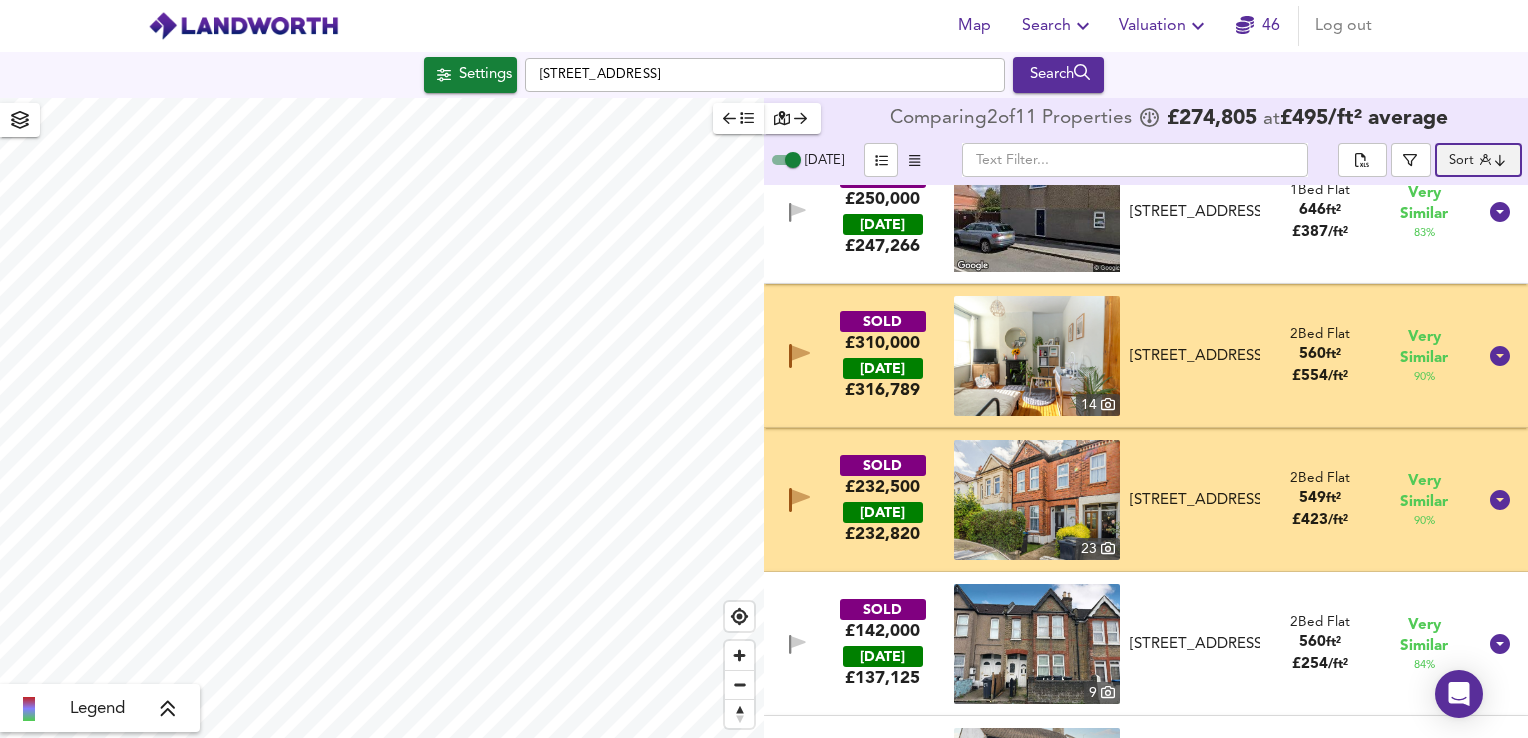 scroll, scrollTop: 201, scrollLeft: 0, axis: vertical 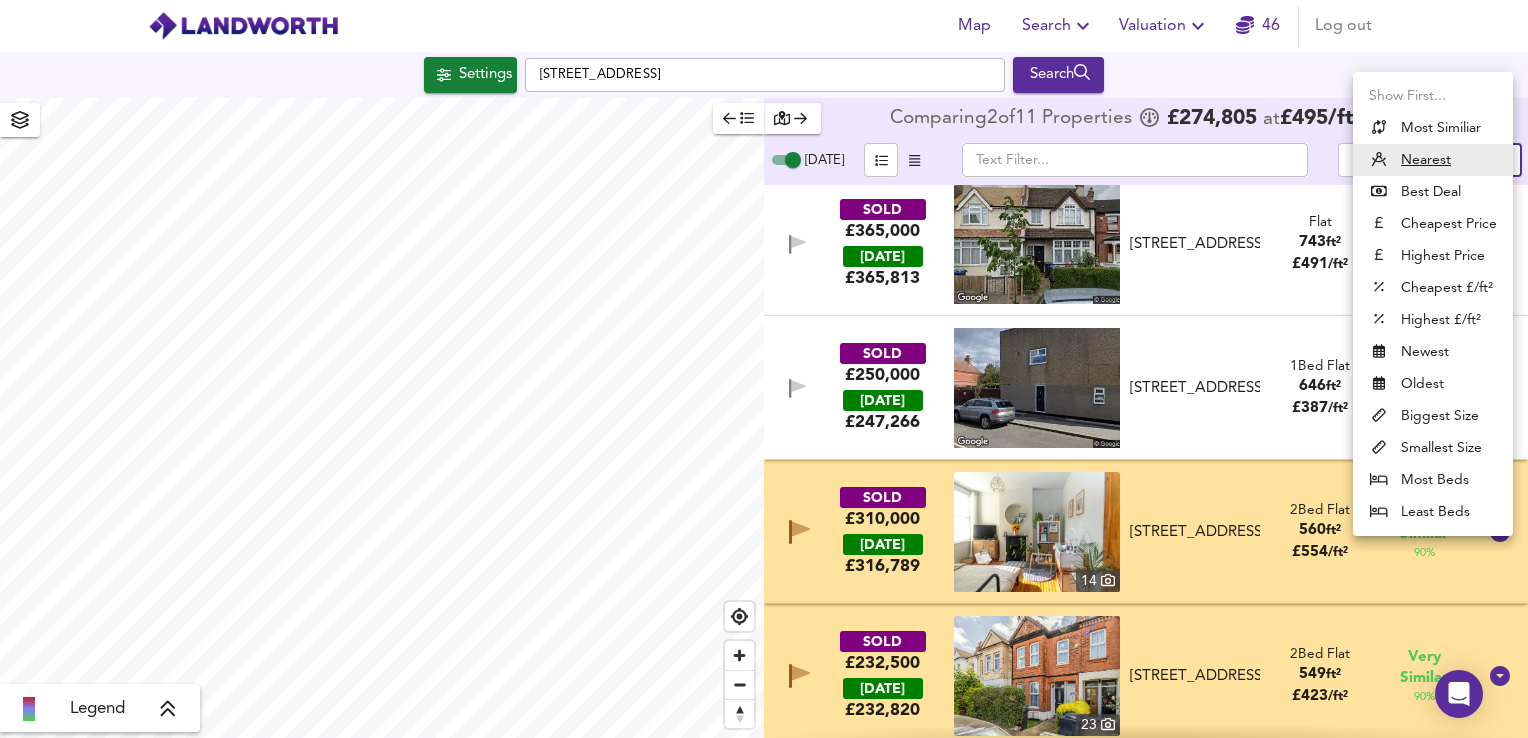 click on "Map Search Valuation    46 Log out        Settings     [STREET_ADDRESS]        Search            Legend       Comparing  2  of  11   Properties     £ 274,805   at  £ 495 / ft²   average    [DATE]           ​         Sort   distancetocenter ​ SOLD £365,000   [DATE]  £ 365,813 [STREET_ADDRESS][GEOGRAPHIC_DATA][STREET_ADDRESS] Flat 743 ft² £ 491 / ft²   Similar 67 % SOLD £250,000   [DATE]  £ 247,266 [STREET_ADDRESS] [STREET_ADDRESS] 1  Bed   Flat 646 ft² £ 387 / ft²   Very Similar 83 % SOLD £310,000   [DATE]  £ 316,789   [GEOGRAPHIC_DATA][STREET_ADDRESS][STREET_ADDRESS] 2  Bed   Flat 560 ft² £ 554 / ft²   Very Similar 90 % SOLD £232,500   [DATE]  £ 232,820   [GEOGRAPHIC_DATA][STREET_ADDRESS][STREET_ADDRESS] 2  Bed   Flat 549 ft² £ 423 / ft²   Very Similar 90 % SOLD £142,000   [DATE]  £ 137,125   [GEOGRAPHIC_DATA][STREET_ADDRESS] 2  Bed   Flat 560 ft²" at bounding box center (764, 369) 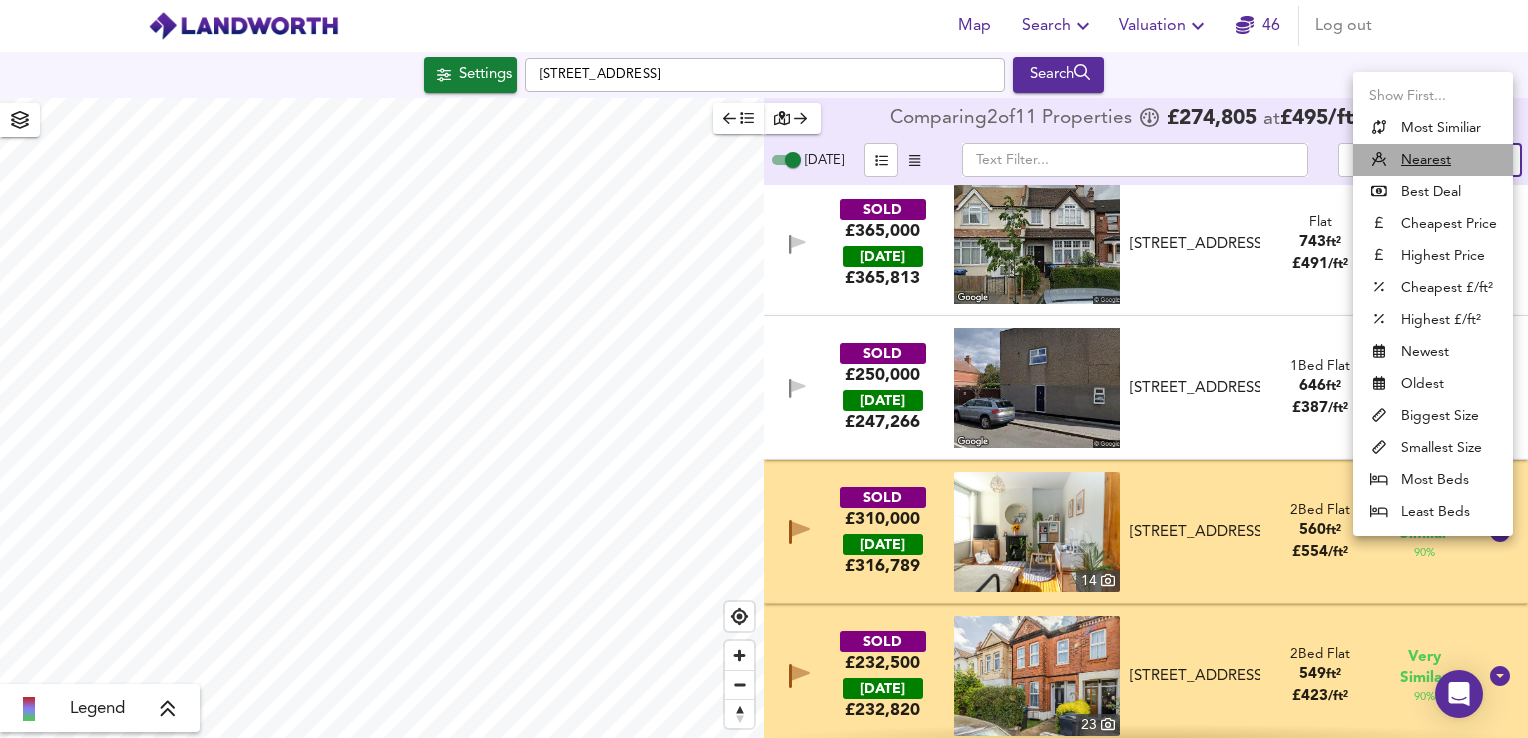 click on "Nearest" at bounding box center (1433, 160) 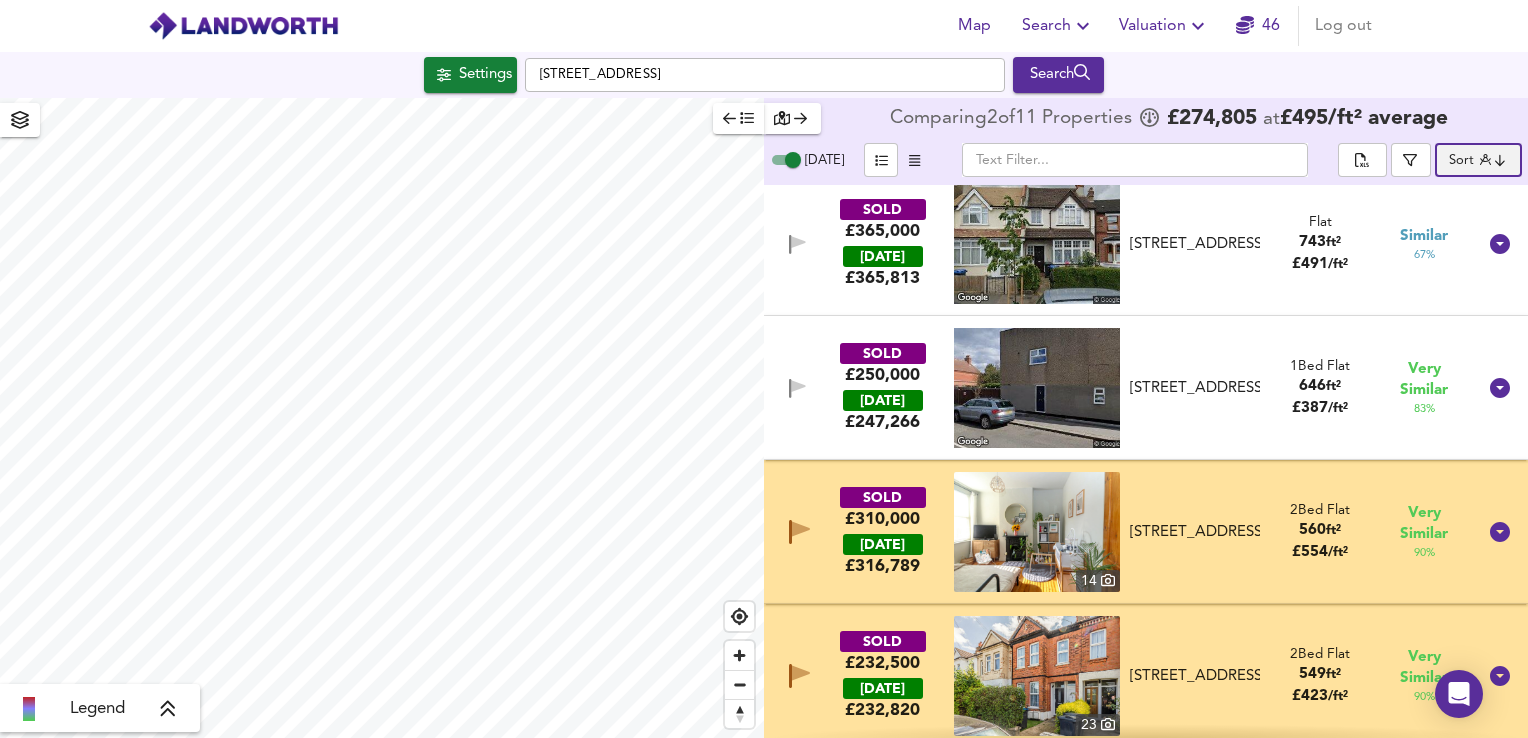 scroll, scrollTop: 0, scrollLeft: 0, axis: both 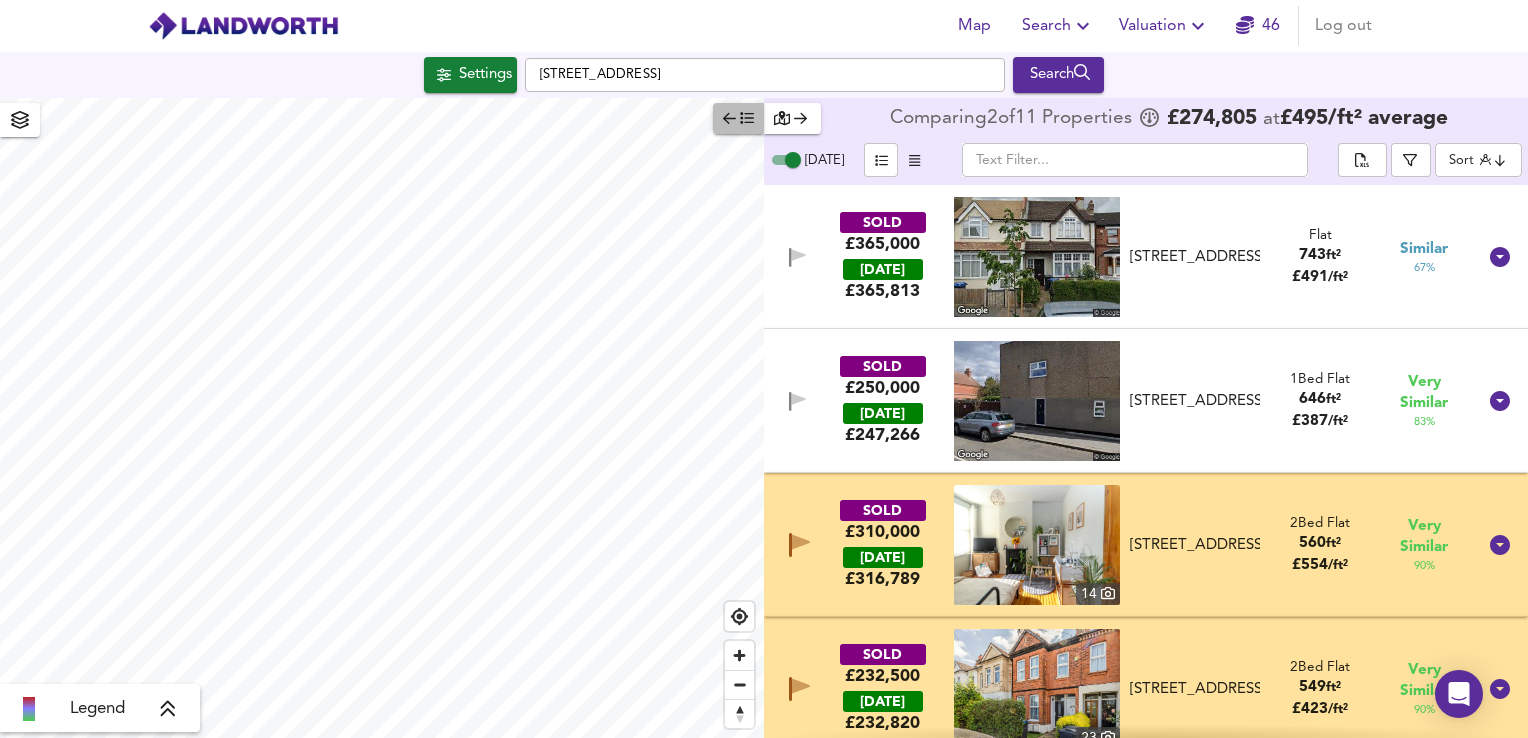 click 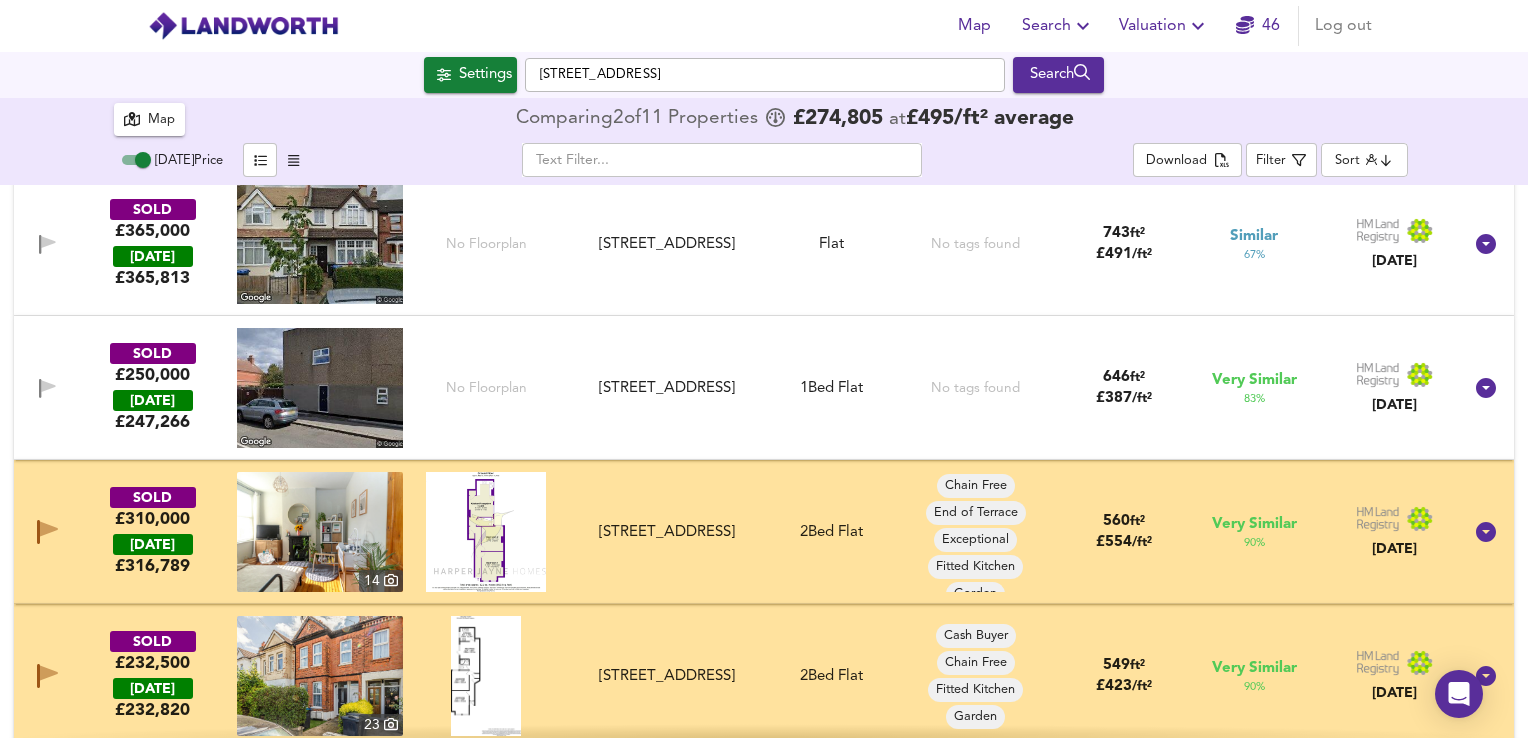 scroll, scrollTop: 0, scrollLeft: 0, axis: both 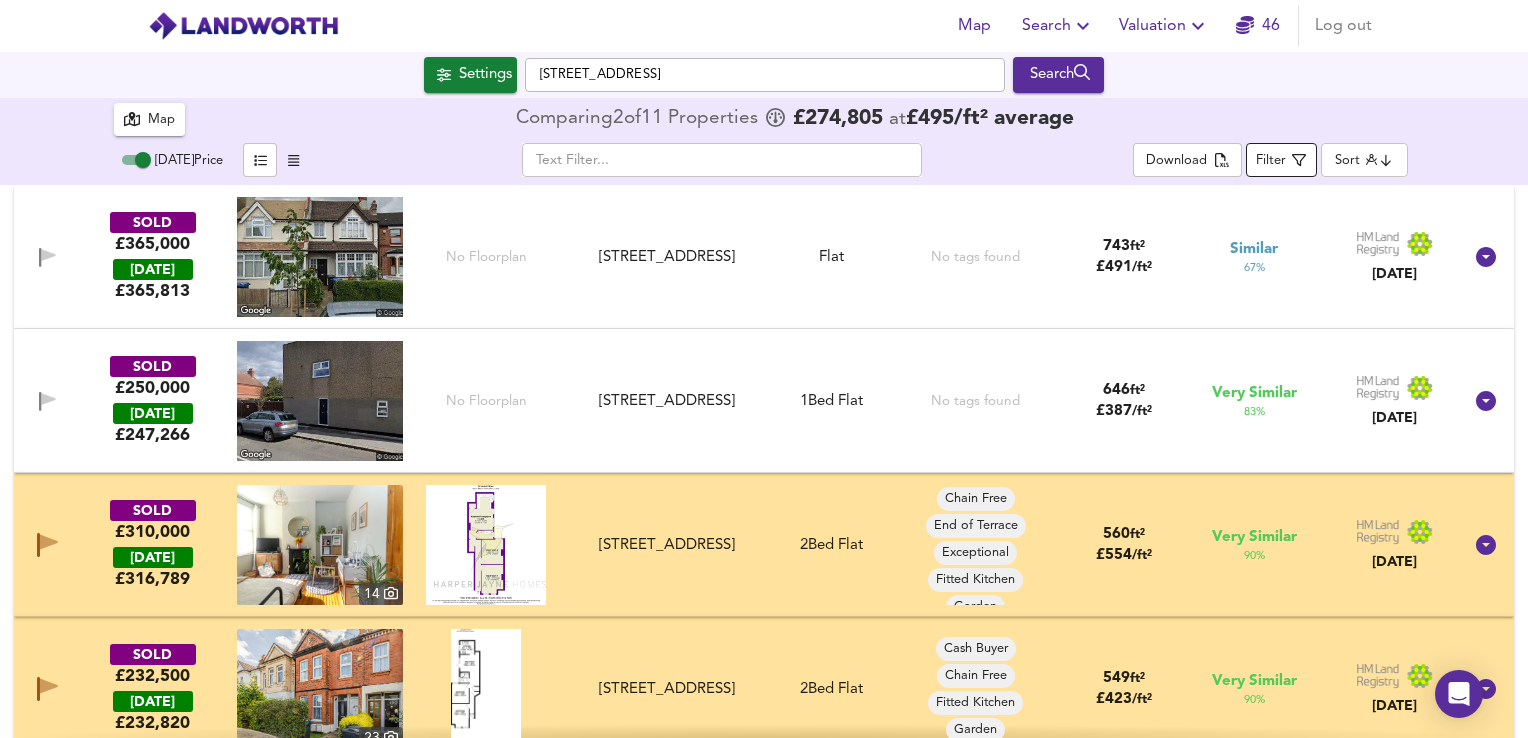 click on "Filter" at bounding box center [1271, 161] 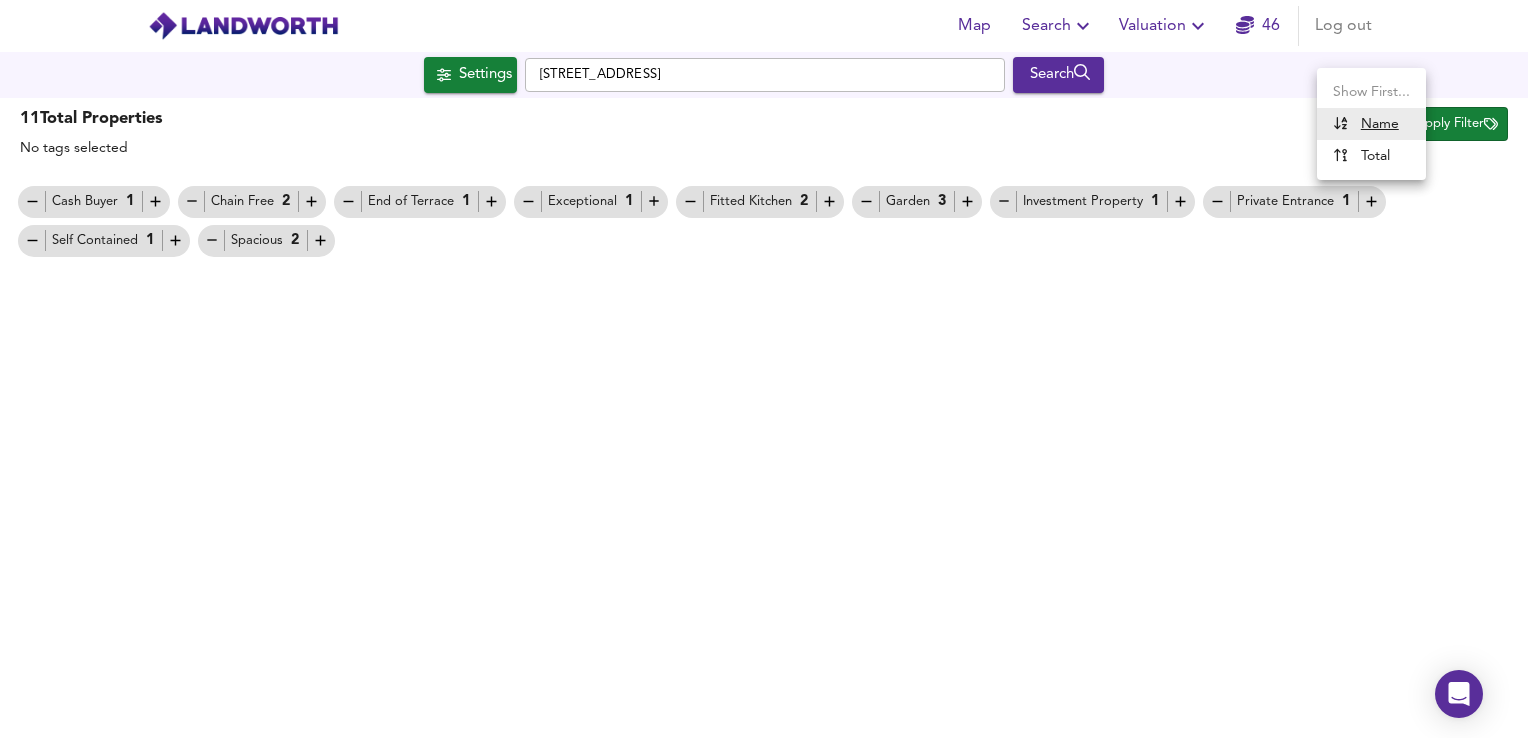 click on "Map Search Valuation    46 Log out        Settings     [GEOGRAPHIC_DATA]        Search            11  Results   Legend   11  Total Properties No tags selected Sort   name ​    Apply Filter  Cash Buyer 1 Chain Free 2 End of Terrace 1 Exceptional 1 Fitted Kitchen 2 Garden 3 Investment Property 1 Private Entrance 1 Self Contained 1 Spacious 2
X Map Settings Basemap          Default hybrid Heatmap          Average Price landworth 2D   View Dynamic Heatmap   On Show Postcodes Show Boroughs 2D 3D Find Me X Property Search Radius   0.33 mile 528 Sales Rentals Planning    Live Market Listings   Rightmove Off   On     Sold Property Prices   HM Land Registry Off   On    Houses All   Flats 2nd Hand All New Build Min   0 to Max   200000000 Min   0 to Max   100000 Freehold    Include Exclude Leasehold  Include Exclude   Sold [DATE] 12    Room Rentals & Flatshares   SpareRoom   BETA Off   On     Planning Applications" at bounding box center (764, 369) 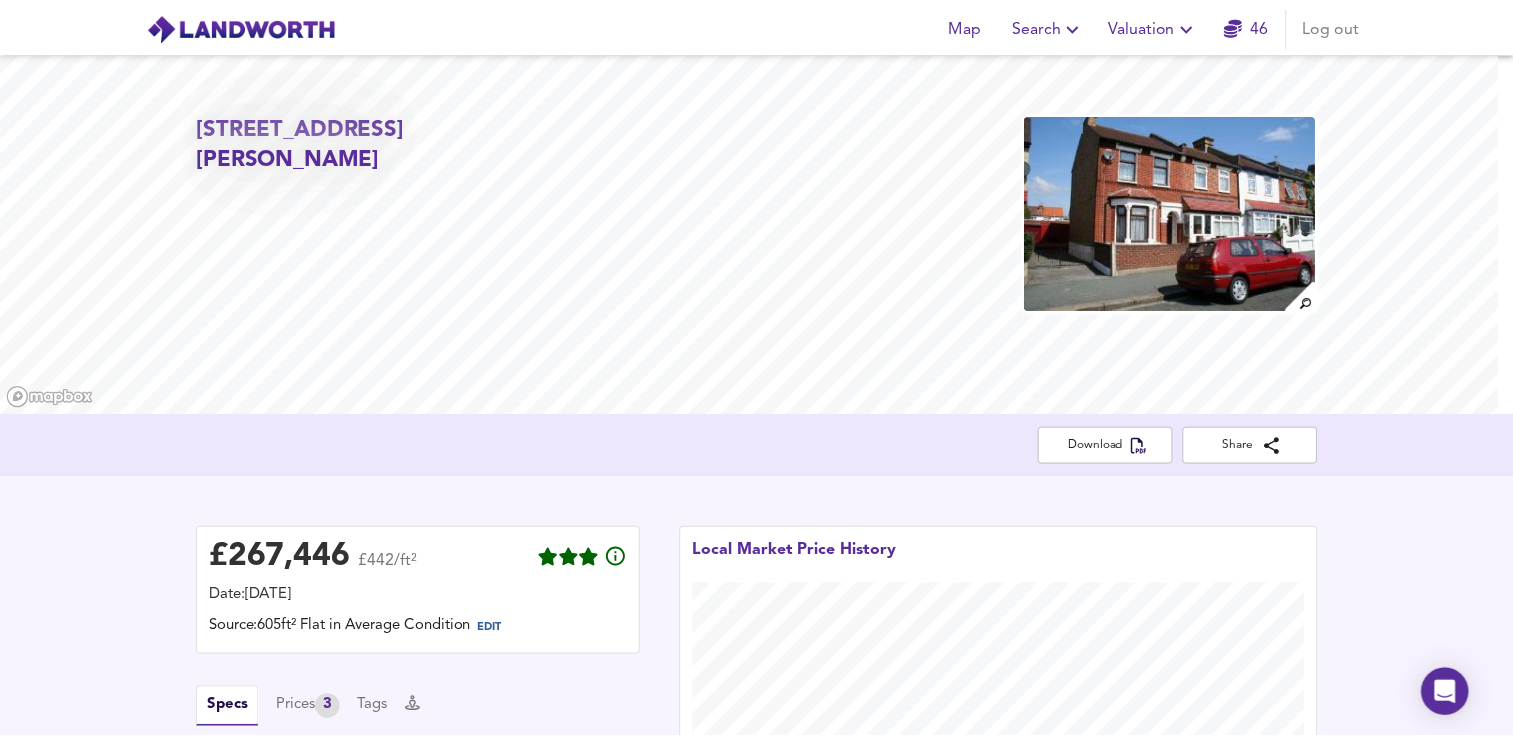 scroll, scrollTop: 936, scrollLeft: 0, axis: vertical 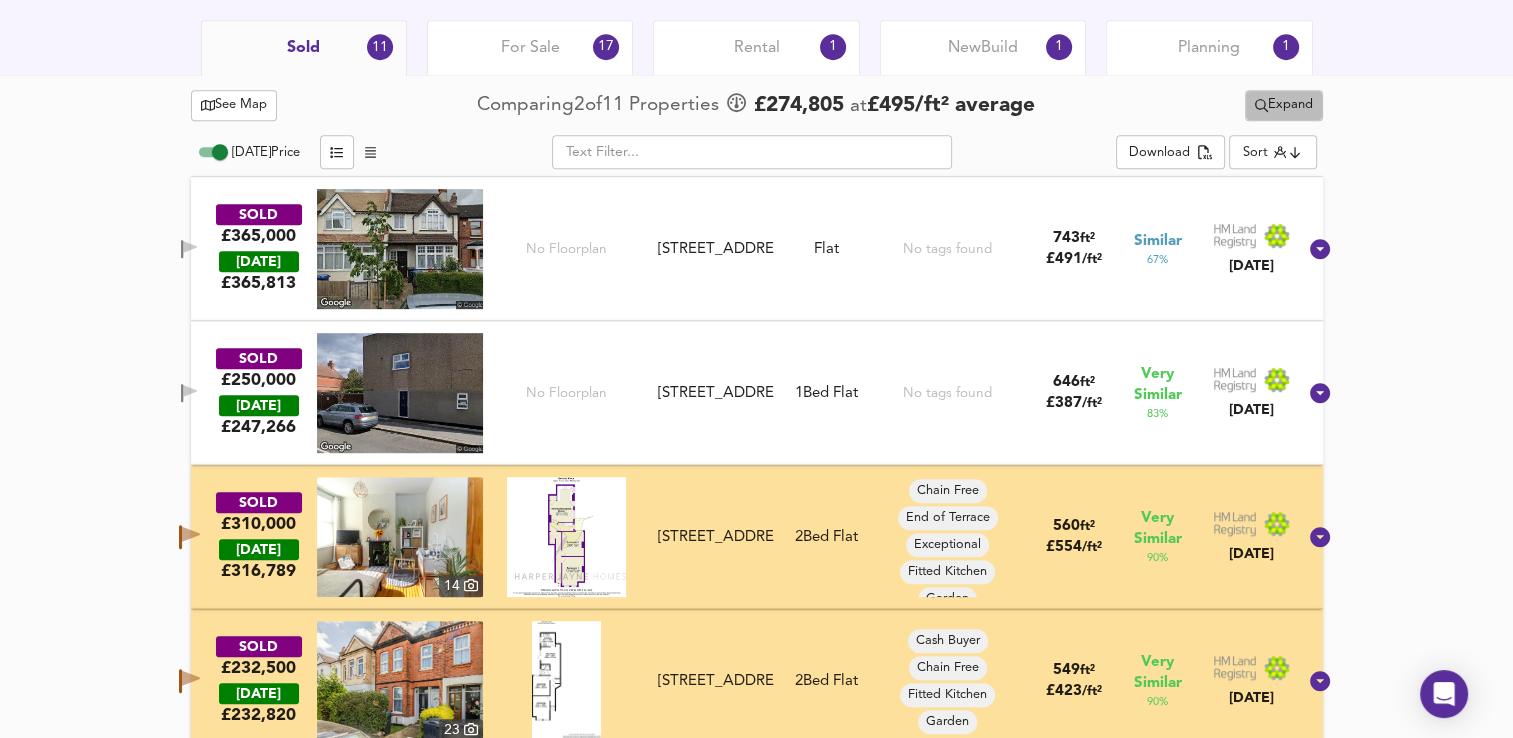 click on "Expand" at bounding box center (1284, 105) 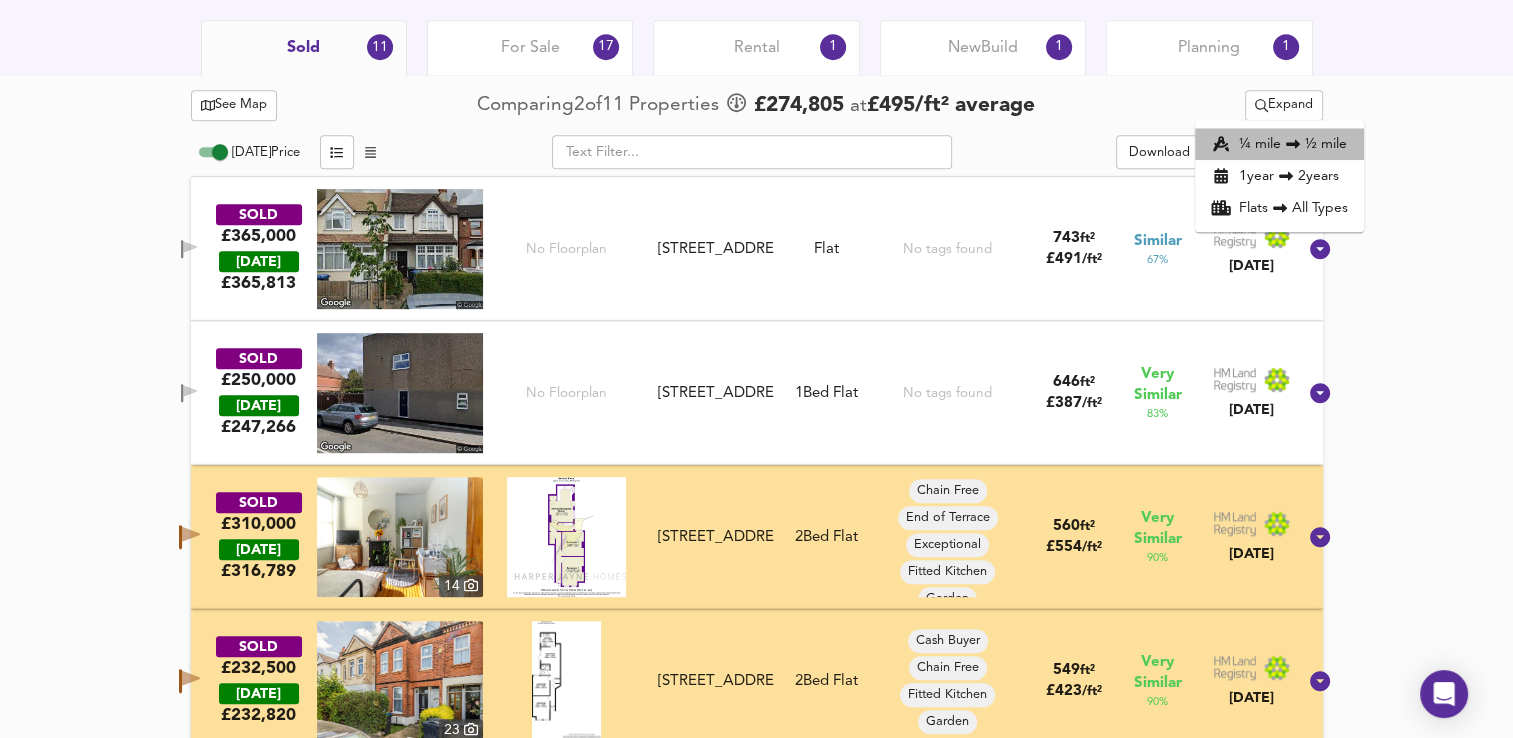 click on "¼ mile ½ mile" at bounding box center [1279, 144] 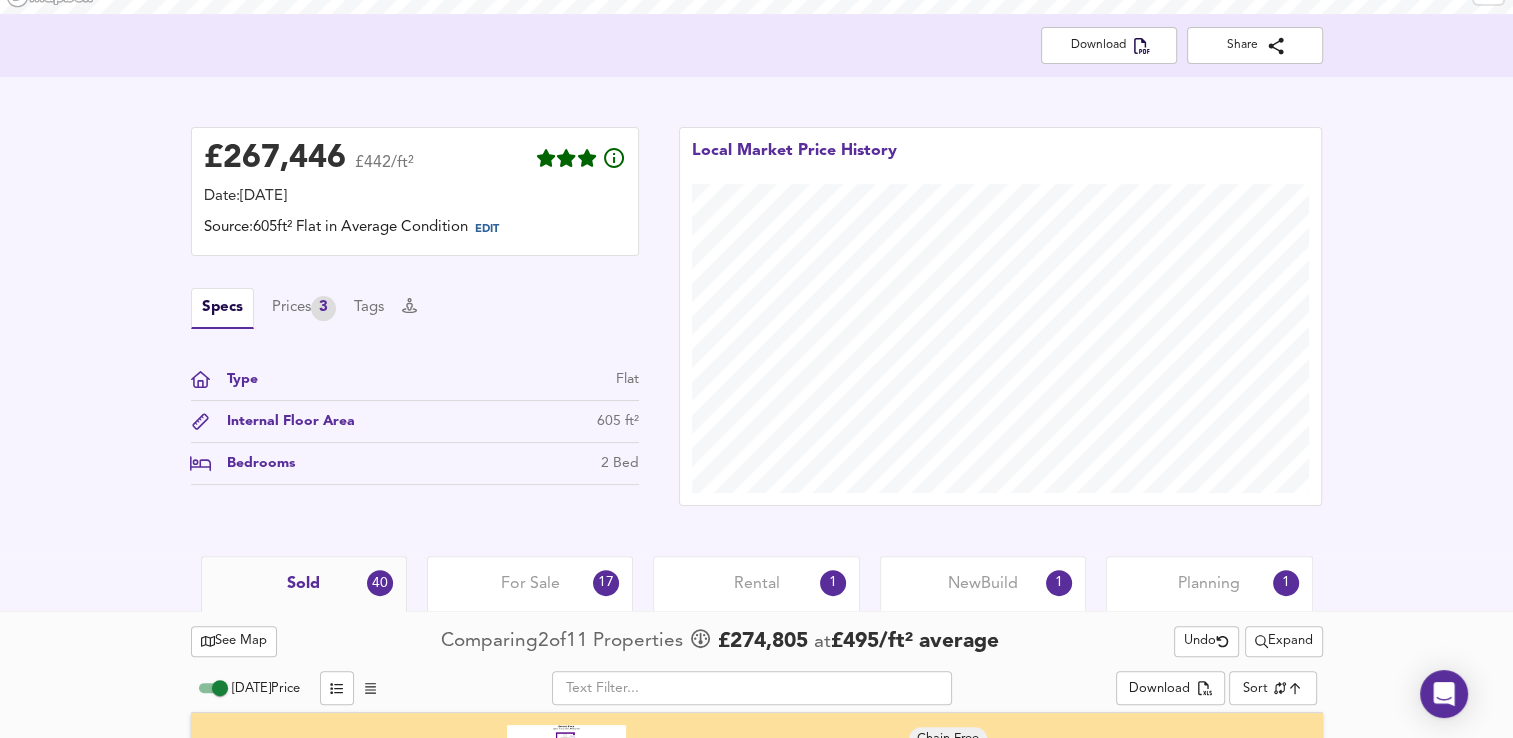 scroll, scrollTop: 936, scrollLeft: 0, axis: vertical 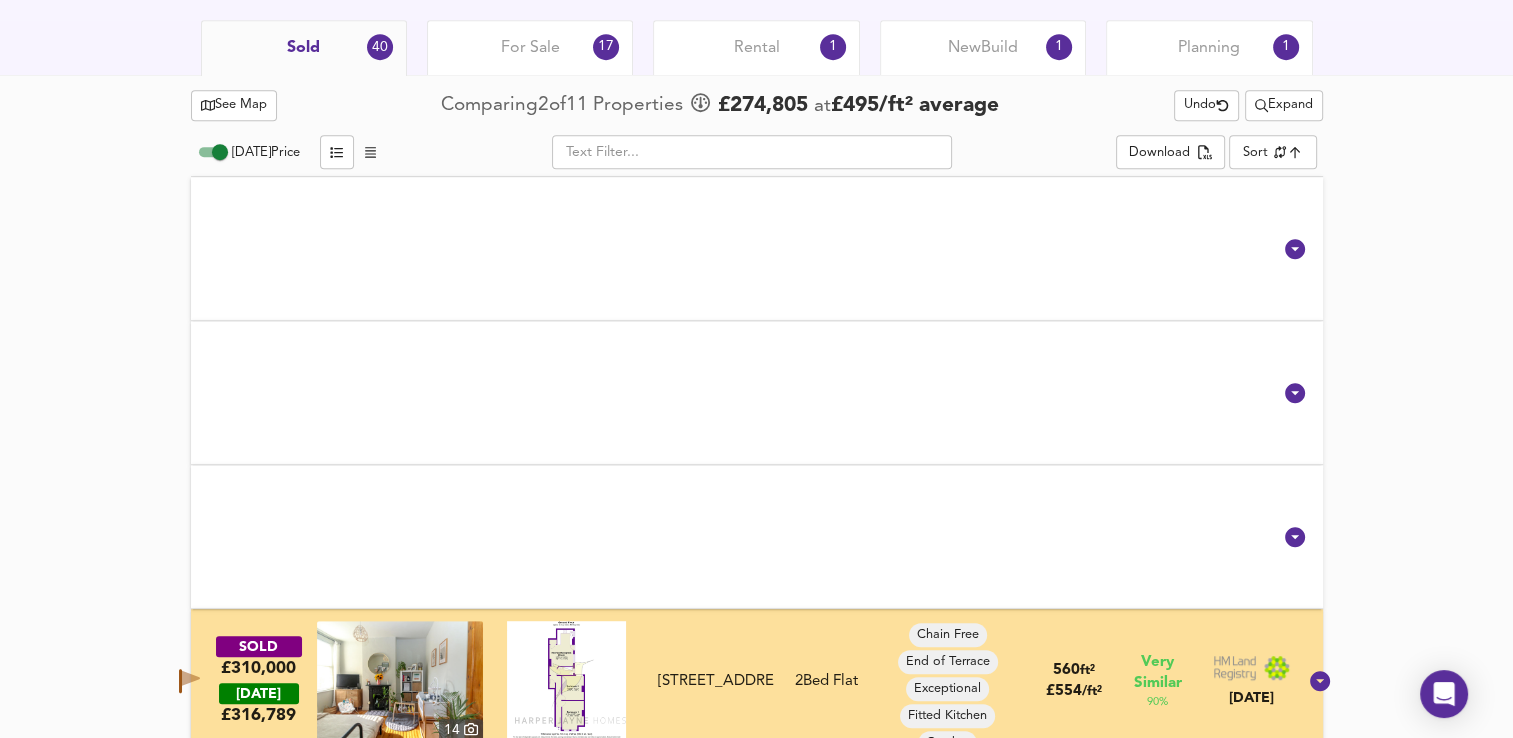 drag, startPoint x: 1334, startPoint y: 220, endPoint x: 1394, endPoint y: 254, distance: 68.96376 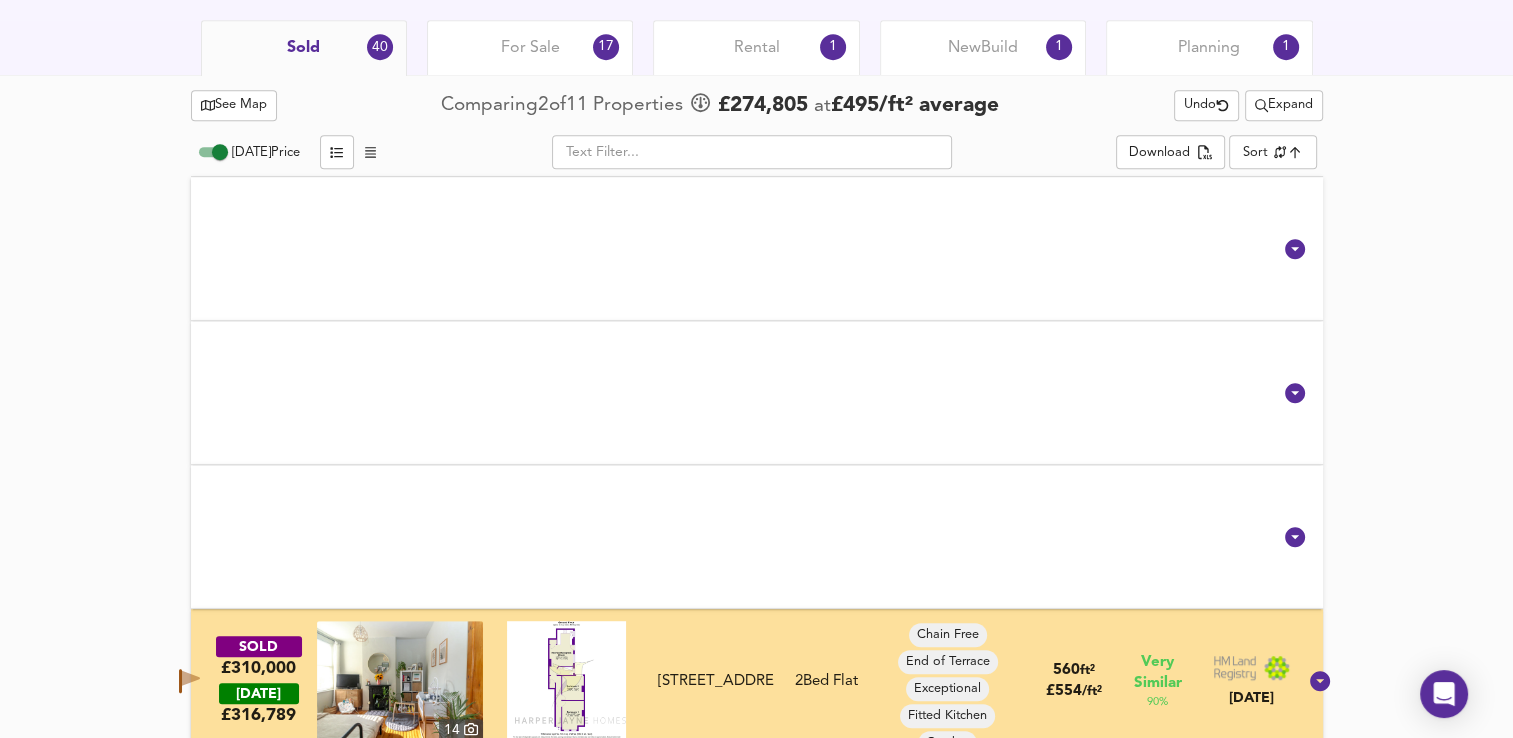 click on "See Map Comparing  2  of  11   Properties     £ 274,805   at  £ 495 / ft²   average    Undo       Expand [DATE]  Price           ​ Download   Sort   similarityscore ​ SOLD £310,000   [DATE]  £ 316,789   [GEOGRAPHIC_DATA][STREET_ADDRESS][STREET_ADDRESS] 2  Bed   Flat Chain Free End of Terrace Exceptional Fitted Kitchen Garden Investment Property Spacious 560 ft² £ 554 / ft² Very Similar 90 % [DATE] SOLD £232,500   [DATE]  £ 232,820   [GEOGRAPHIC_DATA][STREET_ADDRESS][STREET_ADDRESS] 2  Bed   Flat Cash Buyer Chain Free Fitted Kitchen Garden 549 ft² £ 423 / ft² Very Similar 90 % [DATE] SOLD £245,000   [DATE]  £ 248,626 No Floorplan First Floor [STREET_ADDRESS] [STREET_ADDRESS] Flat No tags found 592 ft² £ 414 / ft² Very Similar 84 % [DATE] SOLD £142,000   [DATE]  £ 137,125   [STREET_ADDRESS][GEOGRAPHIC_DATA][STREET_ADDRESS] 2  Bed   Flat No tags found 560 ft² £ 254 /" at bounding box center [756, 3011] 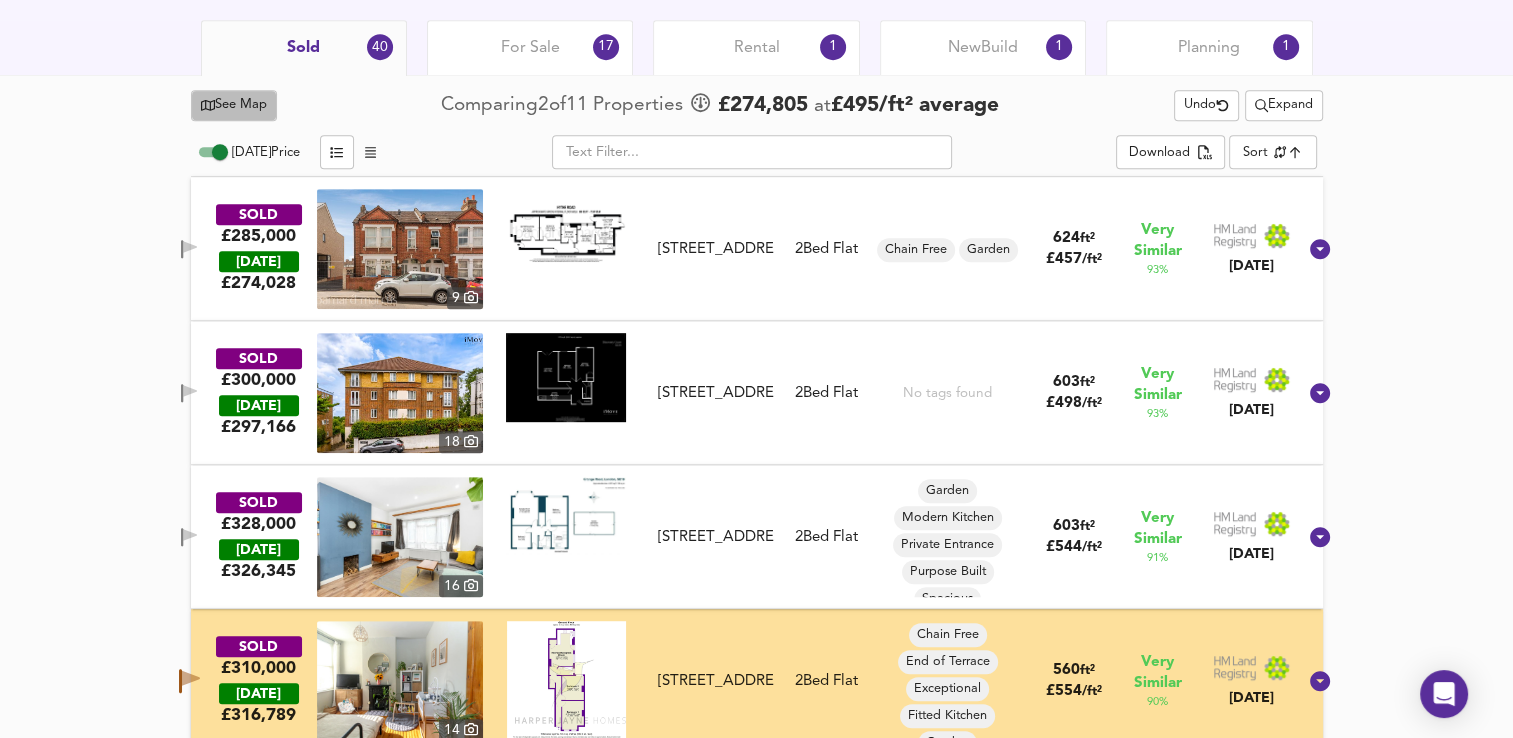 click on "See Map" at bounding box center [234, 105] 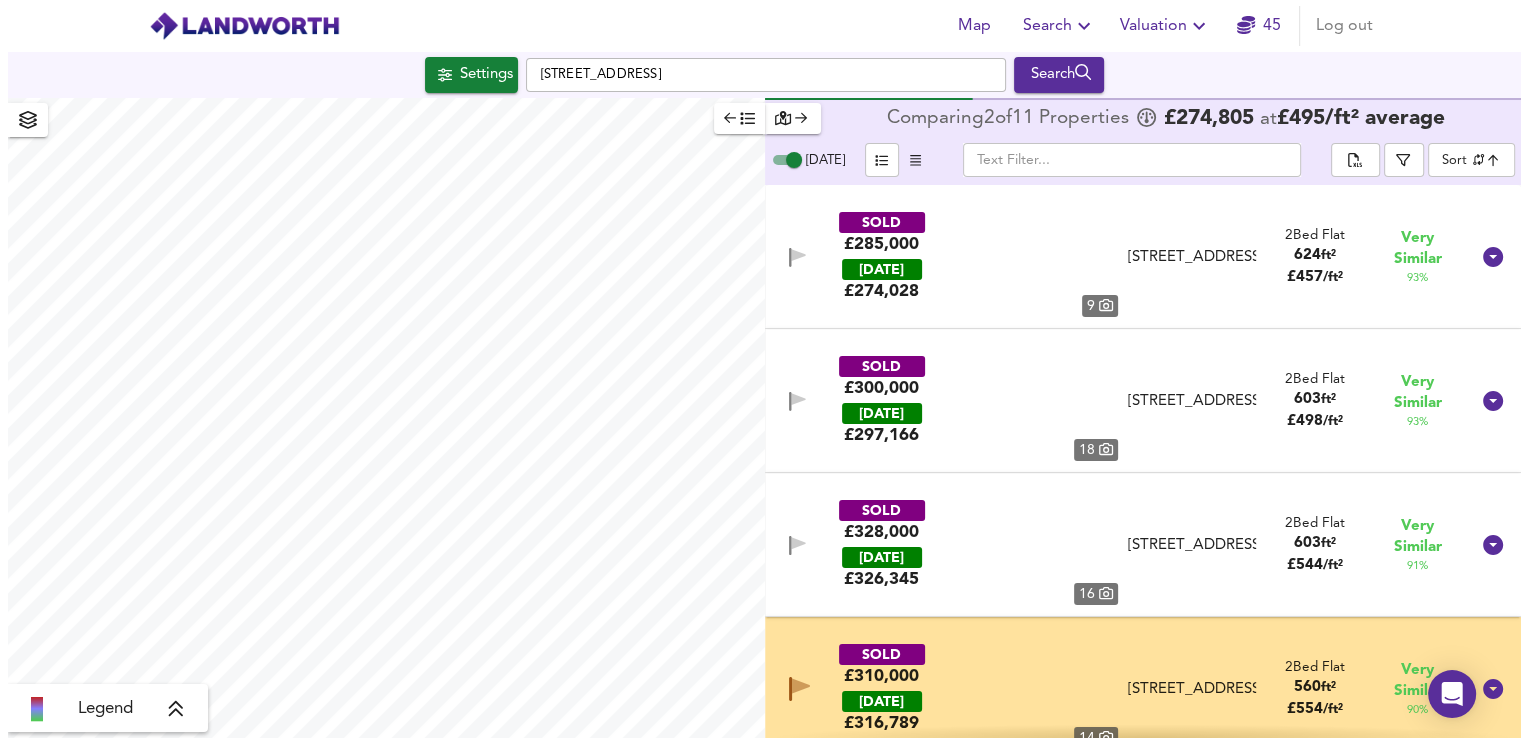 scroll, scrollTop: 0, scrollLeft: 0, axis: both 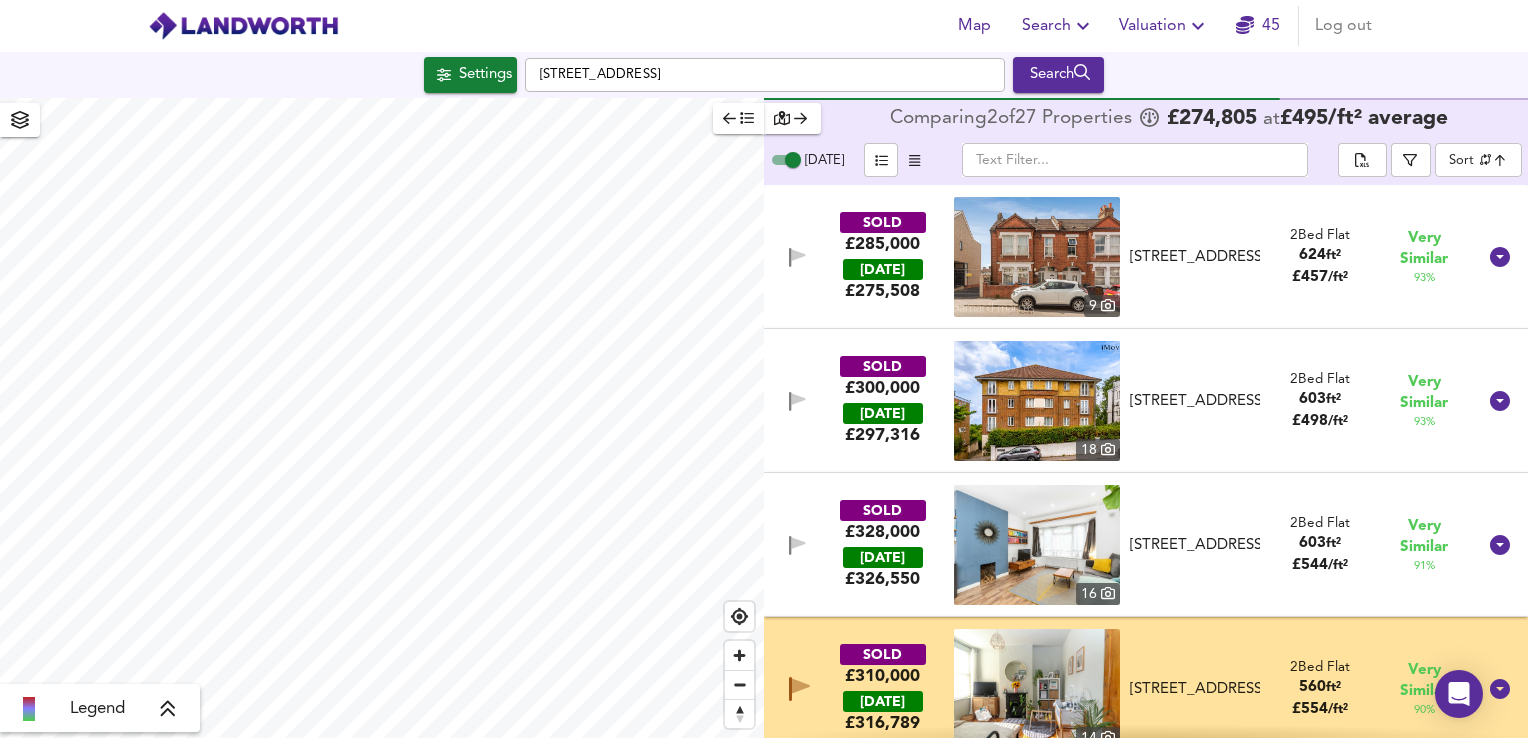 checkbox on "false" 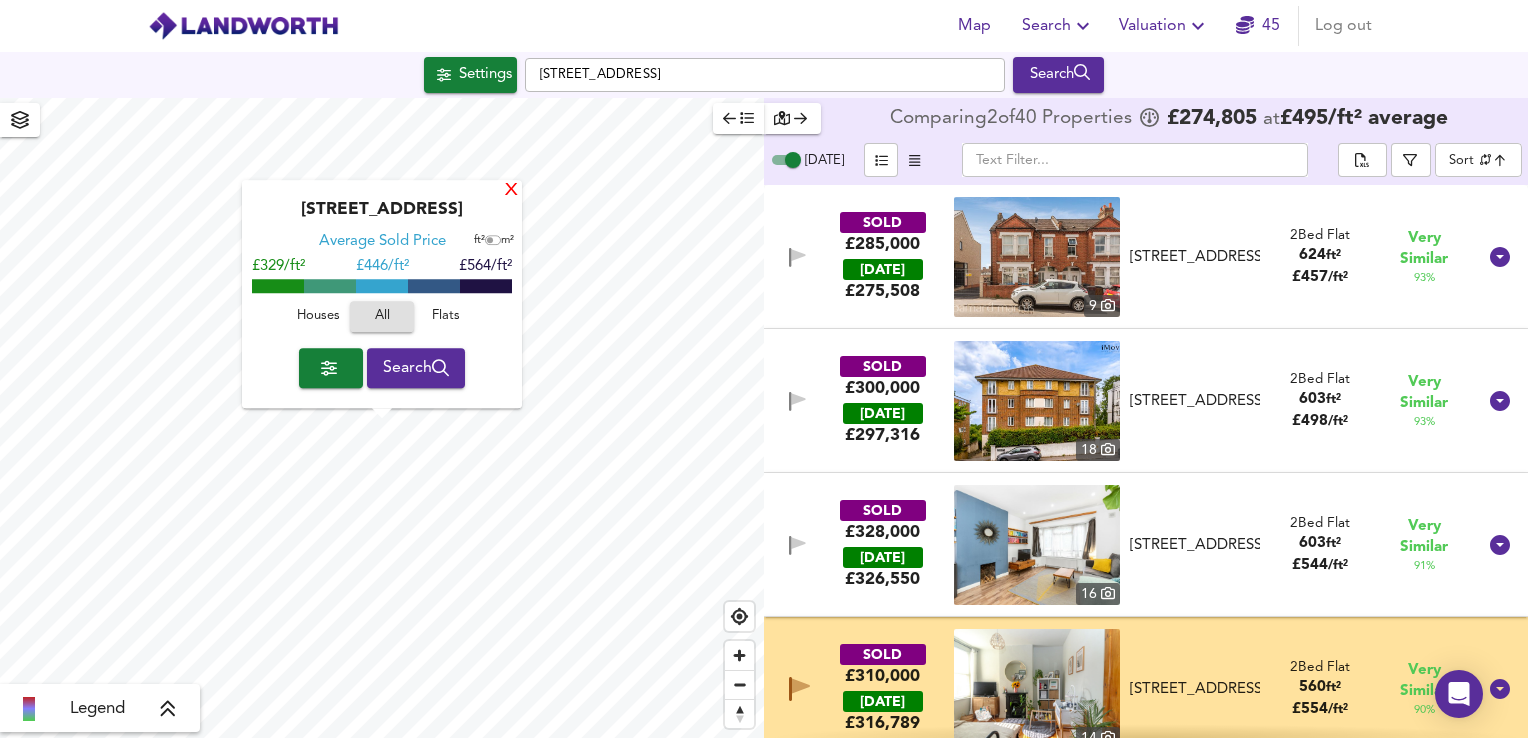 click on "X" at bounding box center (511, 191) 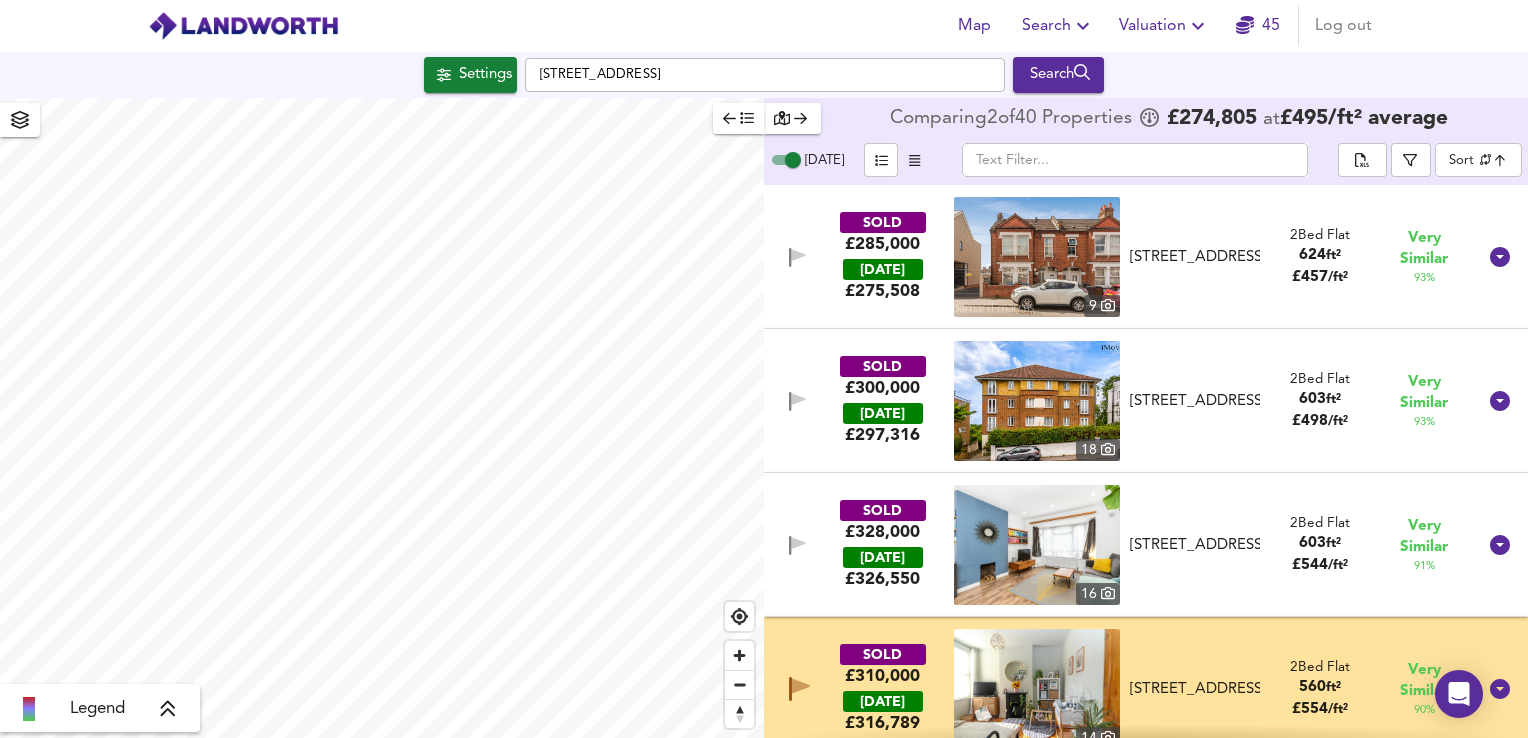 click on "SOLD £285,000   [DATE]  £ 275,508   [GEOGRAPHIC_DATA][STREET_ADDRESS] [STREET_ADDRESS] 2  Bed   Flat 624 ft² £ 457 / ft²   Very Similar 93 %" at bounding box center [1122, 257] 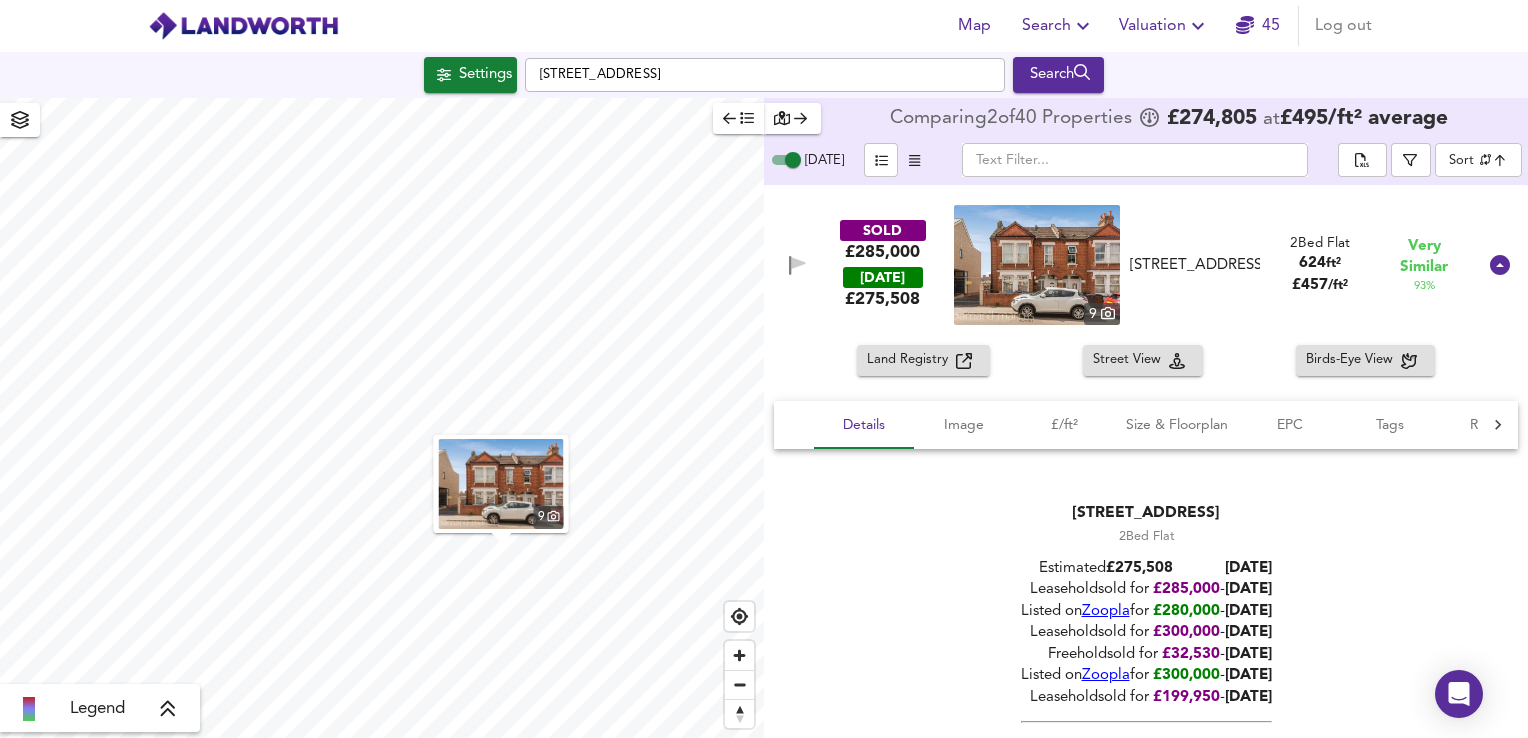 click at bounding box center (1037, 265) 